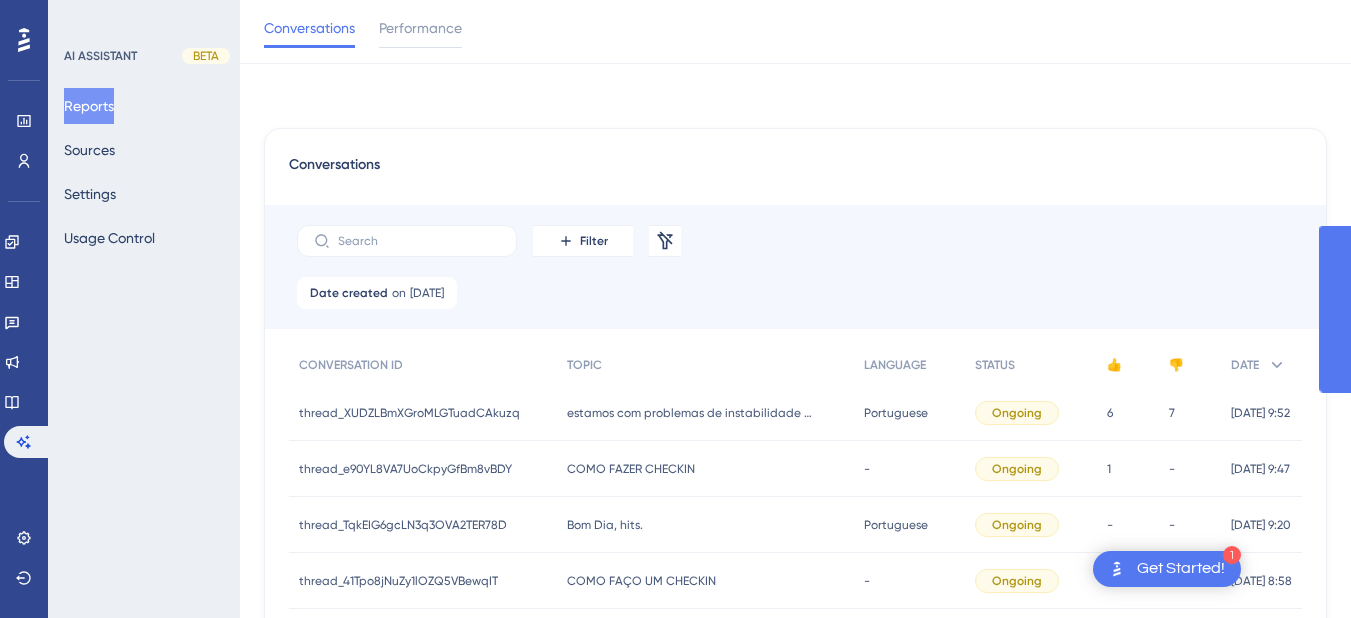 scroll, scrollTop: 328, scrollLeft: 0, axis: vertical 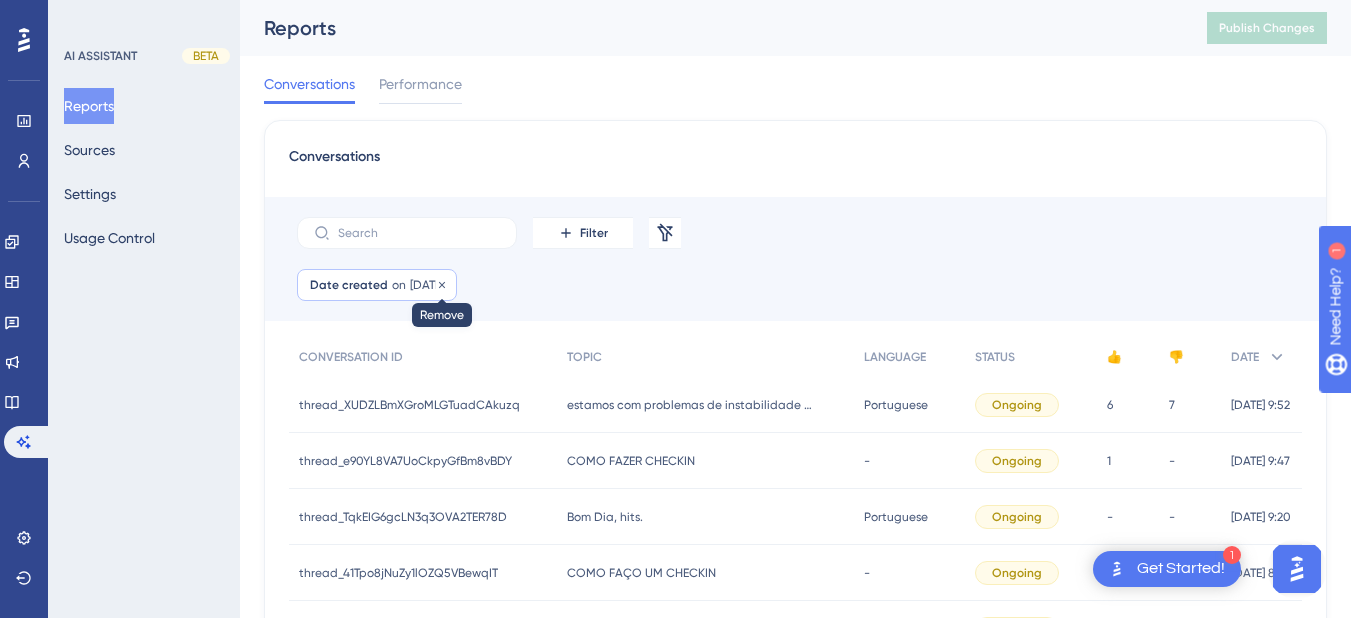 click 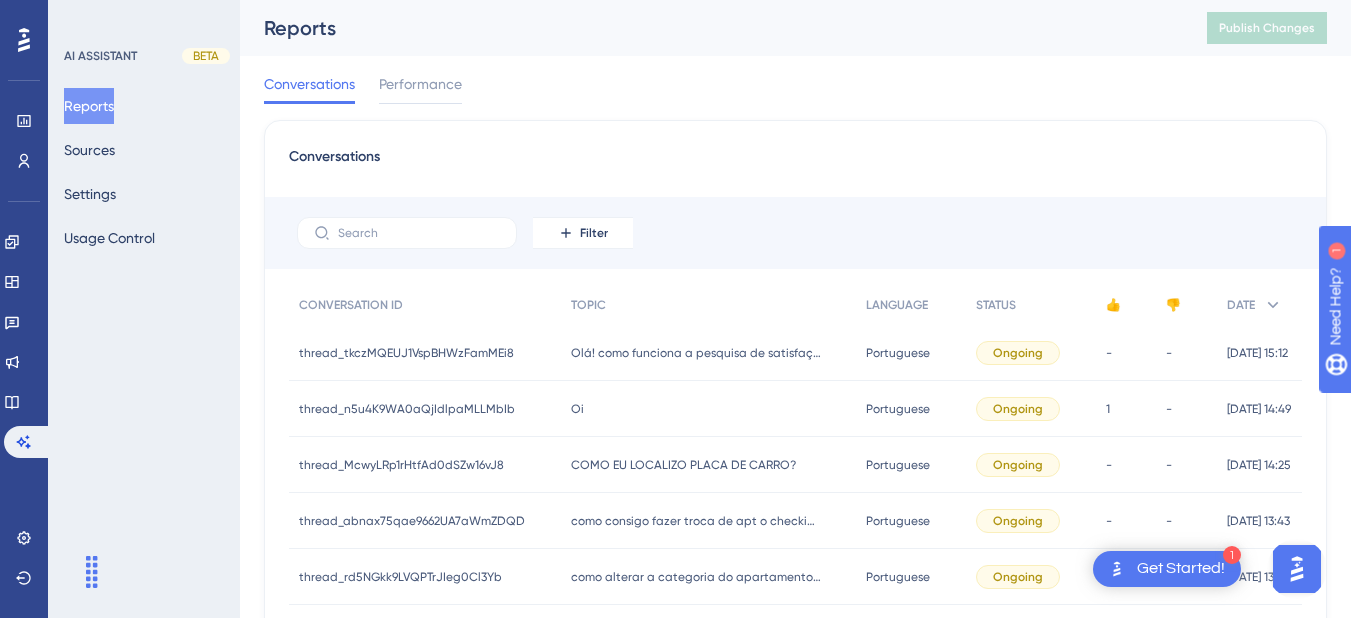 scroll, scrollTop: 0, scrollLeft: 0, axis: both 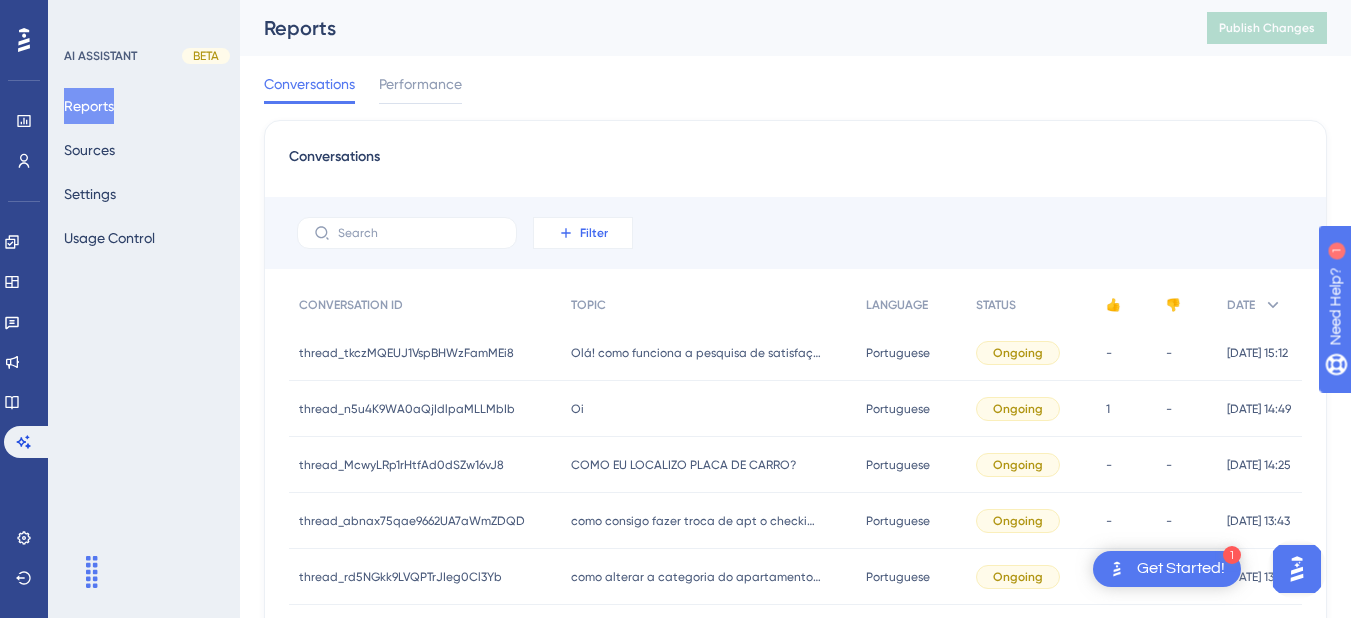 click on "Filter" at bounding box center (583, 233) 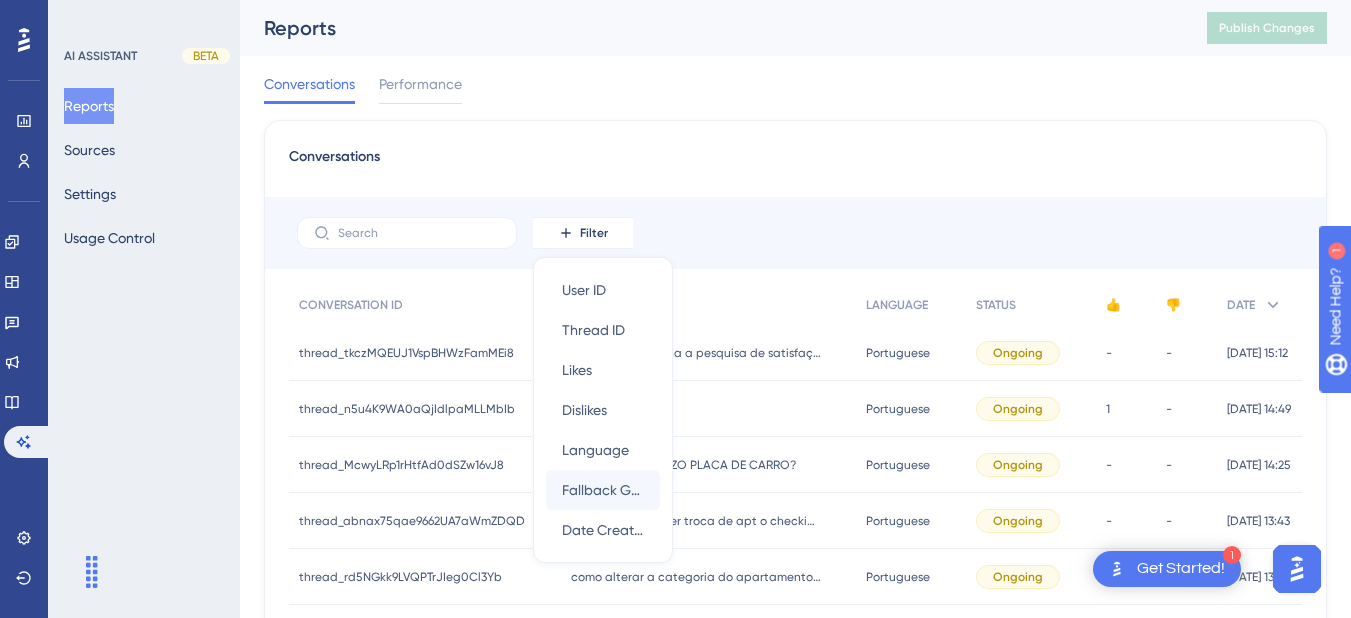 scroll, scrollTop: 101, scrollLeft: 0, axis: vertical 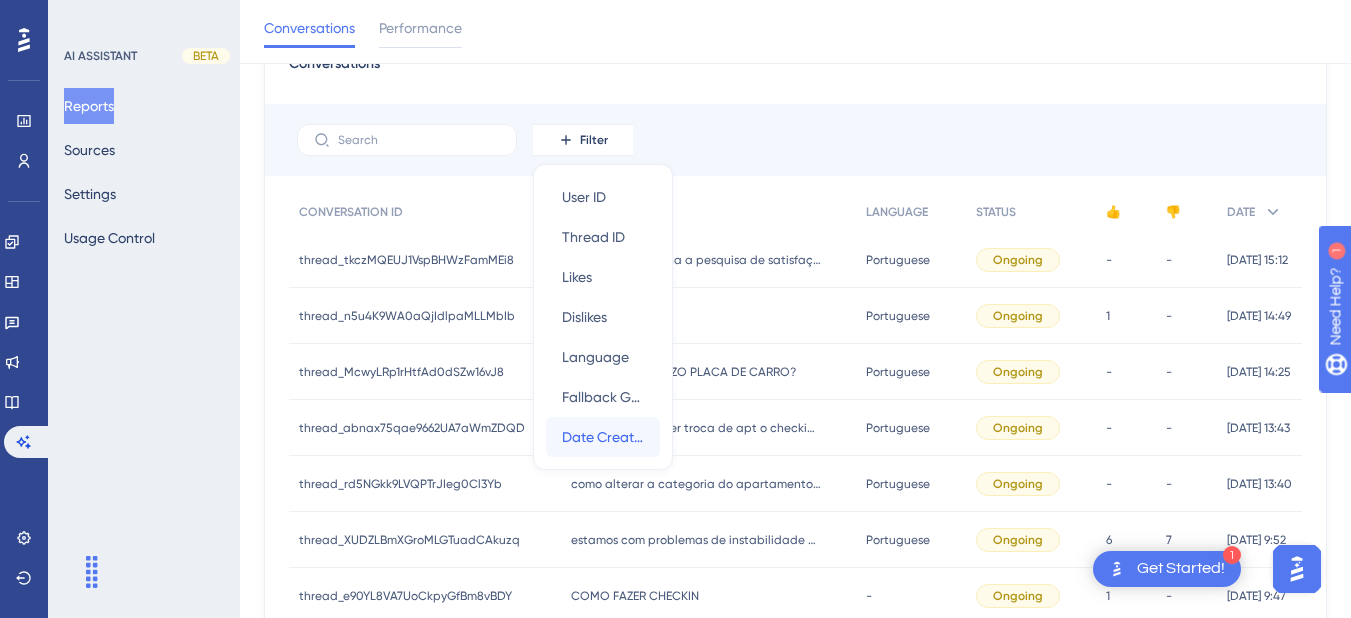 click on "Date Created Date Created" at bounding box center [603, 437] 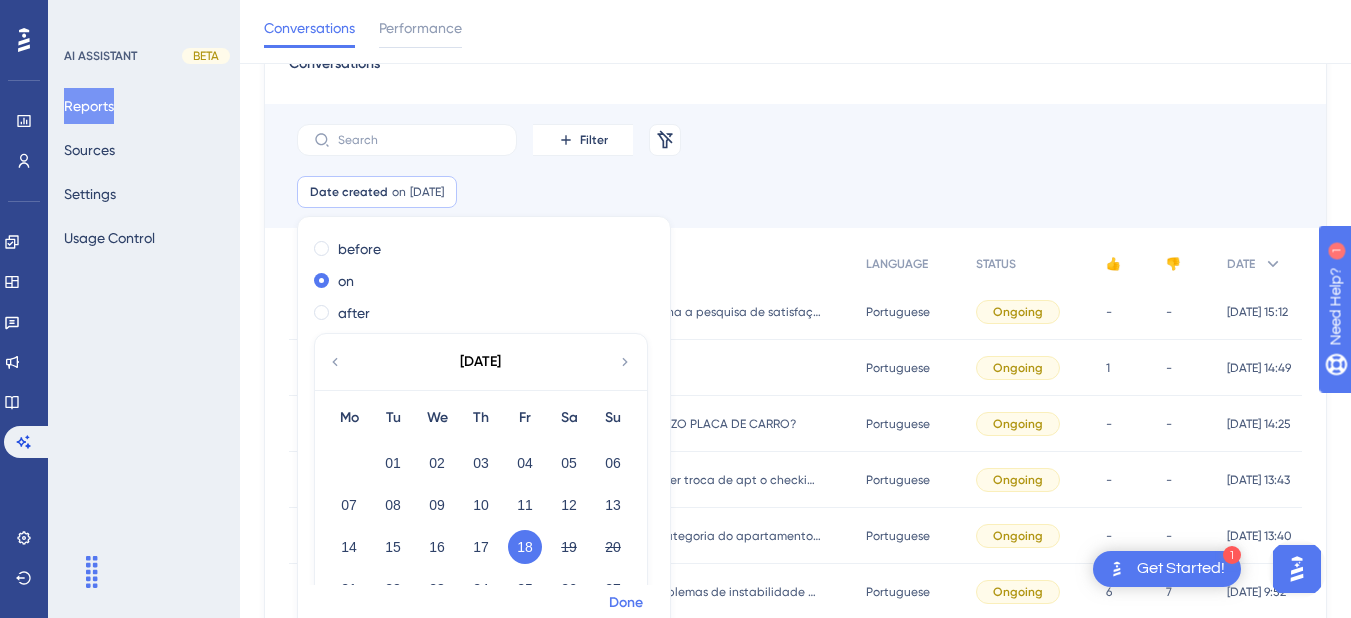click on "Done" at bounding box center [626, 603] 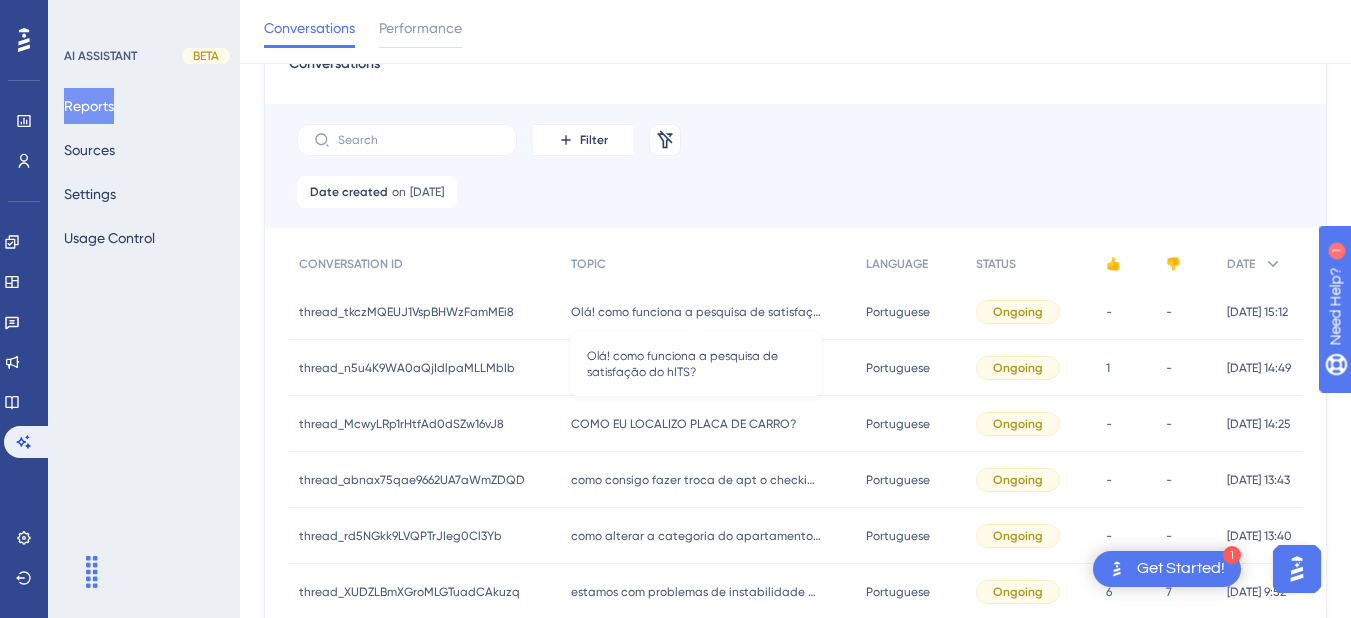 scroll, scrollTop: 608, scrollLeft: 0, axis: vertical 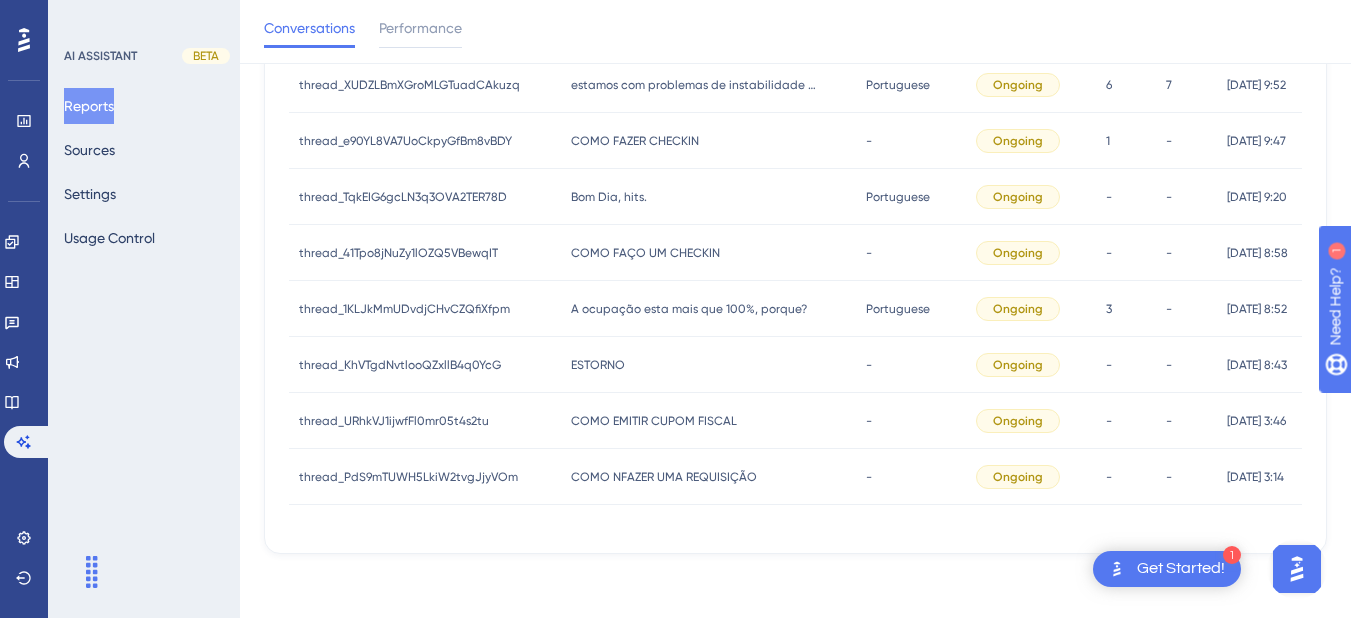 click on "COMO NFAZER UMA REQUISIÇÃO" at bounding box center [664, 477] 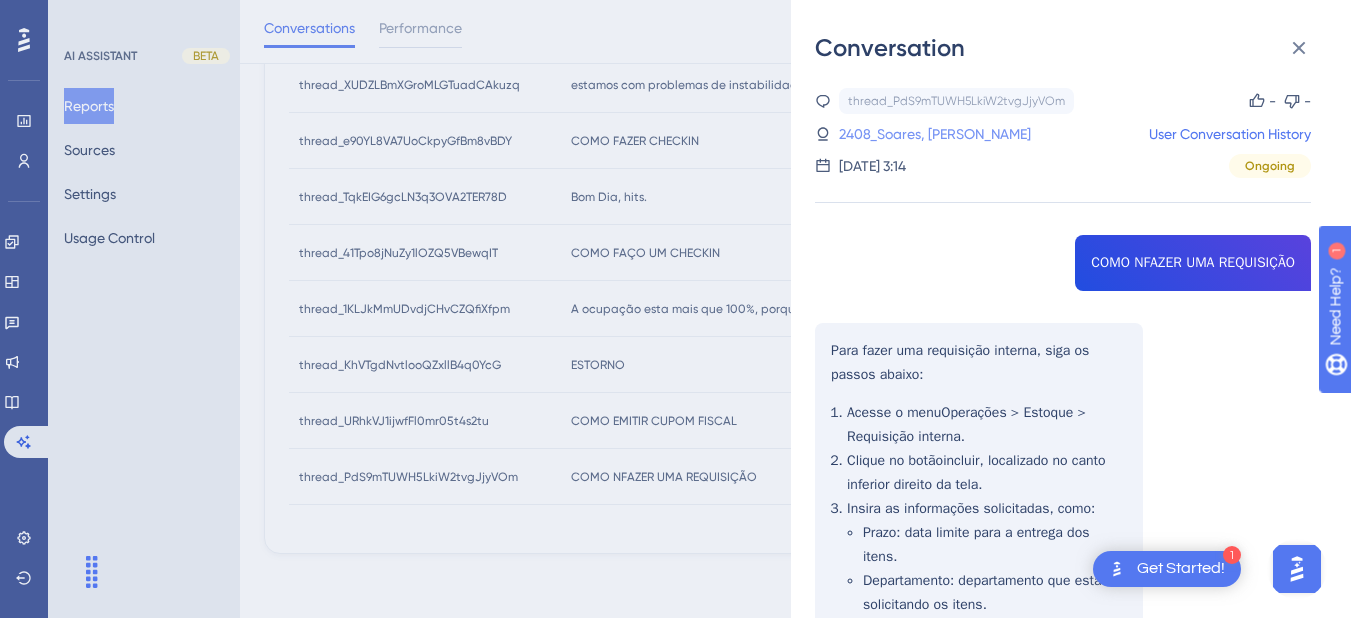 click on "2408_Soares, Ranieri" at bounding box center (935, 134) 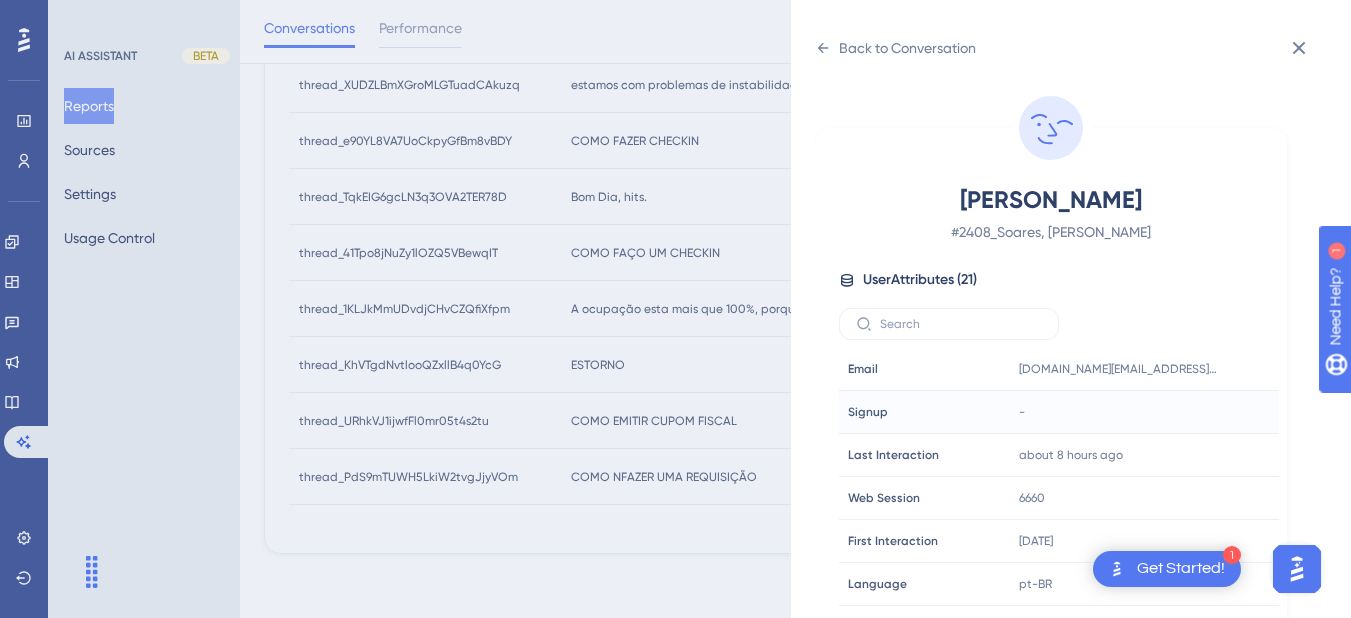 scroll, scrollTop: 25, scrollLeft: 0, axis: vertical 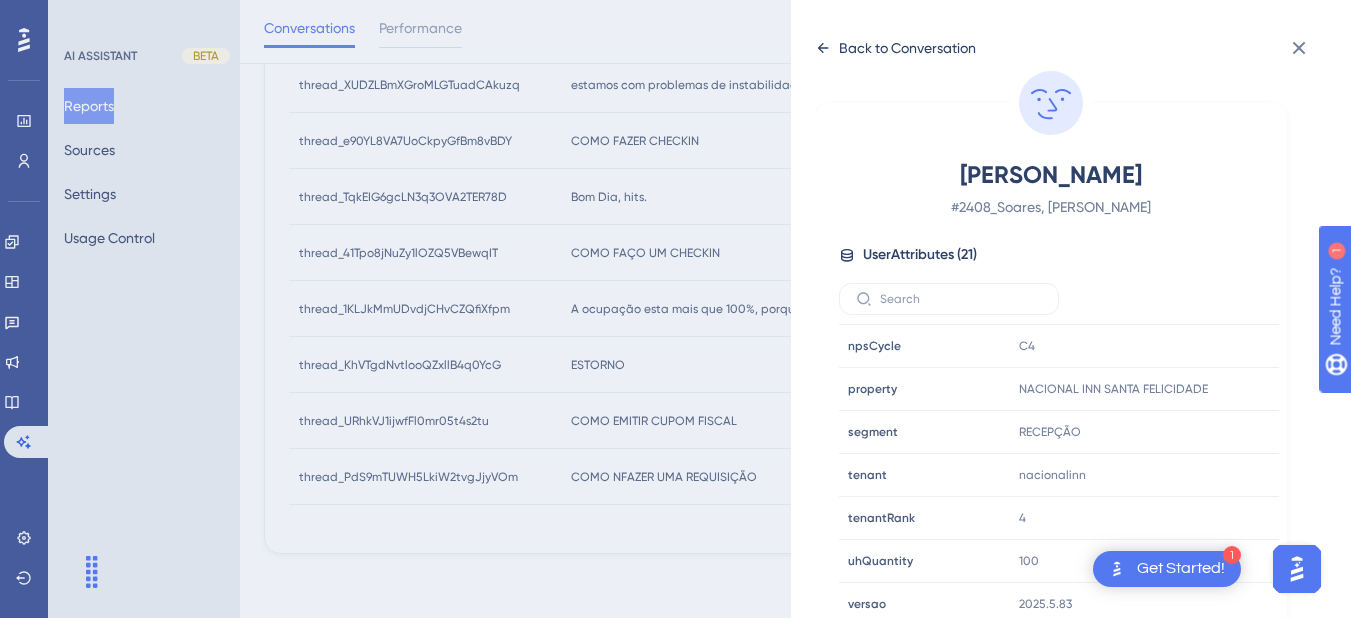 click on "Back to Conversation" at bounding box center (895, 48) 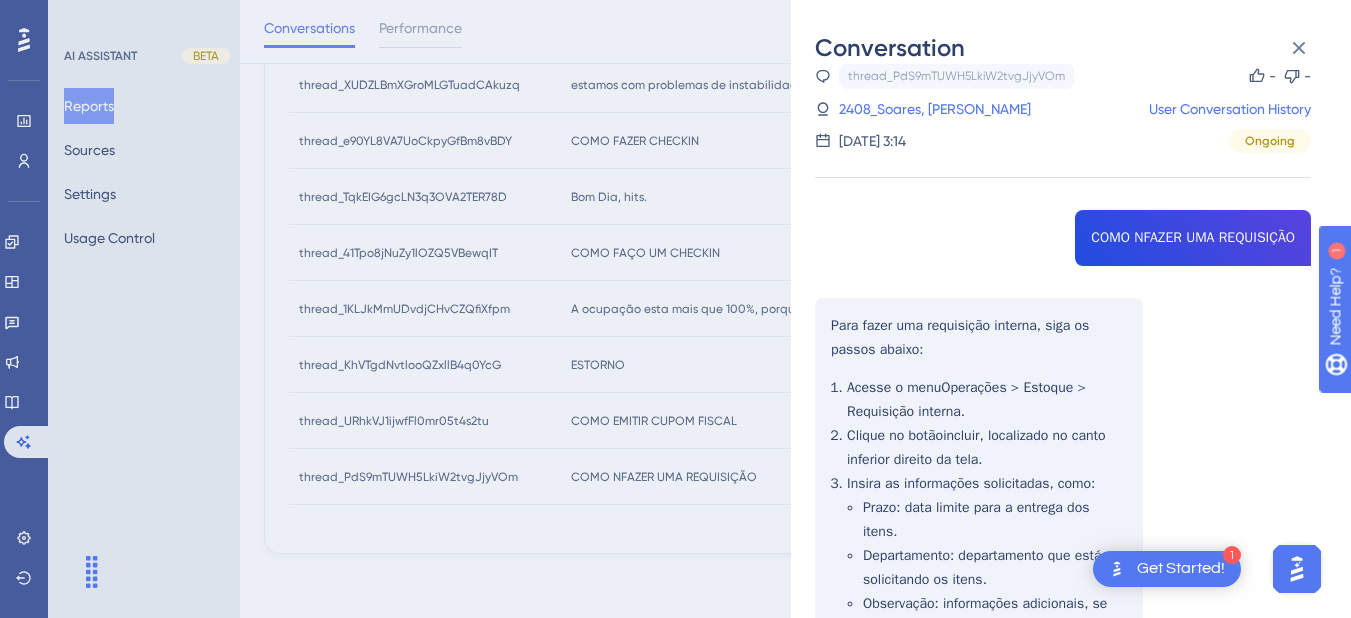click on "thread_PdS9mTUWH5LkiW2tvgJjyVOm Copy - - 2408_Soares, Ranieri User Conversation History 18 de jul. de 2025, 3:14 Ongoing COMO NFAZER UMA REQUISIÇÃO Para fazer uma requisição interna, siga os passos abaixo:
Acesse o menu  Operações > Estoque > Requisição interna .
Clique no botão  incluir , localizado no canto inferior direito da tela.
Insira as informações solicitadas, como:
Prazo : data limite para a entrega dos itens.
Departamento : departamento que está solicitando os itens.
Observação : informações adicionais, se necessário.
Após clicar no botão verde, você será redirecionado para inserir os produtos desejados.
No quadro de produtos, clique no botão verde para adicionar os itens. Digite o nome do produto, selecione o cadastro existente, insira a quantidade desejada e finalize clicando no botão verde. Repita até inserir todos os itens desejados." at bounding box center (1063, 525) 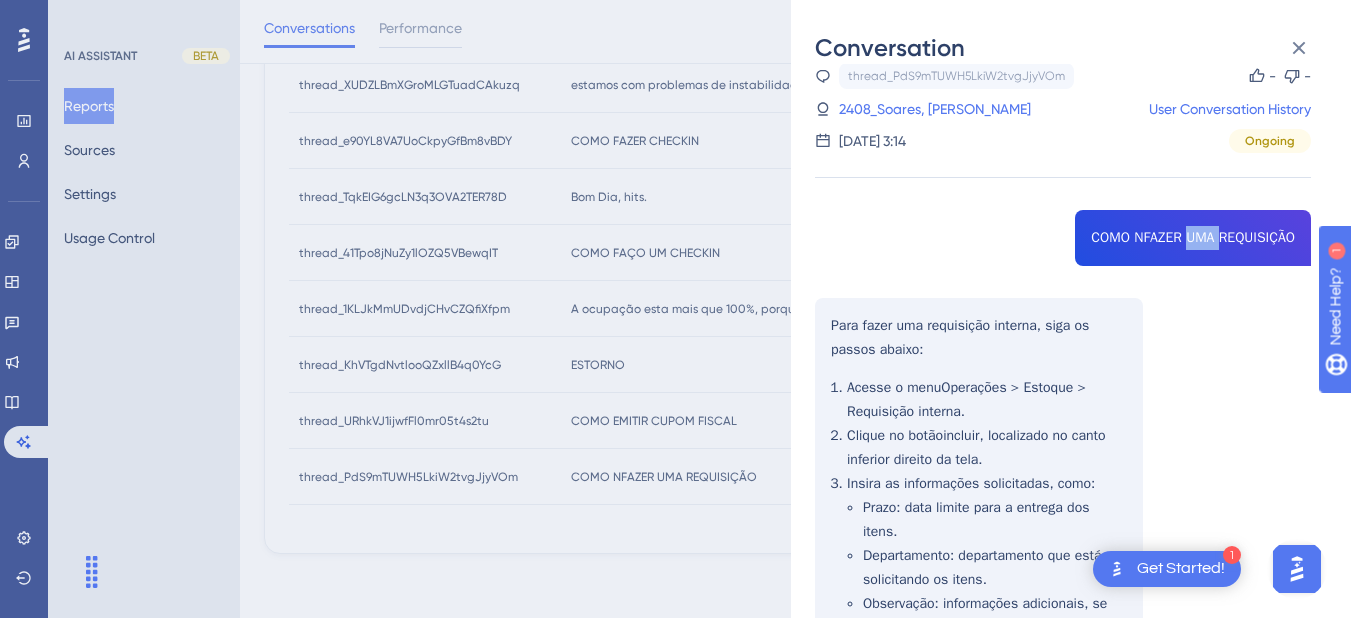 click on "thread_PdS9mTUWH5LkiW2tvgJjyVOm Copy - - 2408_Soares, Ranieri User Conversation History 18 de jul. de 2025, 3:14 Ongoing COMO NFAZER UMA REQUISIÇÃO Para fazer uma requisição interna, siga os passos abaixo:
Acesse o menu  Operações > Estoque > Requisição interna .
Clique no botão  incluir , localizado no canto inferior direito da tela.
Insira as informações solicitadas, como:
Prazo : data limite para a entrega dos itens.
Departamento : departamento que está solicitando os itens.
Observação : informações adicionais, se necessário.
Após clicar no botão verde, você será redirecionado para inserir os produtos desejados.
No quadro de produtos, clique no botão verde para adicionar os itens. Digite o nome do produto, selecione o cadastro existente, insira a quantidade desejada e finalize clicando no botão verde. Repita até inserir todos os itens desejados." at bounding box center (1063, 525) 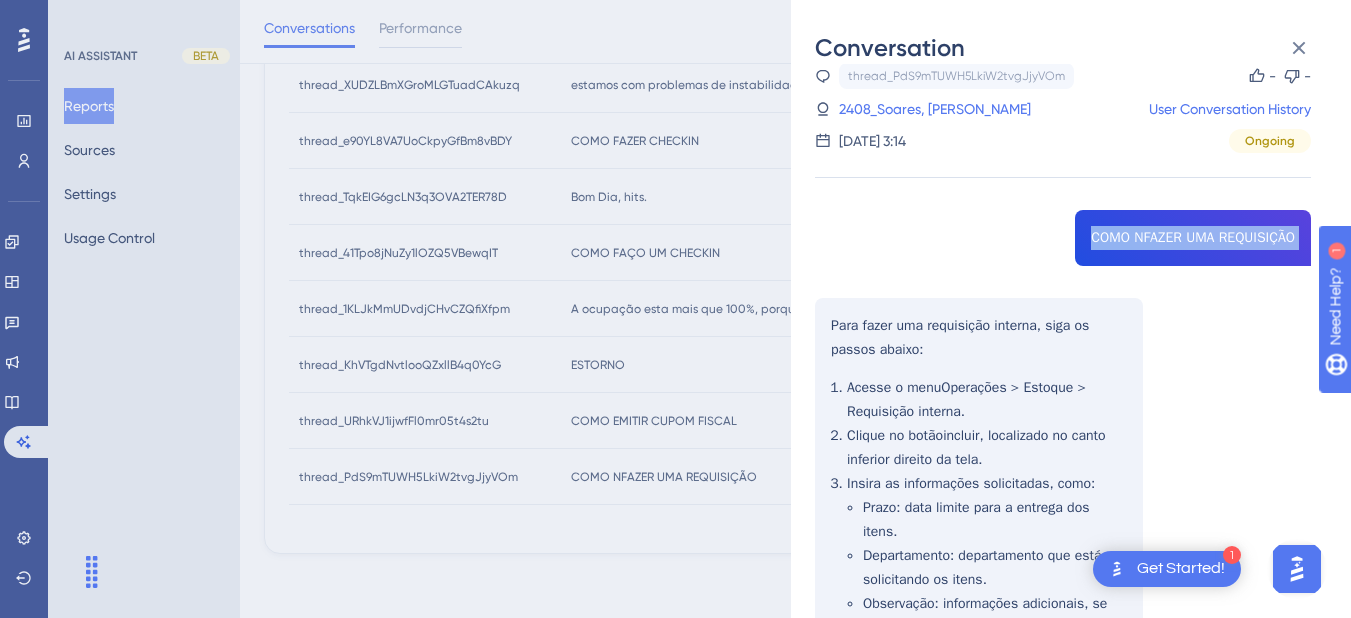 click on "thread_PdS9mTUWH5LkiW2tvgJjyVOm Copy - - 2408_Soares, Ranieri User Conversation History 18 de jul. de 2025, 3:14 Ongoing COMO NFAZER UMA REQUISIÇÃO Para fazer uma requisição interna, siga os passos abaixo:
Acesse o menu  Operações > Estoque > Requisição interna .
Clique no botão  incluir , localizado no canto inferior direito da tela.
Insira as informações solicitadas, como:
Prazo : data limite para a entrega dos itens.
Departamento : departamento que está solicitando os itens.
Observação : informações adicionais, se necessário.
Após clicar no botão verde, você será redirecionado para inserir os produtos desejados.
No quadro de produtos, clique no botão verde para adicionar os itens. Digite o nome do produto, selecione o cadastro existente, insira a quantidade desejada e finalize clicando no botão verde. Repita até inserir todos os itens desejados." at bounding box center [1063, 525] 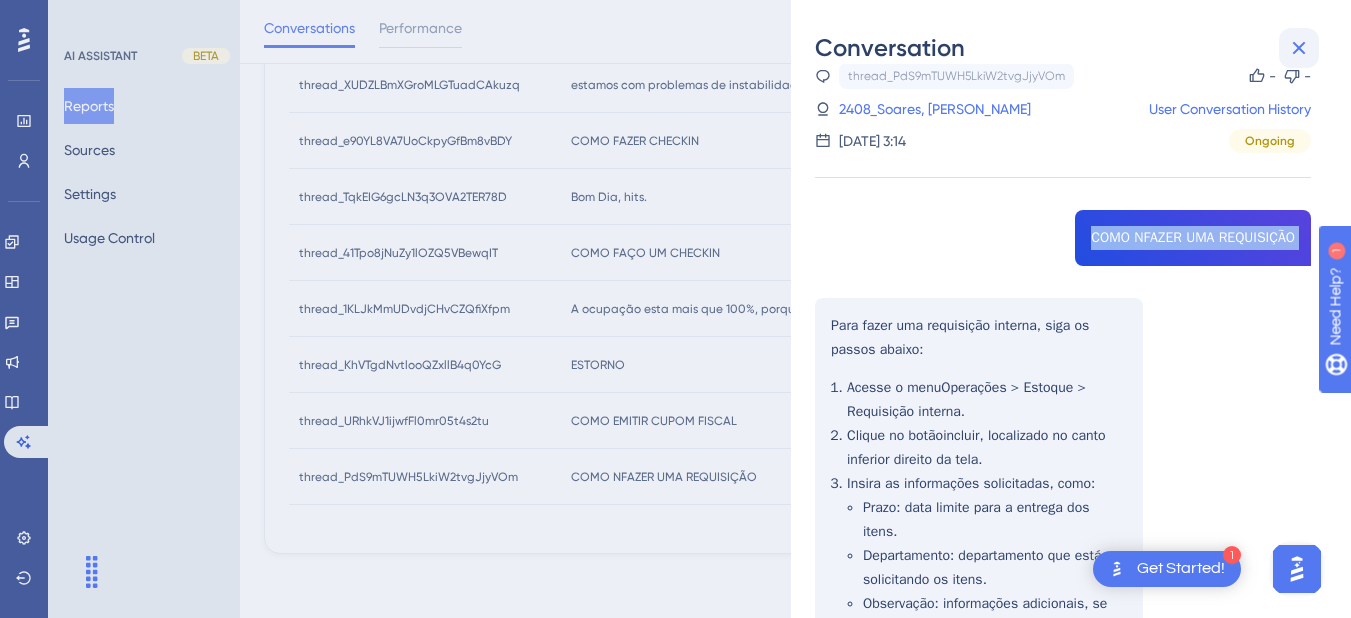click 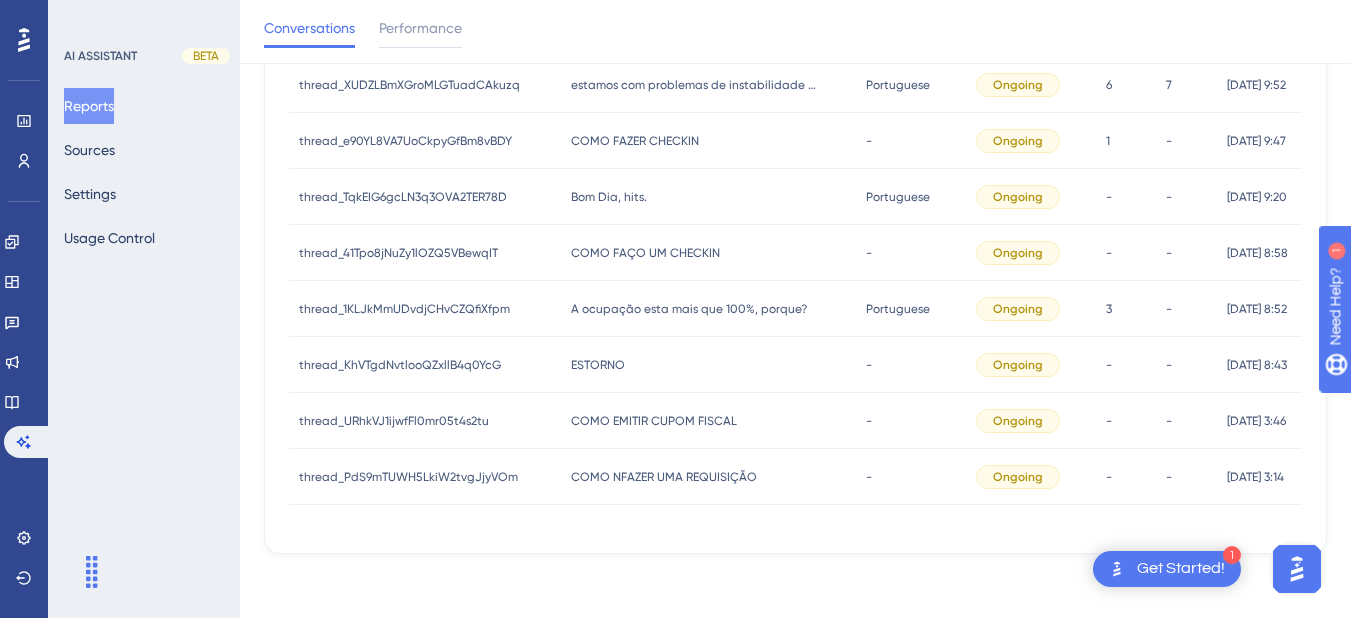 click on "COMO EMITIR CUPOM FISCAL" at bounding box center (654, 421) 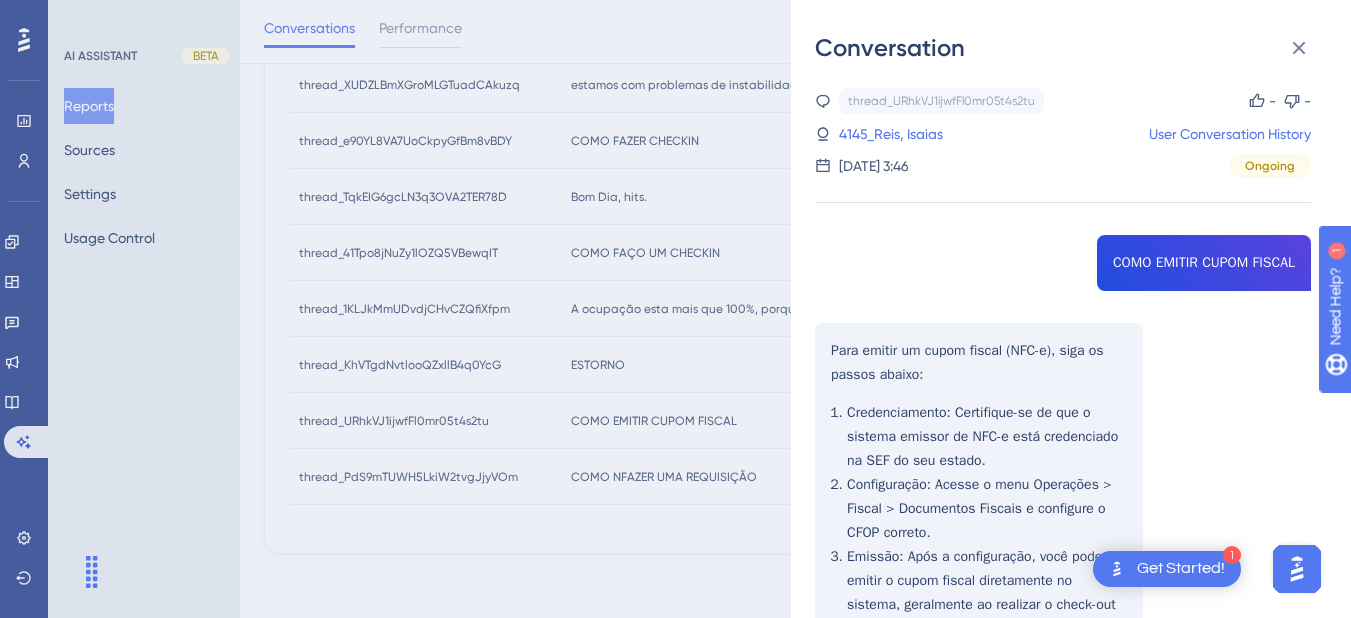 click on "thread_URhkVJ1ijwfFl0mr05t4s2tu Copy - - 4145_Reis, Isaias User Conversation History 18 de jul. de 2025, 3:46 Ongoing COMO EMITIR CUPOM FISCAL Para emitir um cupom fiscal (NFC-e), siga os passos abaixo:
Credenciamento : Certifique-se de que o sistema emissor de NFC-e está credenciado na SEF do seu estado.
Configuração : Acesse o menu Operações > Fiscal > Documentos Fiscais e configure o CFOP correto.
Emissão : Após a configuração, você pode emitir o cupom fiscal diretamente no sistema, geralmente ao realizar o check-out de uma conta.
Lembre-se de que é necessário ter um certificado digital e que algumas informações cadastrais do destinatário devem ser preenchidas corretamente." at bounding box center (1063, 478) 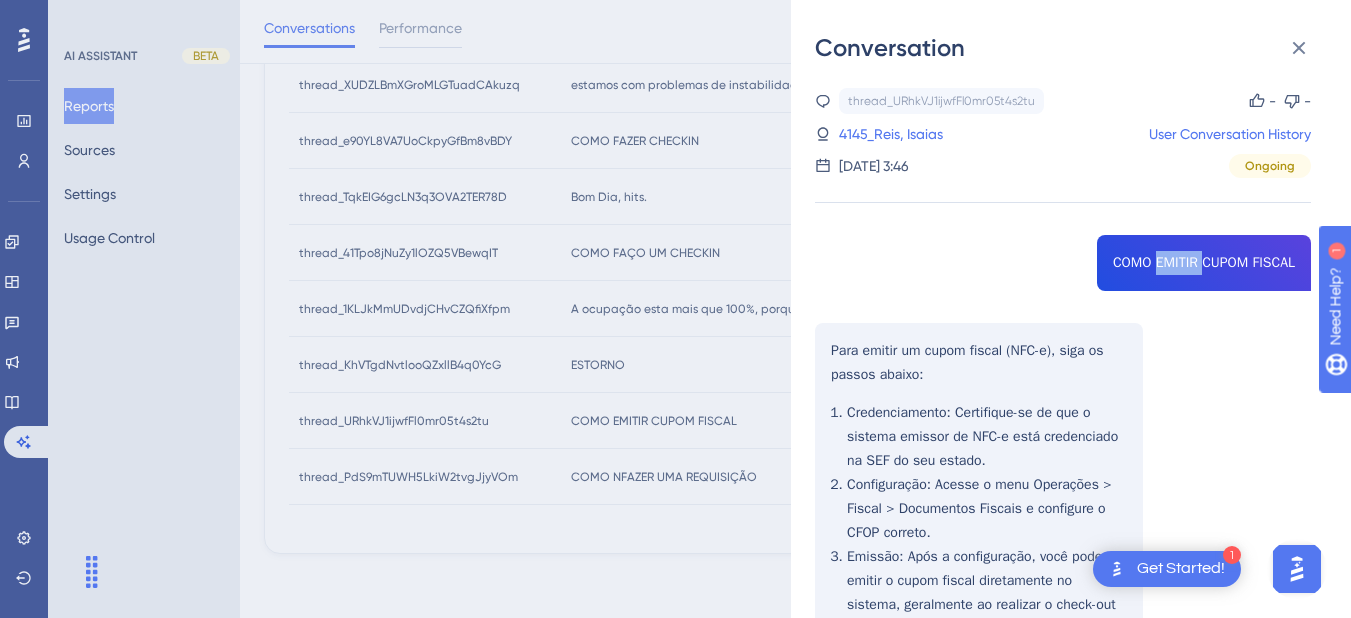 click on "thread_URhkVJ1ijwfFl0mr05t4s2tu Copy - - 4145_Reis, Isaias User Conversation History 18 de jul. de 2025, 3:46 Ongoing COMO EMITIR CUPOM FISCAL Para emitir um cupom fiscal (NFC-e), siga os passos abaixo:
Credenciamento : Certifique-se de que o sistema emissor de NFC-e está credenciado na SEF do seu estado.
Configuração : Acesse o menu Operações > Fiscal > Documentos Fiscais e configure o CFOP correto.
Emissão : Após a configuração, você pode emitir o cupom fiscal diretamente no sistema, geralmente ao realizar o check-out de uma conta.
Lembre-se de que é necessário ter um certificado digital e que algumas informações cadastrais do destinatário devem ser preenchidas corretamente." at bounding box center [1063, 478] 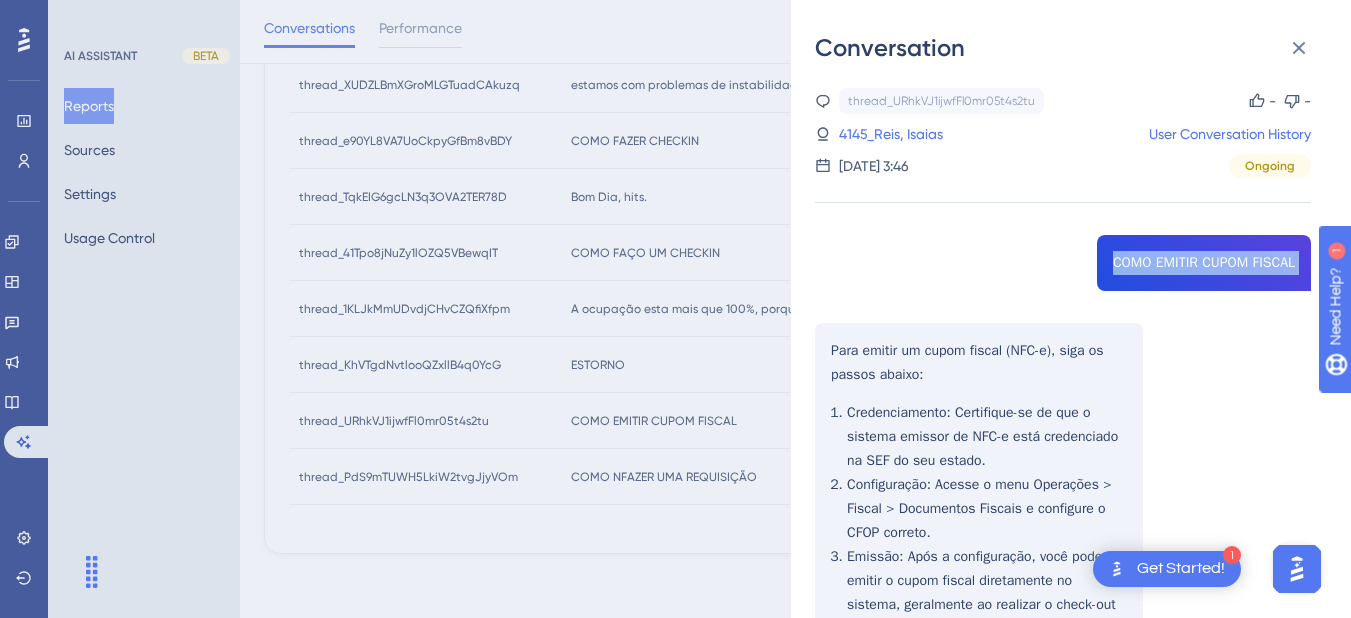 click on "thread_URhkVJ1ijwfFl0mr05t4s2tu Copy - - 4145_Reis, Isaias User Conversation History 18 de jul. de 2025, 3:46 Ongoing COMO EMITIR CUPOM FISCAL Para emitir um cupom fiscal (NFC-e), siga os passos abaixo:
Credenciamento : Certifique-se de que o sistema emissor de NFC-e está credenciado na SEF do seu estado.
Configuração : Acesse o menu Operações > Fiscal > Documentos Fiscais e configure o CFOP correto.
Emissão : Após a configuração, você pode emitir o cupom fiscal diretamente no sistema, geralmente ao realizar o check-out de uma conta.
Lembre-se de que é necessário ter um certificado digital e que algumas informações cadastrais do destinatário devem ser preenchidas corretamente." at bounding box center [1063, 478] 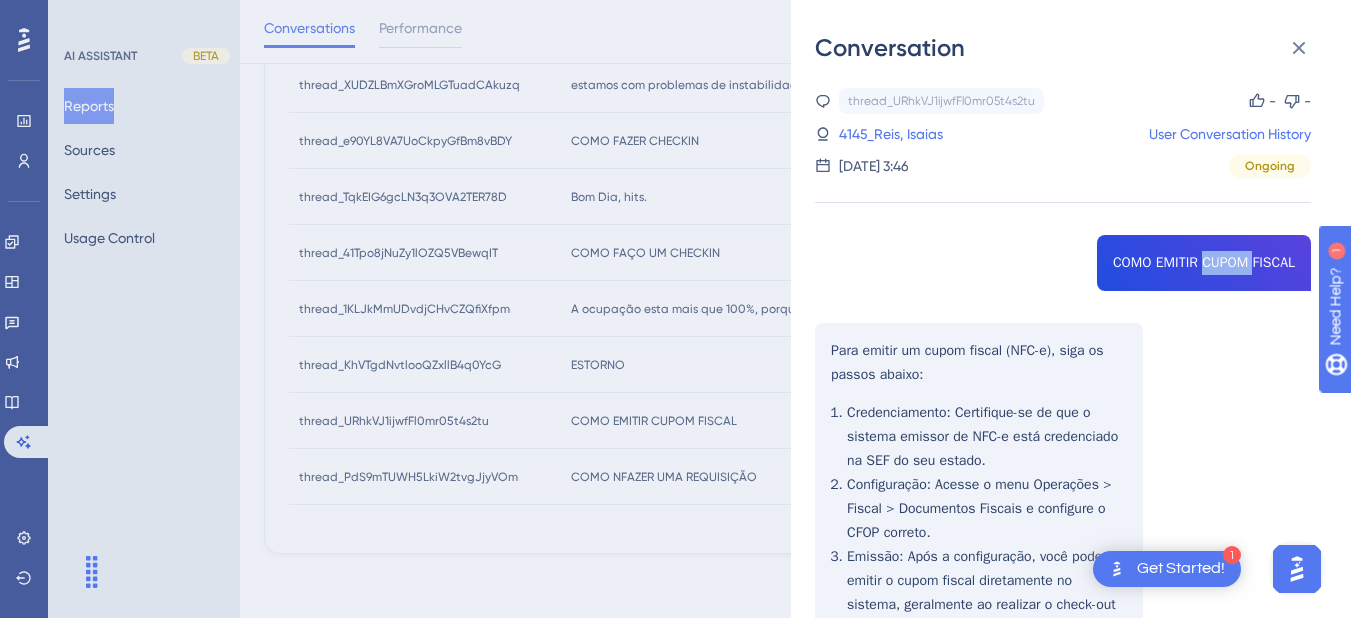 click on "thread_URhkVJ1ijwfFl0mr05t4s2tu Copy - - 4145_Reis, Isaias User Conversation History 18 de jul. de 2025, 3:46 Ongoing COMO EMITIR CUPOM FISCAL Para emitir um cupom fiscal (NFC-e), siga os passos abaixo:
Credenciamento : Certifique-se de que o sistema emissor de NFC-e está credenciado na SEF do seu estado.
Configuração : Acesse o menu Operações > Fiscal > Documentos Fiscais e configure o CFOP correto.
Emissão : Após a configuração, você pode emitir o cupom fiscal diretamente no sistema, geralmente ao realizar o check-out de uma conta.
Lembre-se de que é necessário ter um certificado digital e que algumas informações cadastrais do destinatário devem ser preenchidas corretamente." at bounding box center (1063, 478) 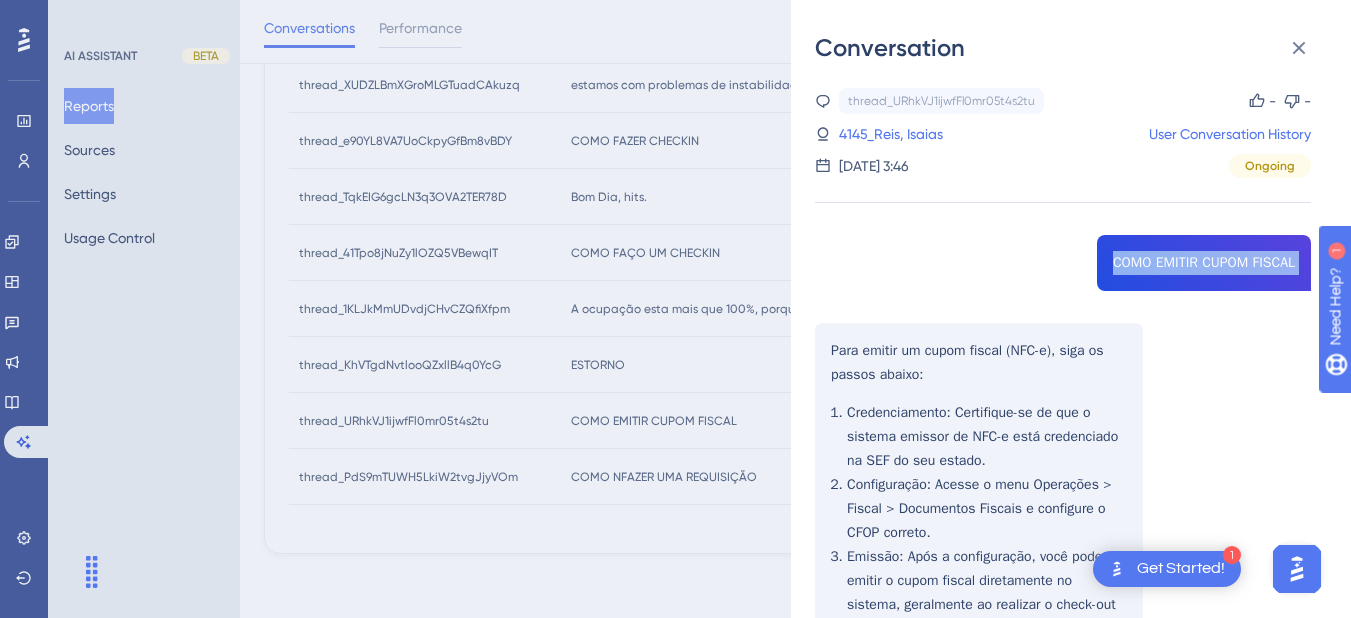 click on "thread_URhkVJ1ijwfFl0mr05t4s2tu Copy - - 4145_Reis, Isaias User Conversation History 18 de jul. de 2025, 3:46 Ongoing COMO EMITIR CUPOM FISCAL Para emitir um cupom fiscal (NFC-e), siga os passos abaixo:
Credenciamento : Certifique-se de que o sistema emissor de NFC-e está credenciado na SEF do seu estado.
Configuração : Acesse o menu Operações > Fiscal > Documentos Fiscais e configure o CFOP correto.
Emissão : Após a configuração, você pode emitir o cupom fiscal diretamente no sistema, geralmente ao realizar o check-out de uma conta.
Lembre-se de que é necessário ter um certificado digital e que algumas informações cadastrais do destinatário devem ser preenchidas corretamente." at bounding box center (1063, 478) 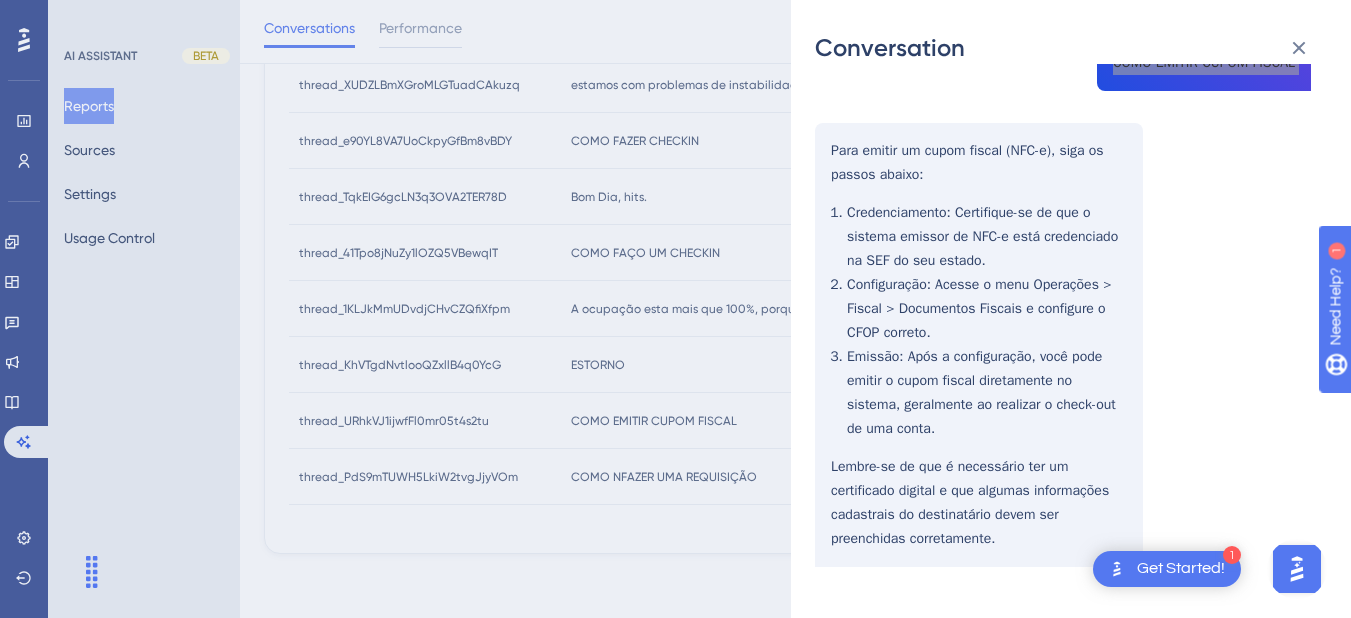 scroll, scrollTop: 0, scrollLeft: 0, axis: both 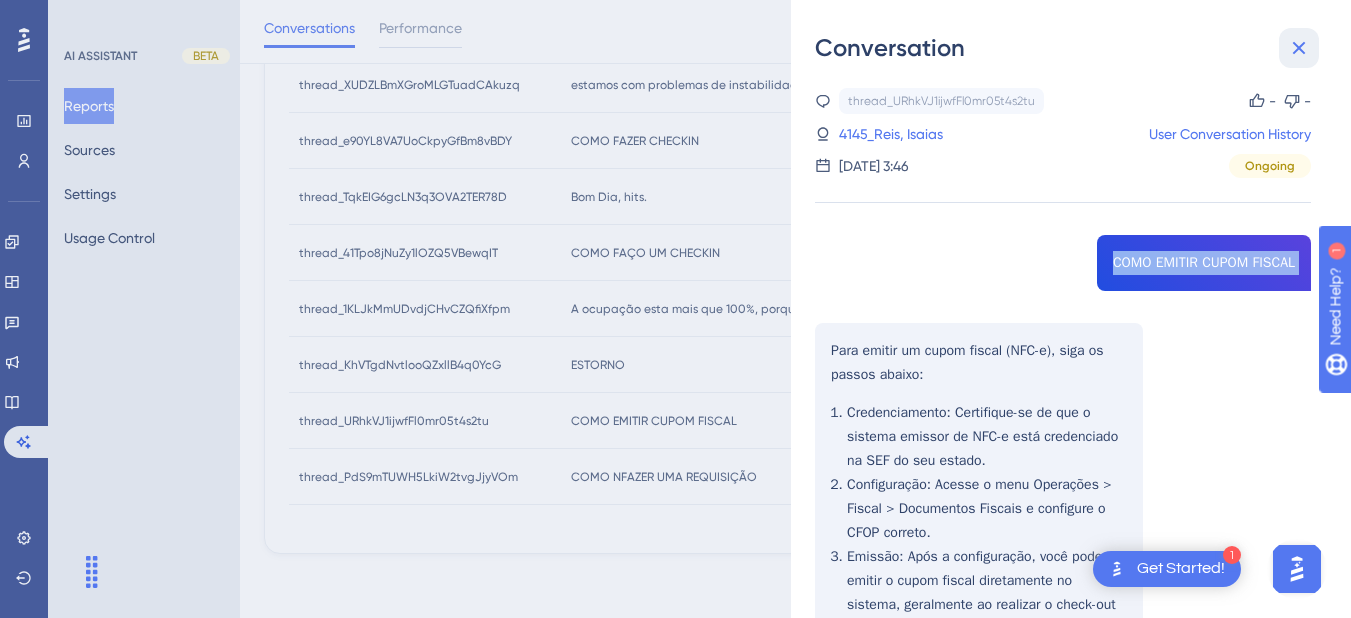 click 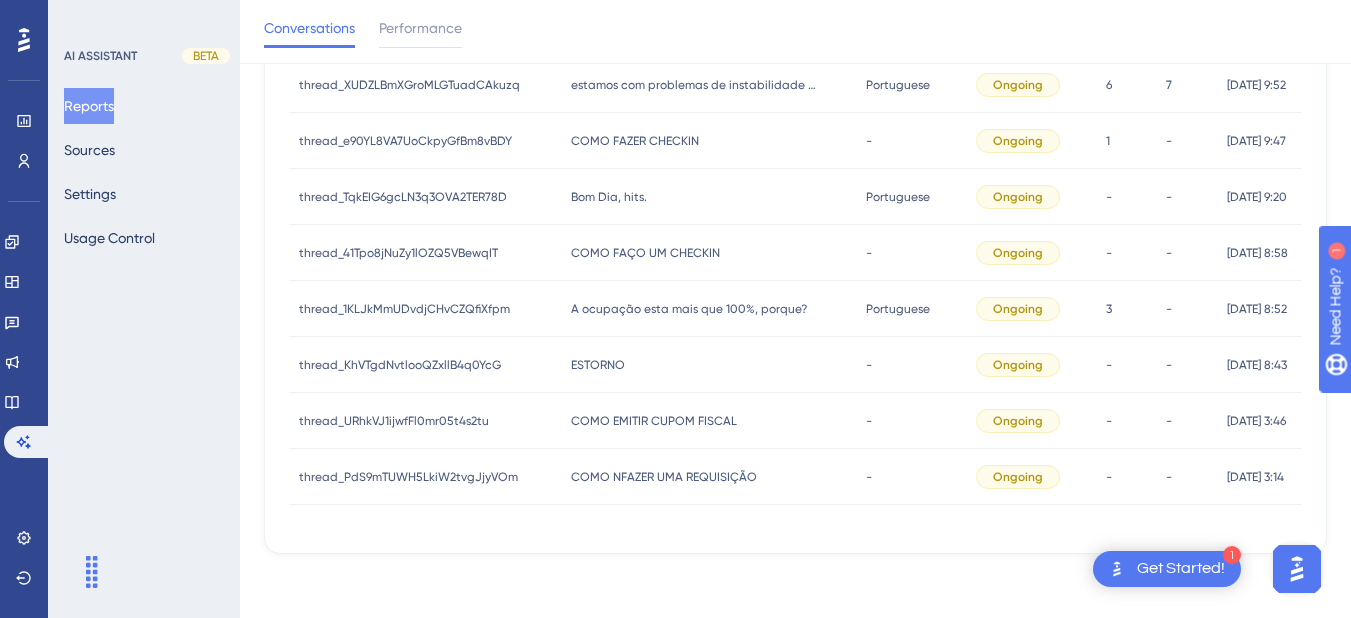 click on "COMO EMITIR CUPOM FISCAL" at bounding box center (654, 421) 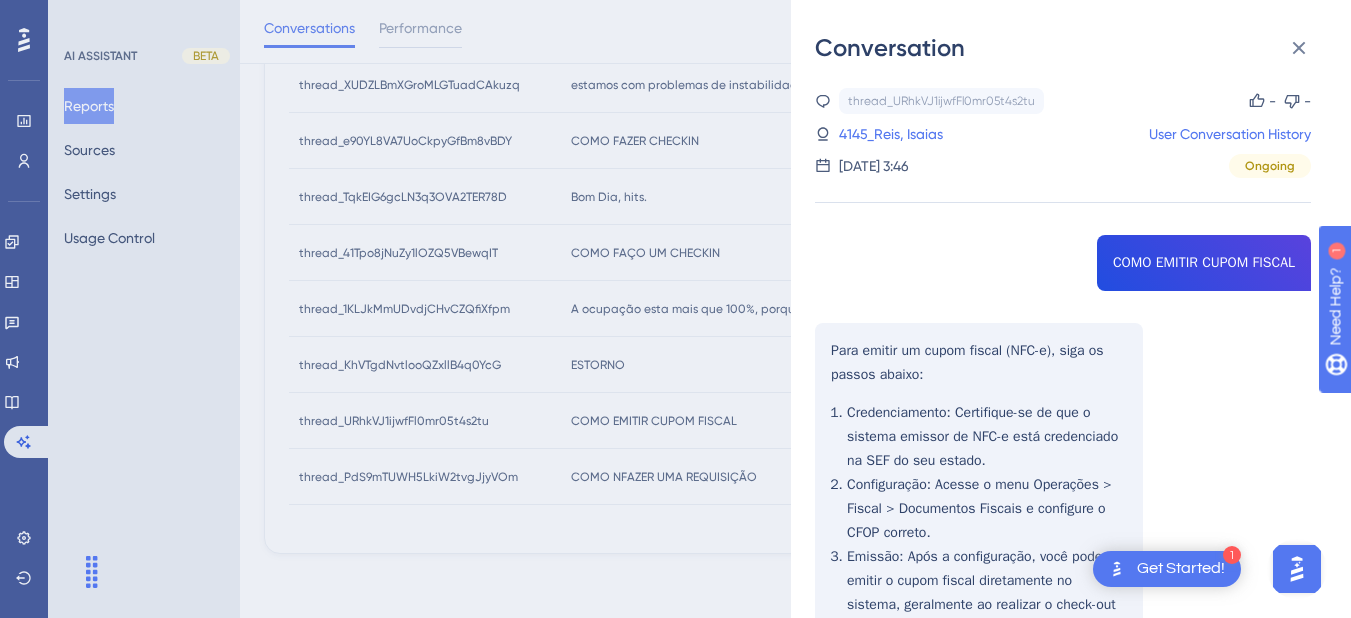 scroll, scrollTop: 236, scrollLeft: 0, axis: vertical 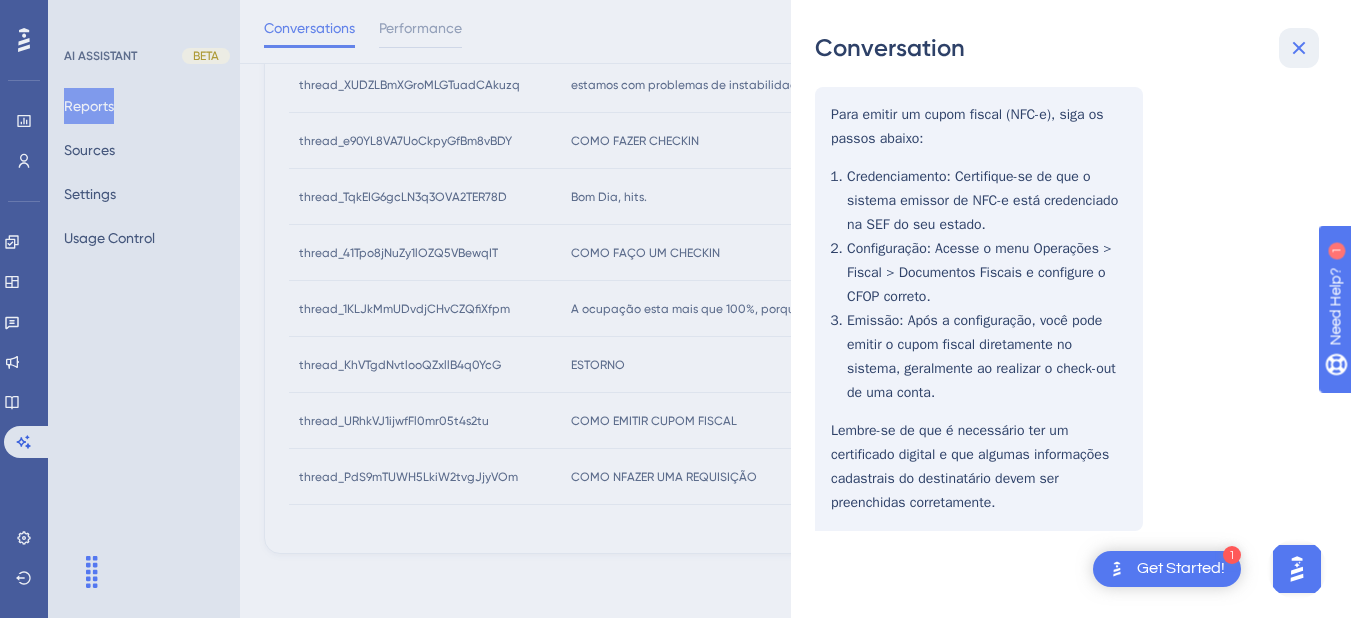 drag, startPoint x: 1305, startPoint y: 46, endPoint x: 1251, endPoint y: 65, distance: 57.245087 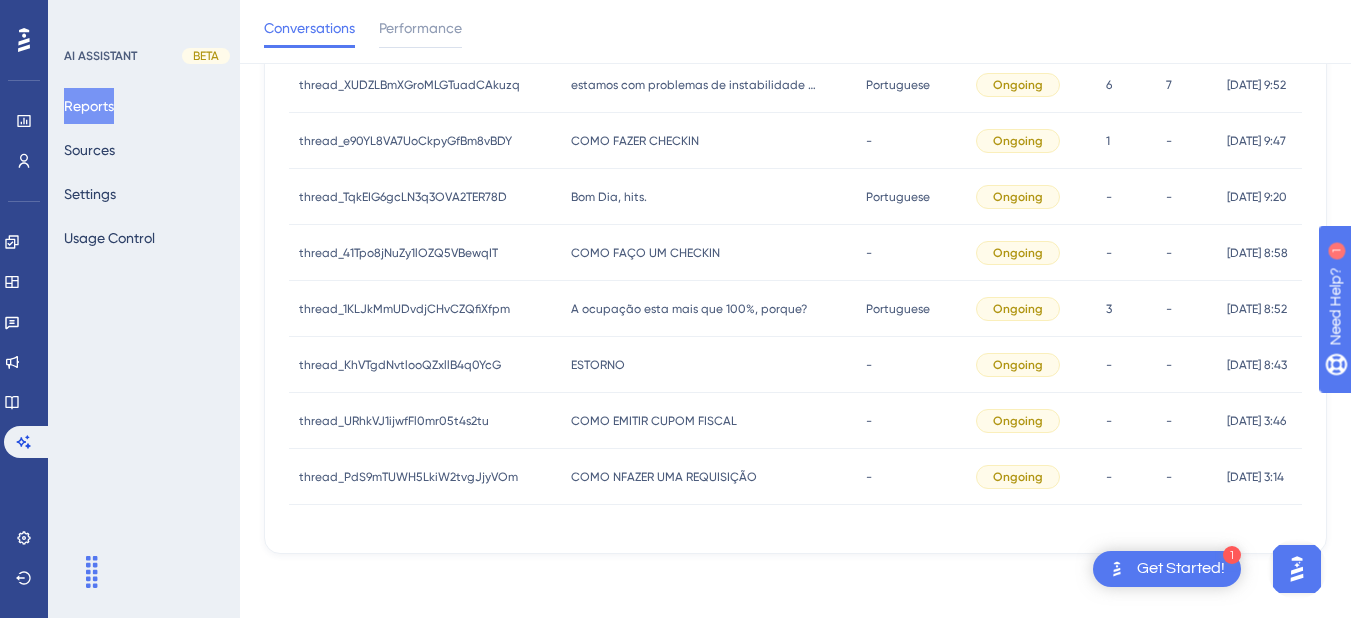 click on "ESTORNO ESTORNO" at bounding box center (709, 365) 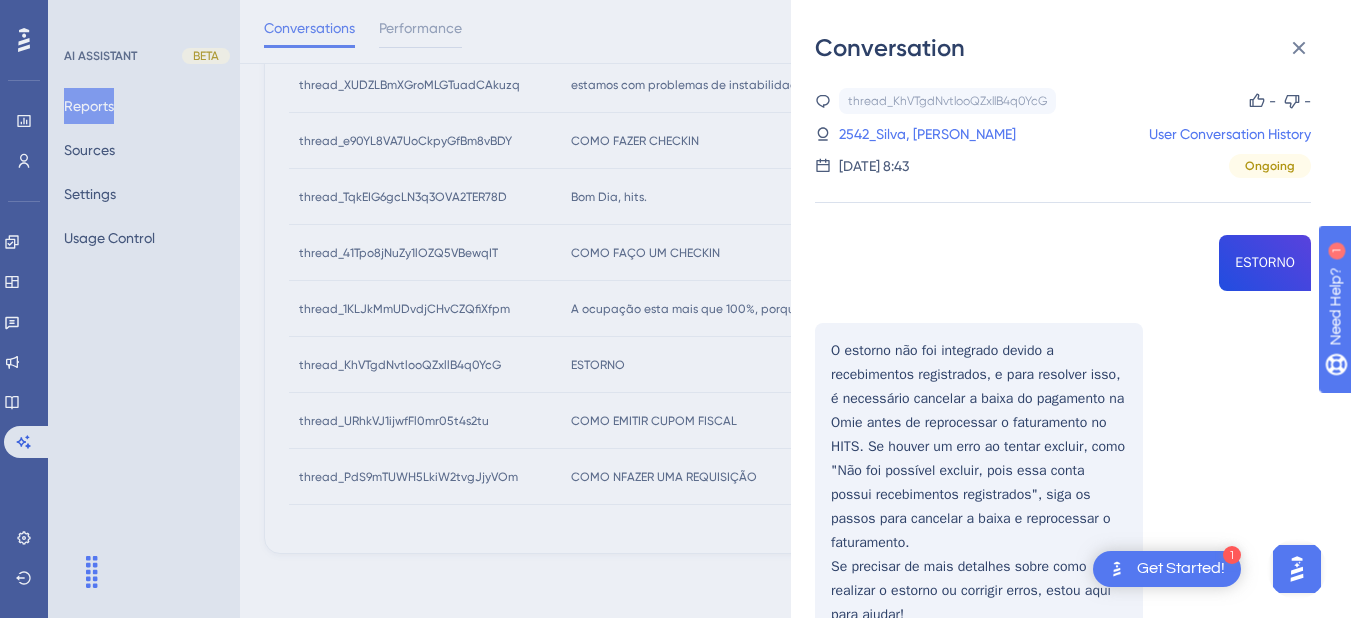 scroll, scrollTop: 88, scrollLeft: 0, axis: vertical 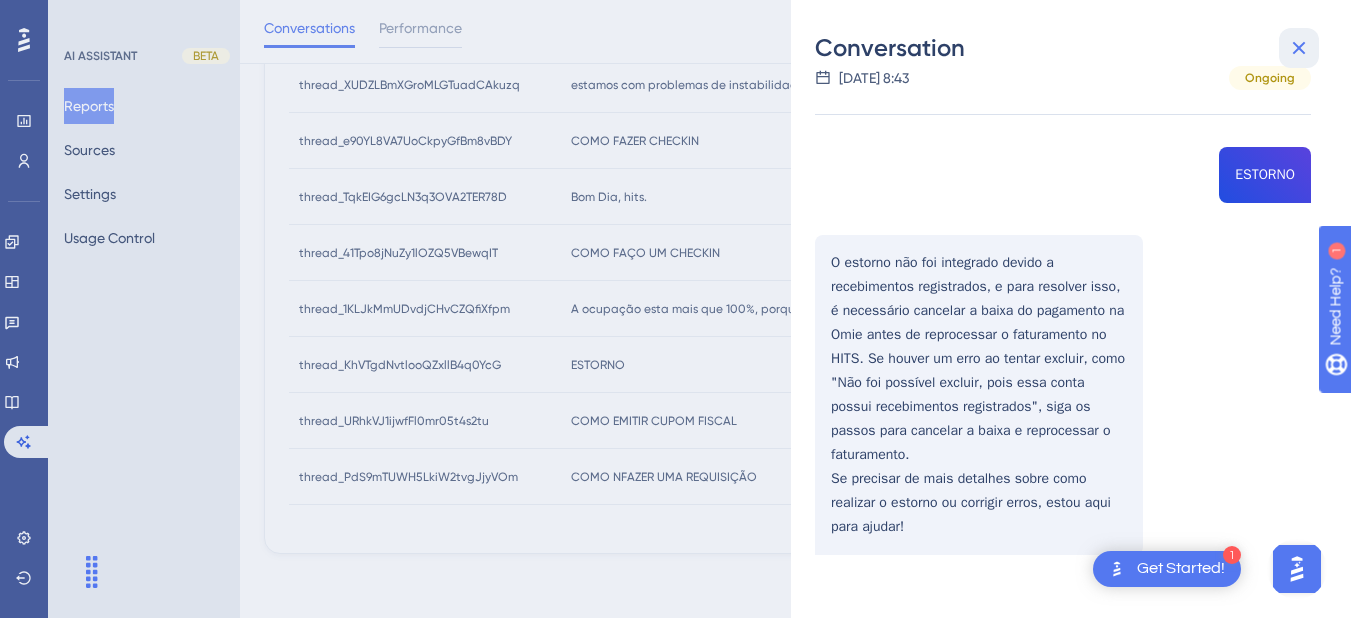 click 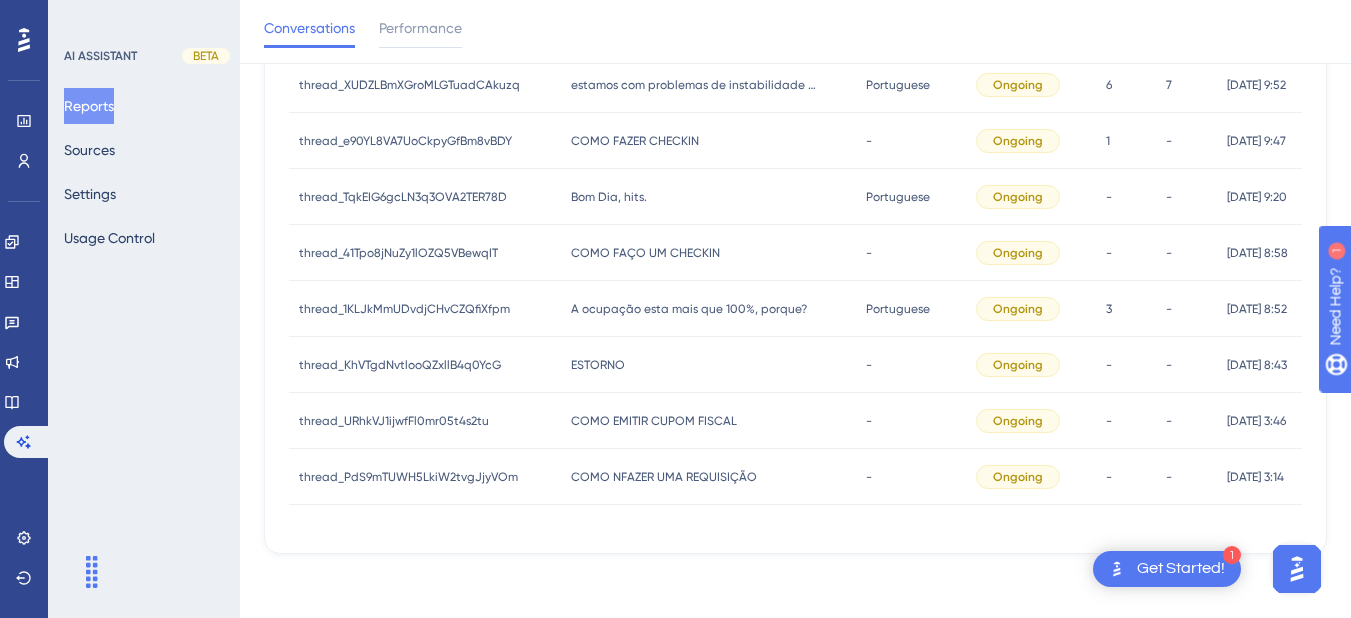 click on "A ocupação esta mais que 100%, porque? A ocupação esta mais que 100%, porque?" at bounding box center (709, 309) 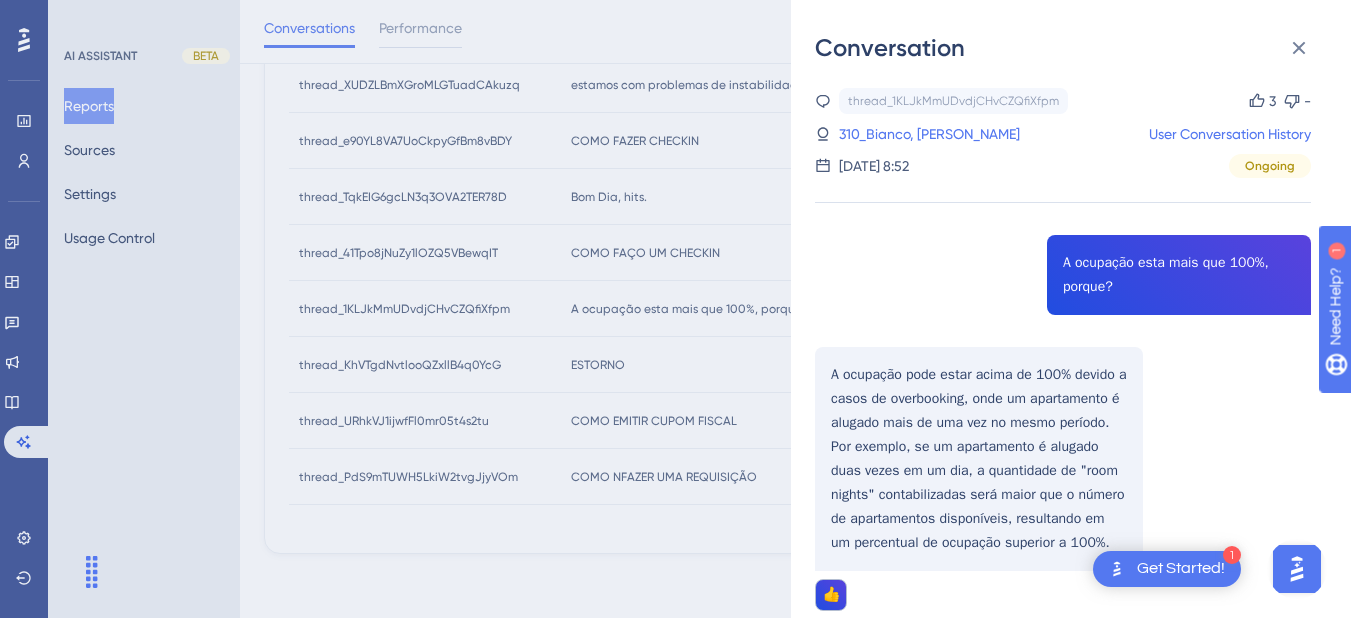 click on "thread_1KLJkMmUDvdjCHvCZQfiXfpm Copy 3 - 310_Bianco, Hugo User Conversation History 18 de jul. de 2025, 8:52 Ongoing A ocupação esta mais que 100%, porque? A ocupação pode estar acima de 100% devido a casos de overbooking, onde um apartamento é alugado mais de uma vez no mesmo período. Por exemplo, se um apartamento é alugado duas vezes em um dia, a quantidade de "room nights" contabilizadas será maior que o número de apartamentos disponíveis, resultando em um percentual de ocupação superior a 100%. 👍 Como cancelar link de pagamento stone? Para cancelar um link de pagamento Stone, siga estes passos:
Acesse a tela de links de pagamento, que pode ser feita de duas maneiras:
Através do Menu de Operações > Recepção > Pagamentos.
Usando a Pesquisa rápida de opções.
Utilize os filtros para localizar o link que deseja cancelar.
Clique nos três pontinhos ao lado do link e selecione "Cancelar link".
Importante 👍
Abra a reserva desejada.
👍" at bounding box center (1063, 1998) 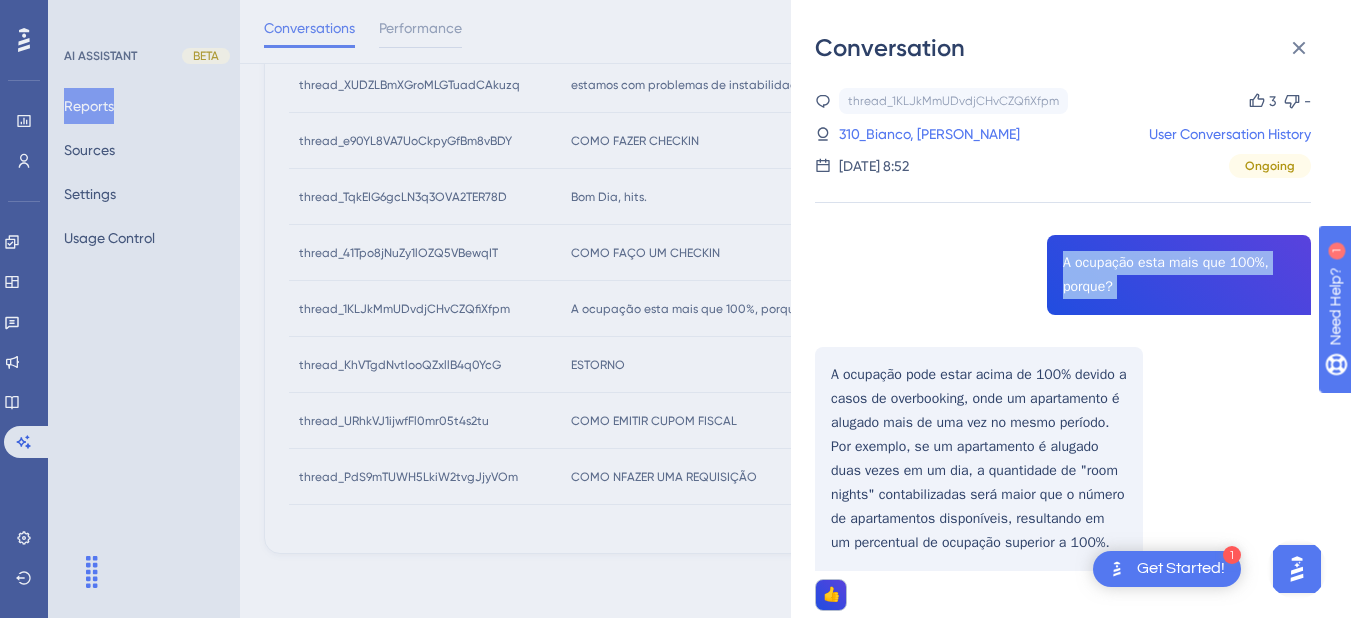 click on "thread_1KLJkMmUDvdjCHvCZQfiXfpm Copy 3 - 310_Bianco, Hugo User Conversation History 18 de jul. de 2025, 8:52 Ongoing A ocupação esta mais que 100%, porque? A ocupação pode estar acima de 100% devido a casos de overbooking, onde um apartamento é alugado mais de uma vez no mesmo período. Por exemplo, se um apartamento é alugado duas vezes em um dia, a quantidade de "room nights" contabilizadas será maior que o número de apartamentos disponíveis, resultando em um percentual de ocupação superior a 100%. 👍 Como cancelar link de pagamento stone? Para cancelar um link de pagamento Stone, siga estes passos:
Acesse a tela de links de pagamento, que pode ser feita de duas maneiras:
Através do Menu de Operações > Recepção > Pagamentos.
Usando a Pesquisa rápida de opções.
Utilize os filtros para localizar o link que deseja cancelar.
Clique nos três pontinhos ao lado do link e selecione "Cancelar link".
Importante 👍
Abra a reserva desejada.
👍" at bounding box center [1063, 1998] 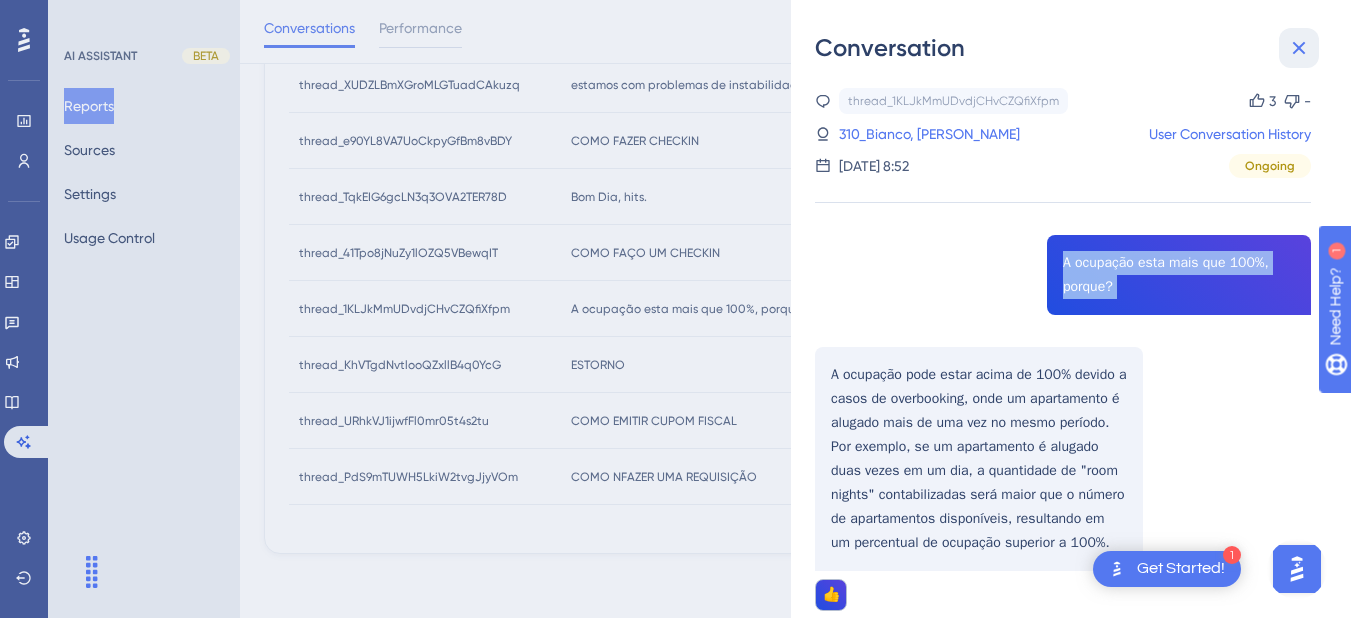 drag, startPoint x: 1101, startPoint y: 271, endPoint x: 1300, endPoint y: 56, distance: 292.96075 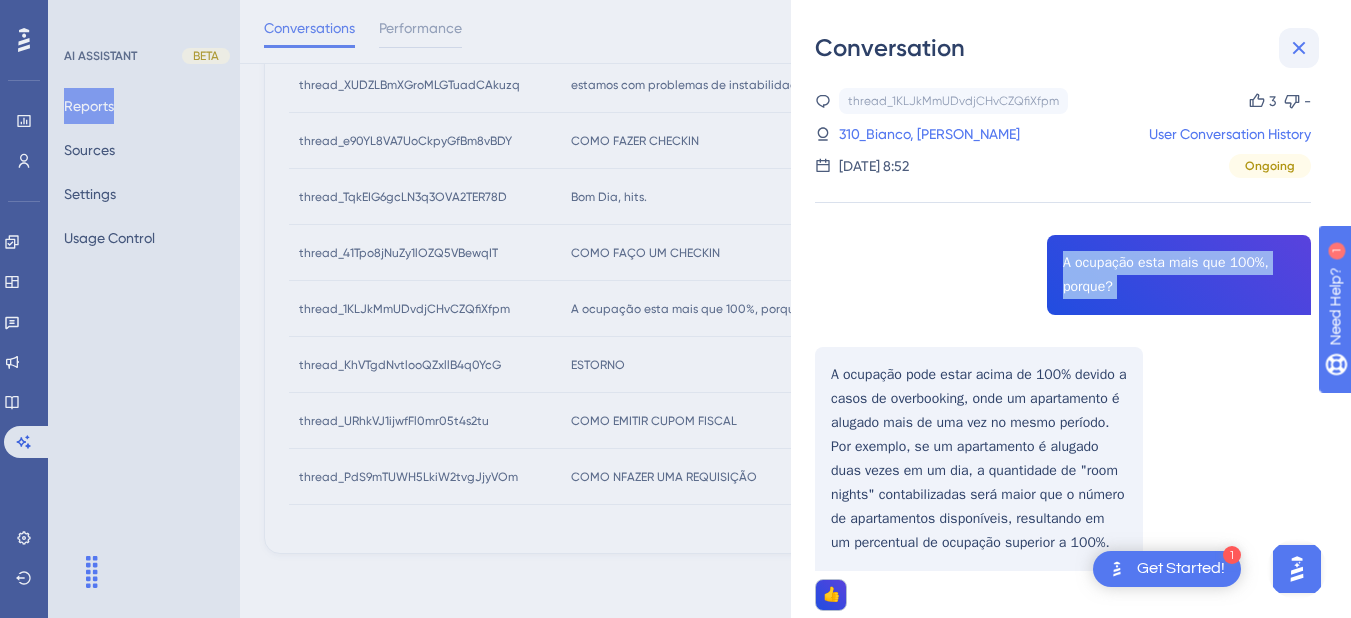 click 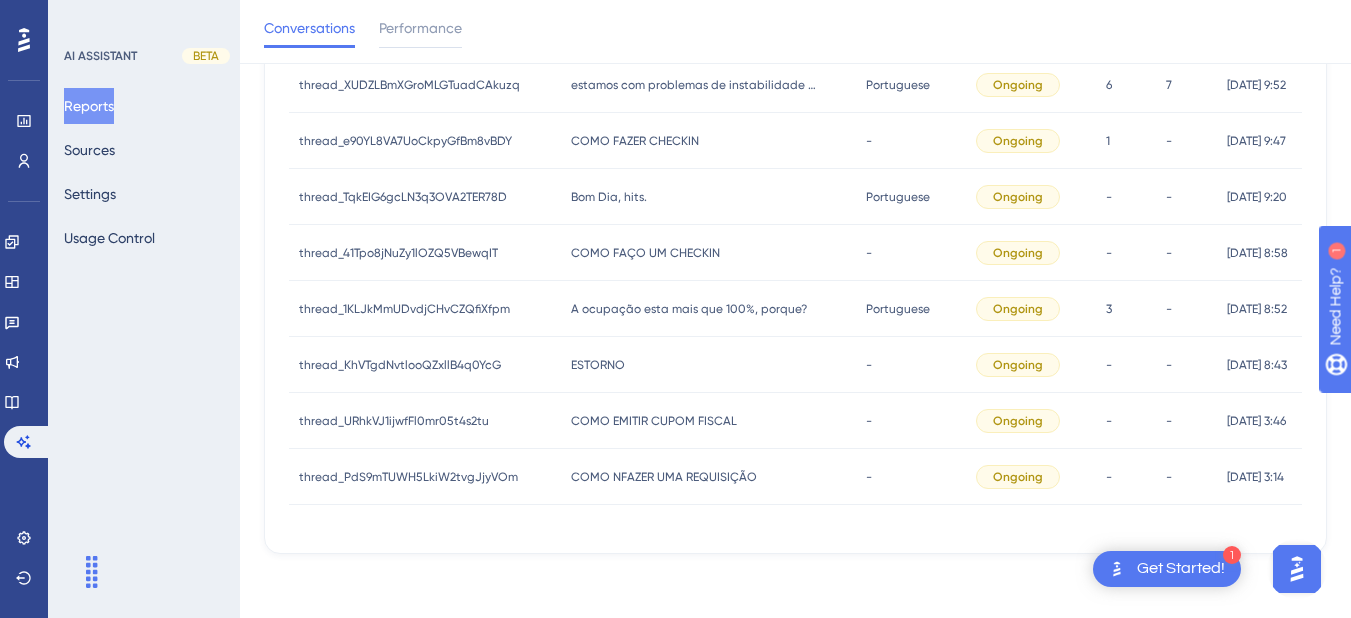 click on "COMO FAÇO UM CHECKIN" at bounding box center [645, 253] 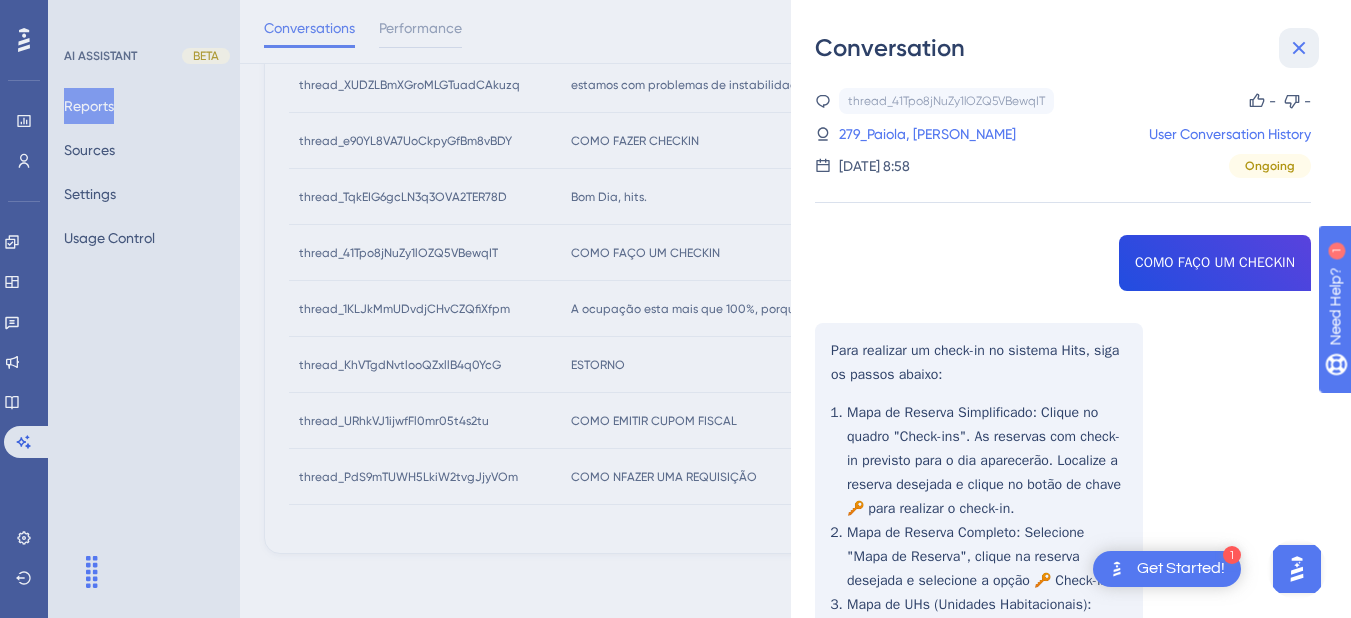 click at bounding box center (1299, 48) 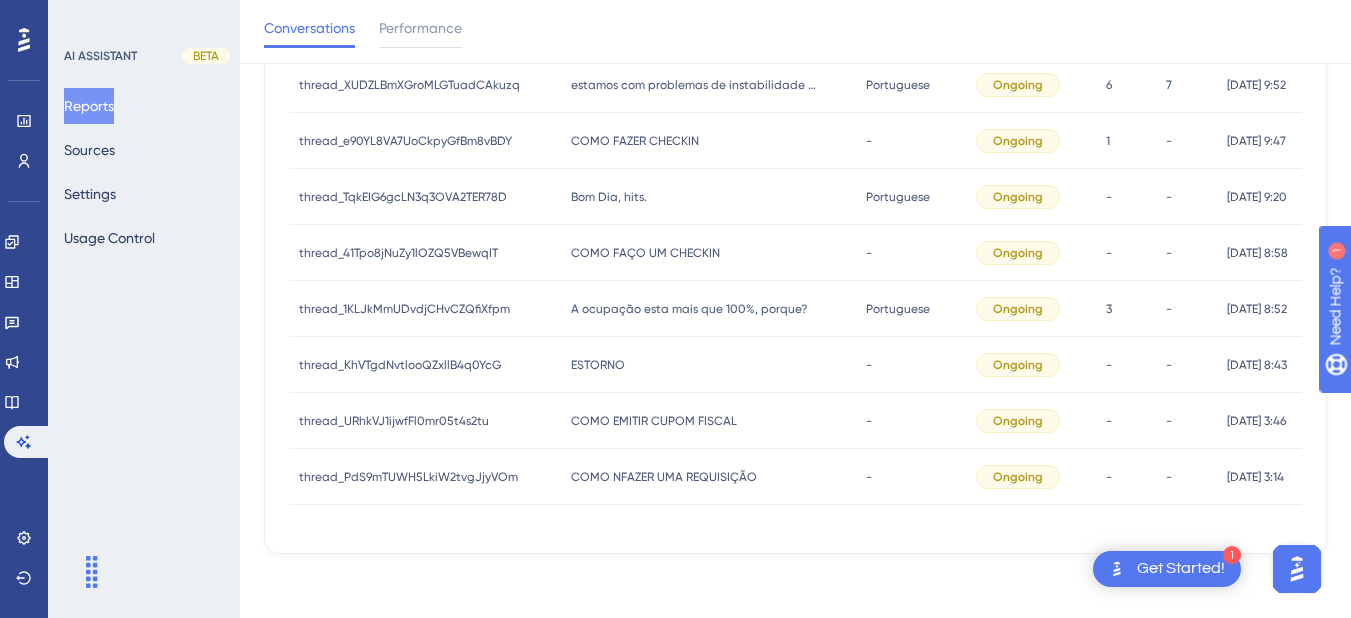 click on "Bom Dia, hits." at bounding box center (609, 197) 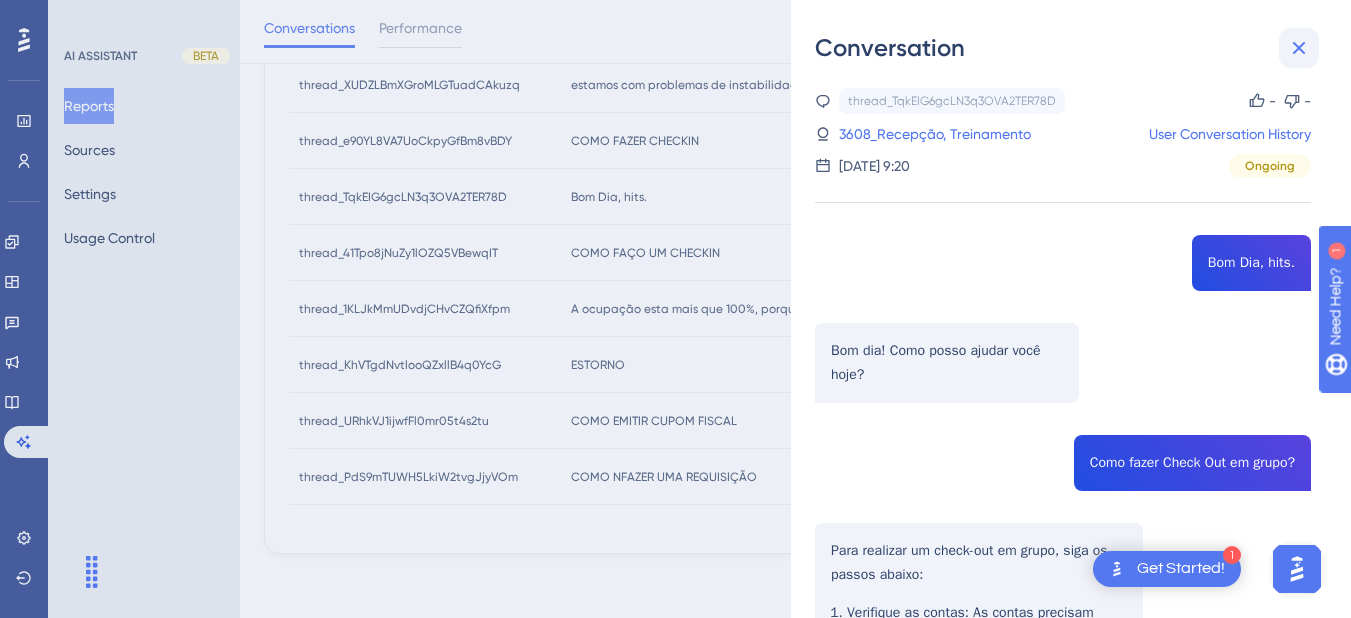 click 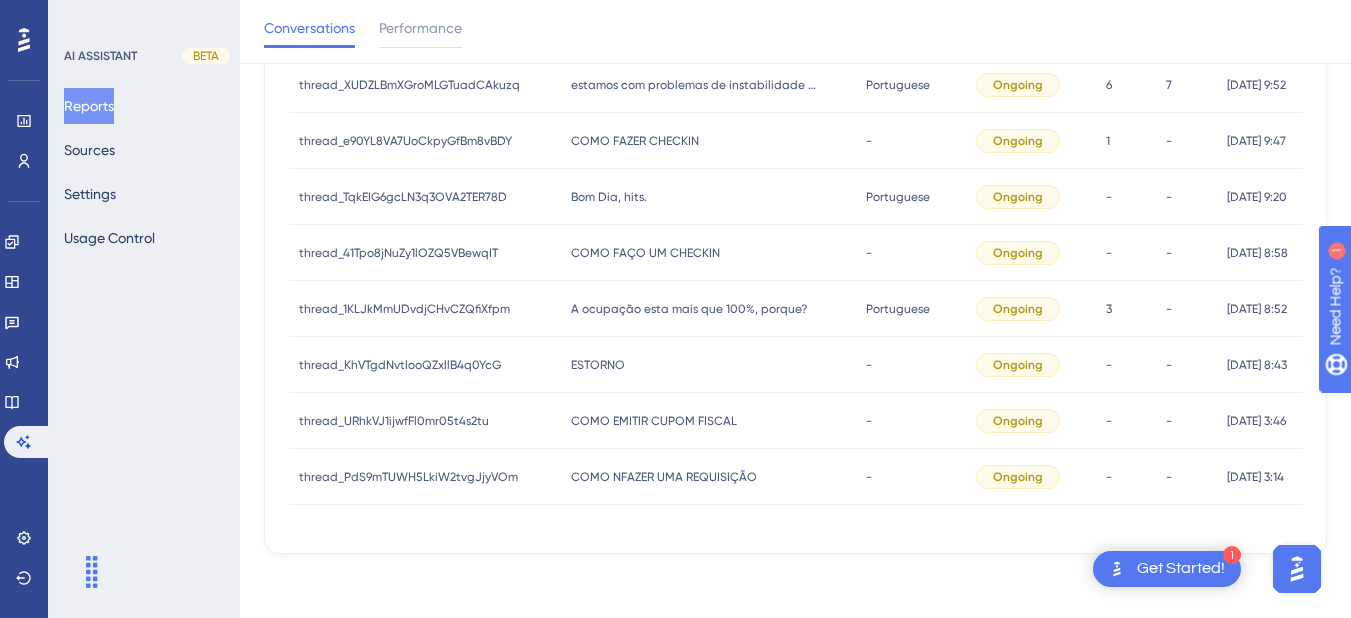 scroll, scrollTop: 408, scrollLeft: 0, axis: vertical 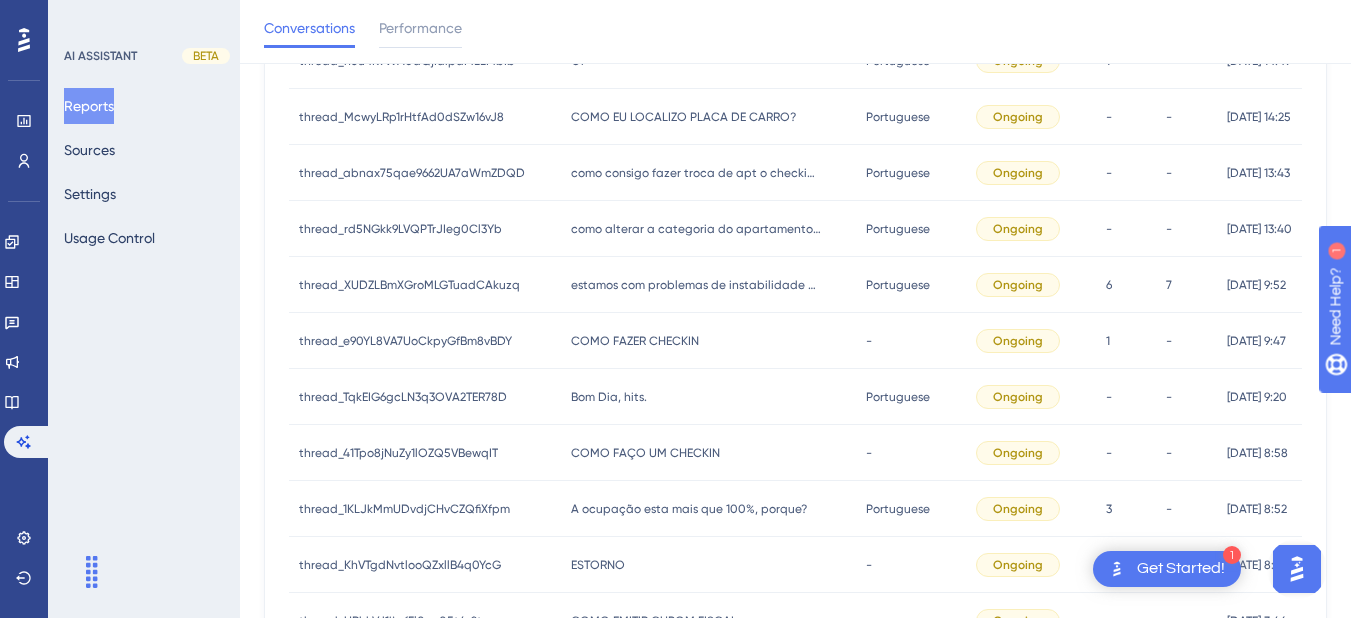 click on "estamos com problemas de instabilidade na tef no período noturno
todos esses dias, após às 18:00 +- começa ficar muito lenta
fazemos os procedimentos de reiniciar e etc
porém não melhora estamos com problemas de instabilidade na tef no período noturno
todos esses dias, após às 18:00 +- começa ficar muito lenta
fazemos os procedimentos de reiniciar e etc
porém não melhora" at bounding box center [709, 285] 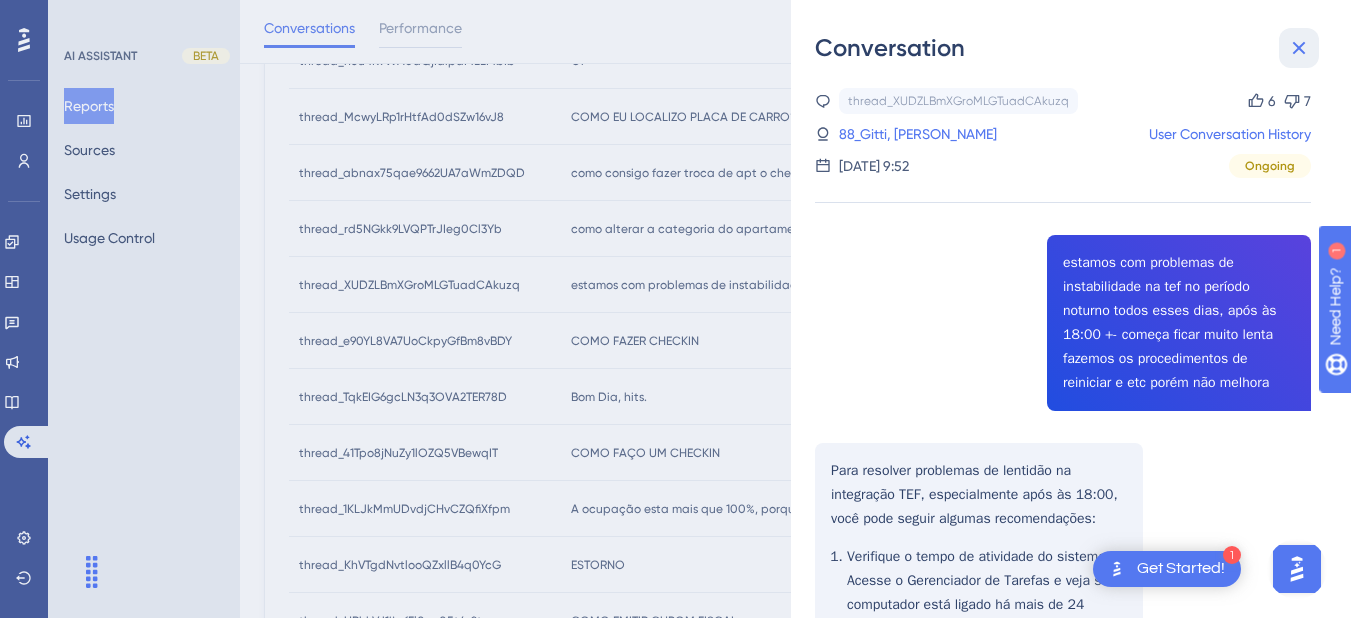 click 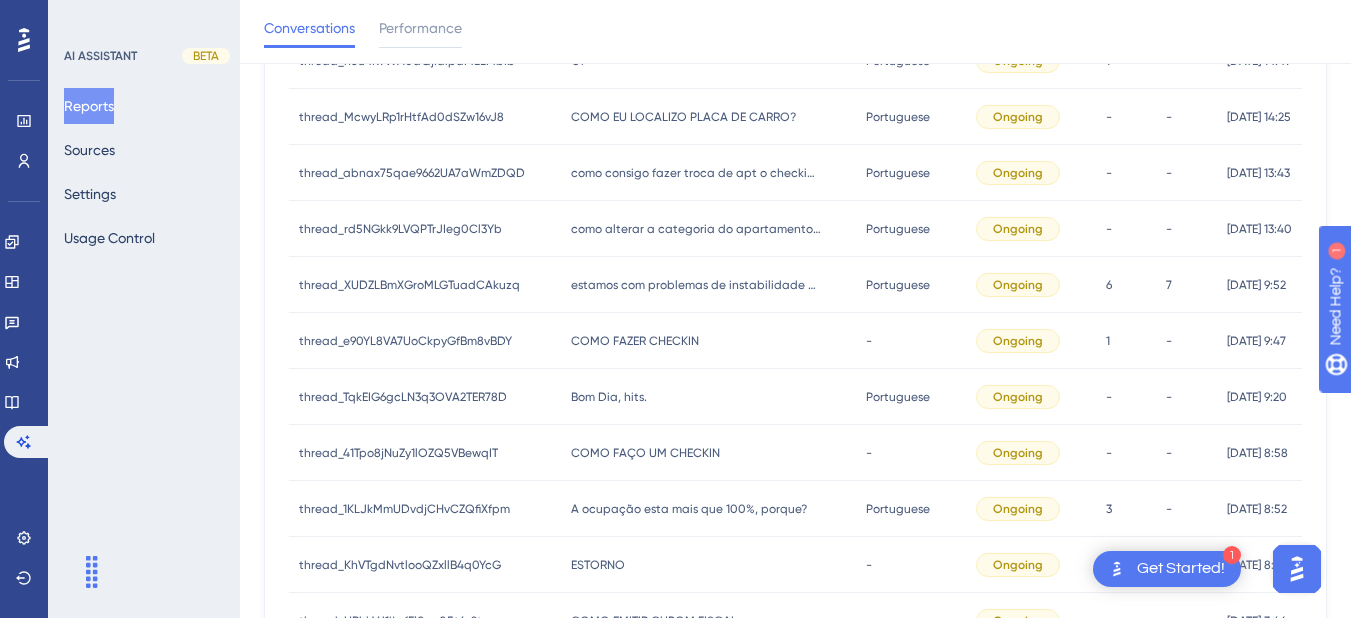 click on "como alterar a categoria do apartamento na reserva como alterar a categoria do apartamento na reserva" at bounding box center (709, 229) 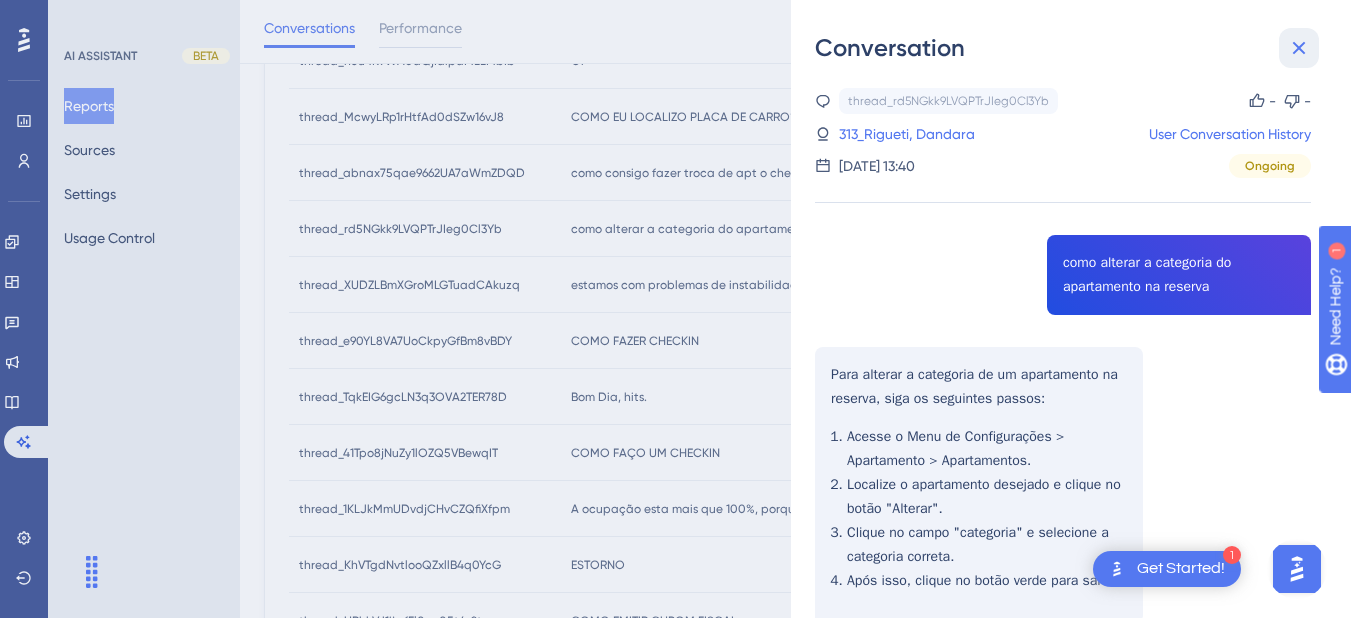click at bounding box center (1299, 48) 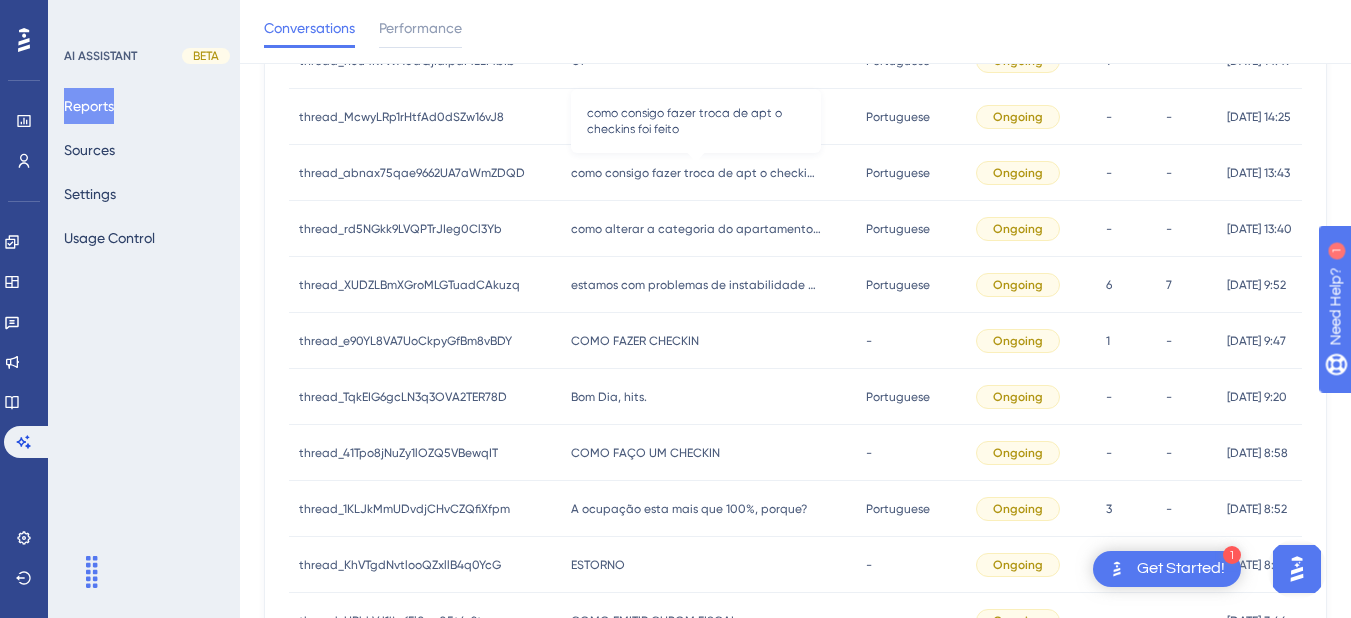 click on "como consigo fazer troca de apt o checkins foi feito" at bounding box center (696, 173) 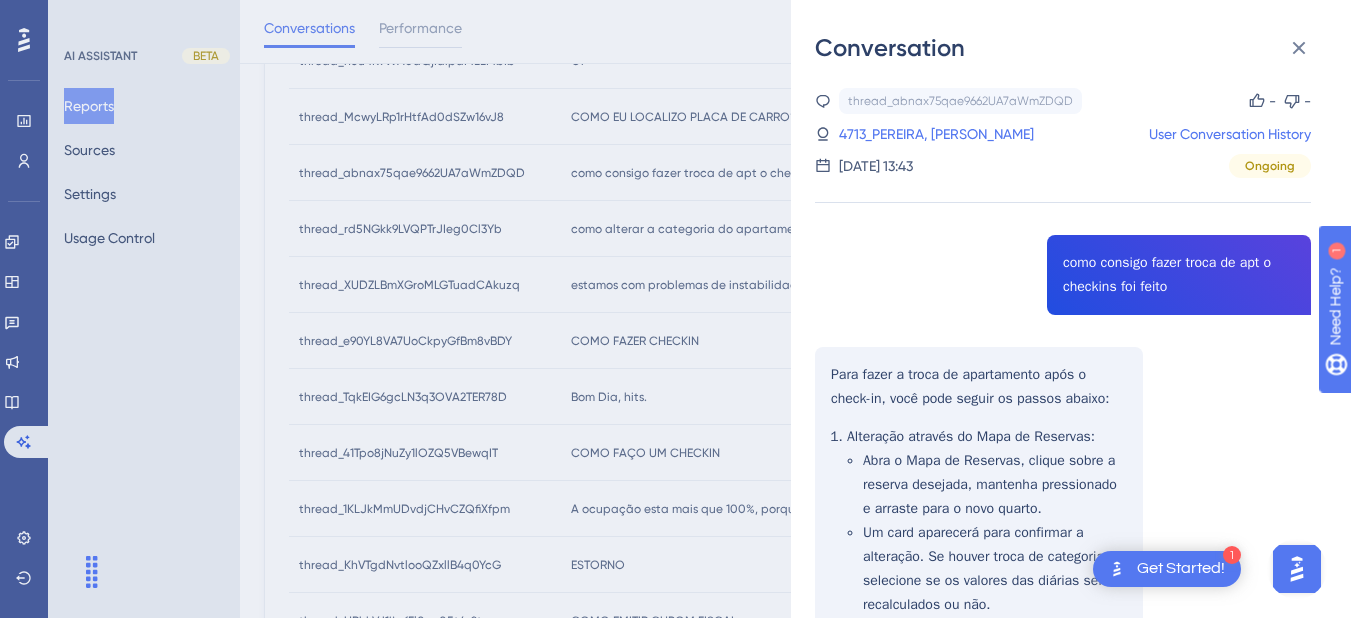 click on "thread_abnax75qae9662UA7aWmZDQD Copy - - 4713_PEREIRA, ISABEL User Conversation History 18 de jul. de 2025, 13:43 Ongoing como consigo fazer troca de apt o checkins foi feito Para fazer a troca de apartamento após o check-in, você pode seguir os passos abaixo:
Alteração através do Mapa de Reservas :
Abra o Mapa de Reservas, clique sobre a reserva desejada, mantenha pressionado e arraste para o novo quarto.
Um card aparecerá para confirmar a alteração. Se houver troca de categoria, selecione se os valores das diárias serão recalculados ou não.
Alteração através da tela de Reservas :
Localize a reserva desejada e clique no botão de alteração.
Se a troca for para um apartamento da mesma categoria, acesse o Card "Apartamentos Agrupados", selecione o novo apartamento e clique em "Salvar".
Para trocar para uma categoria diferente, altere a categoria primeiro e, em seguida, selecione o novo apartamento .
Se precisar de mais detalhes ou ajuda, estou aqui!" at bounding box center [1063, 562] 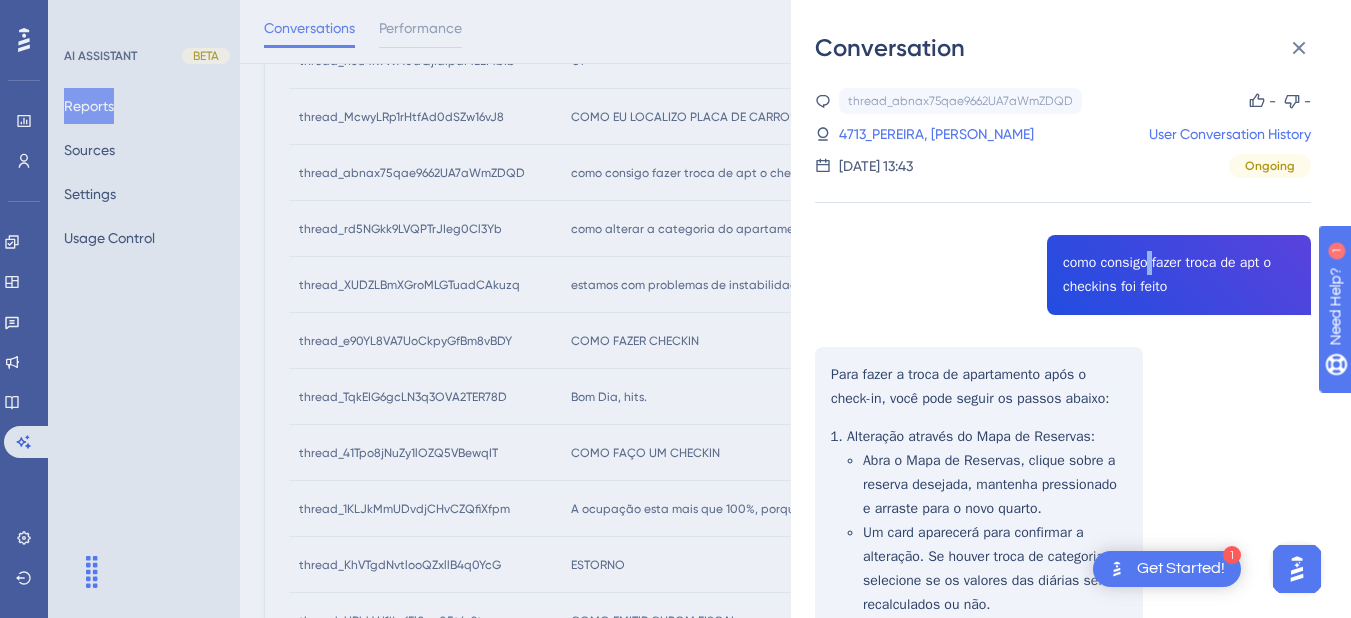 click on "thread_abnax75qae9662UA7aWmZDQD Copy - - 4713_PEREIRA, ISABEL User Conversation History 18 de jul. de 2025, 13:43 Ongoing como consigo fazer troca de apt o checkins foi feito Para fazer a troca de apartamento após o check-in, você pode seguir os passos abaixo:
Alteração através do Mapa de Reservas :
Abra o Mapa de Reservas, clique sobre a reserva desejada, mantenha pressionado e arraste para o novo quarto.
Um card aparecerá para confirmar a alteração. Se houver troca de categoria, selecione se os valores das diárias serão recalculados ou não.
Alteração através da tela de Reservas :
Localize a reserva desejada e clique no botão de alteração.
Se a troca for para um apartamento da mesma categoria, acesse o Card "Apartamentos Agrupados", selecione o novo apartamento e clique em "Salvar".
Para trocar para uma categoria diferente, altere a categoria primeiro e, em seguida, selecione o novo apartamento .
Se precisar de mais detalhes ou ajuda, estou aqui!" at bounding box center [1063, 562] 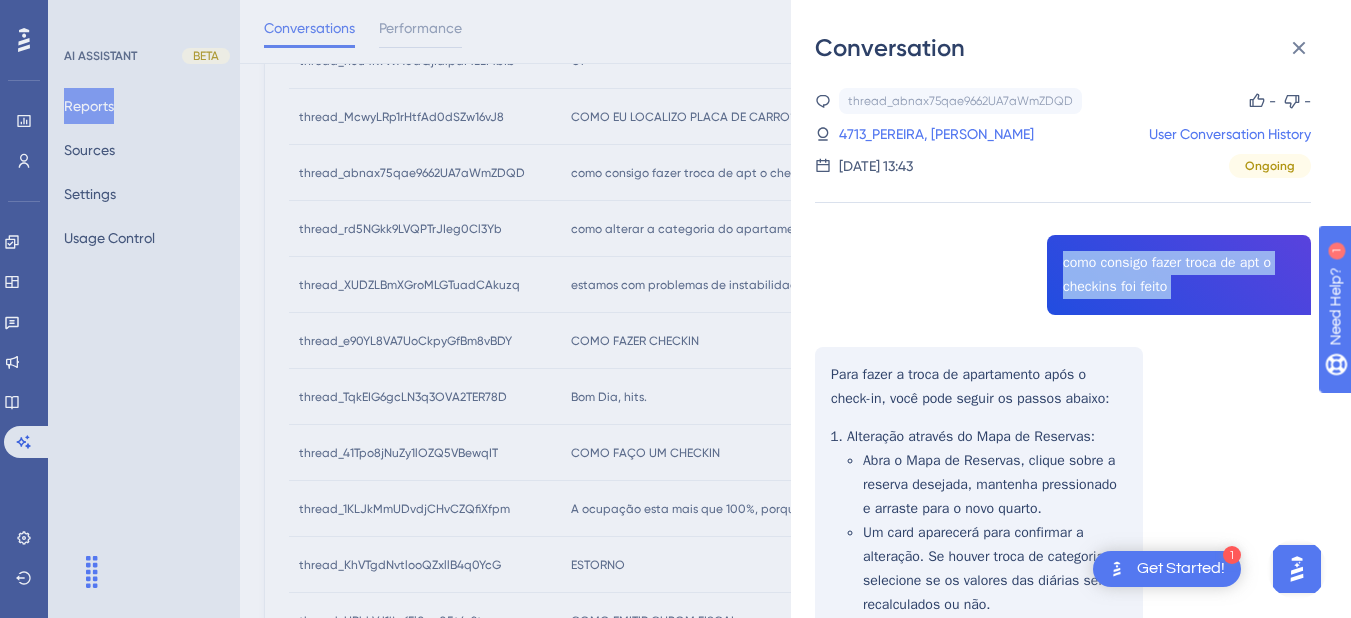 click on "thread_abnax75qae9662UA7aWmZDQD Copy - - 4713_PEREIRA, ISABEL User Conversation History 18 de jul. de 2025, 13:43 Ongoing como consigo fazer troca de apt o checkins foi feito Para fazer a troca de apartamento após o check-in, você pode seguir os passos abaixo:
Alteração através do Mapa de Reservas :
Abra o Mapa de Reservas, clique sobre a reserva desejada, mantenha pressionado e arraste para o novo quarto.
Um card aparecerá para confirmar a alteração. Se houver troca de categoria, selecione se os valores das diárias serão recalculados ou não.
Alteração através da tela de Reservas :
Localize a reserva desejada e clique no botão de alteração.
Se a troca for para um apartamento da mesma categoria, acesse o Card "Apartamentos Agrupados", selecione o novo apartamento e clique em "Salvar".
Para trocar para uma categoria diferente, altere a categoria primeiro e, em seguida, selecione o novo apartamento .
Se precisar de mais detalhes ou ajuda, estou aqui!" at bounding box center [1063, 562] 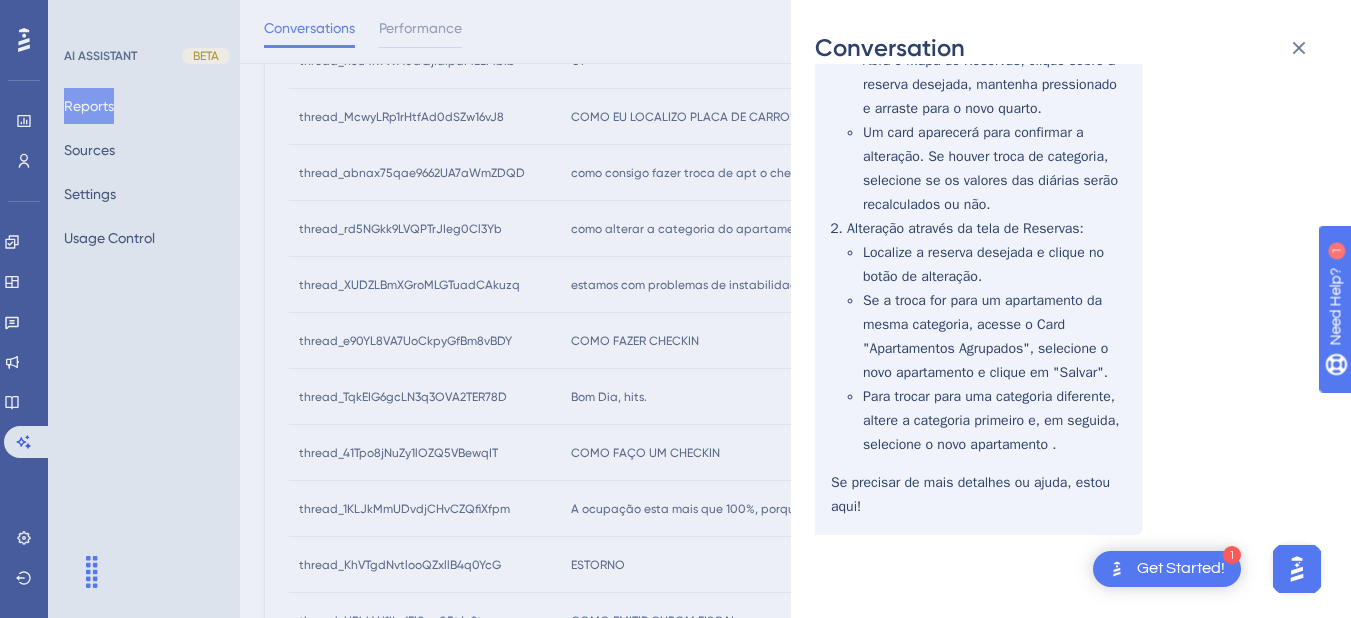 scroll, scrollTop: 0, scrollLeft: 0, axis: both 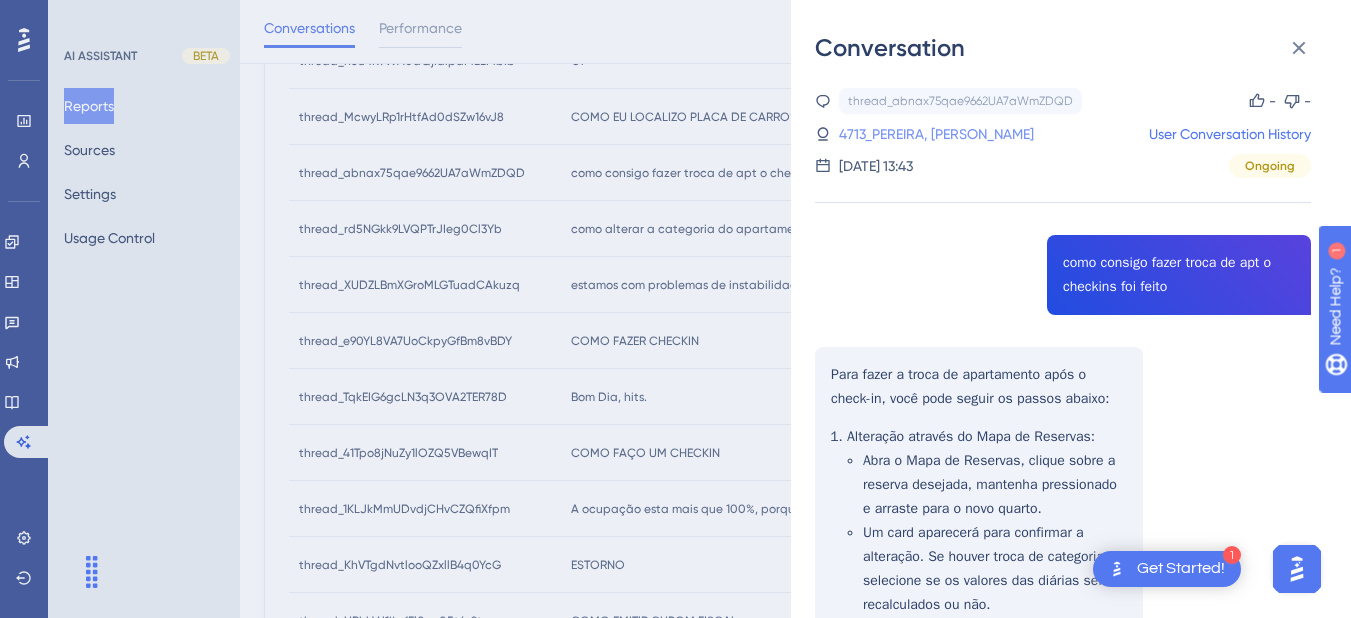 click on "4713_PEREIRA, ISABEL" at bounding box center (936, 134) 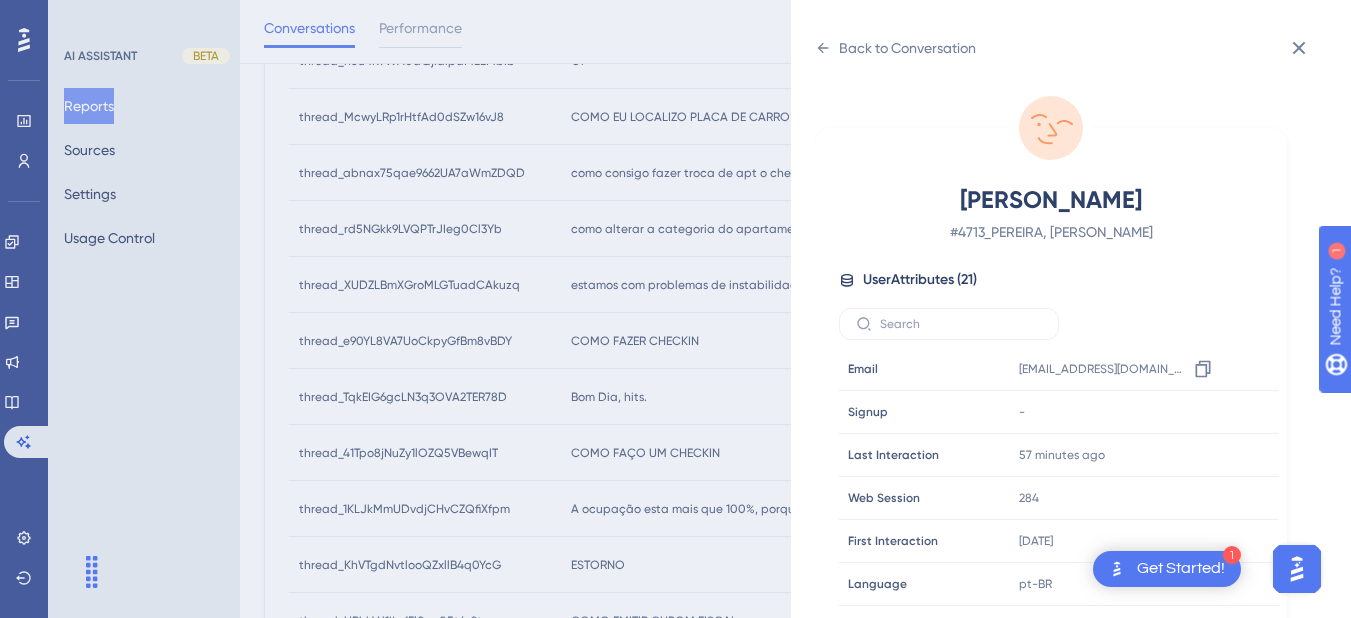 scroll, scrollTop: 609, scrollLeft: 0, axis: vertical 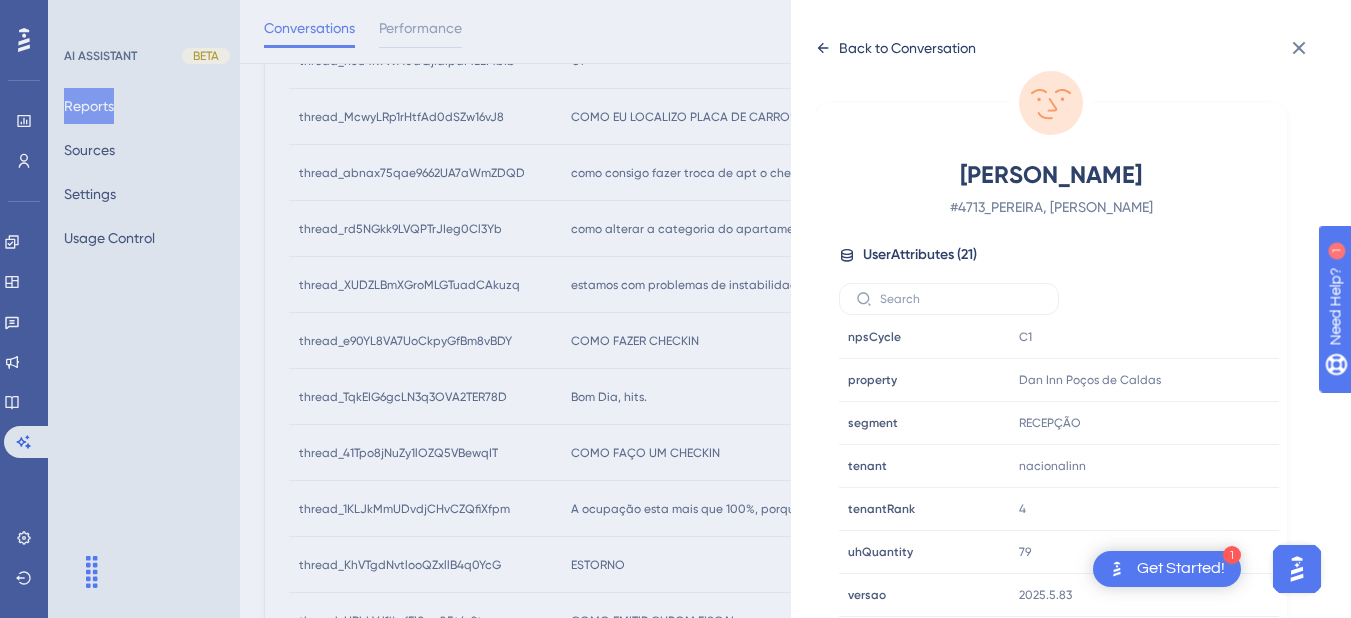 click 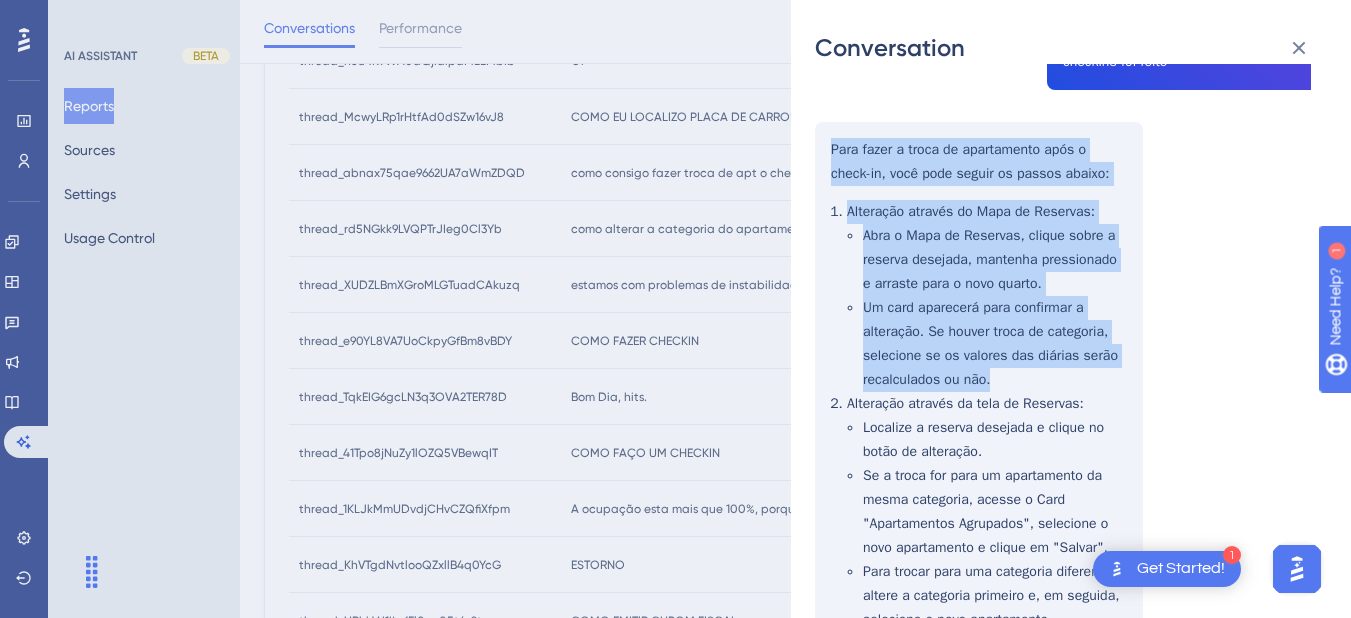 scroll, scrollTop: 404, scrollLeft: 0, axis: vertical 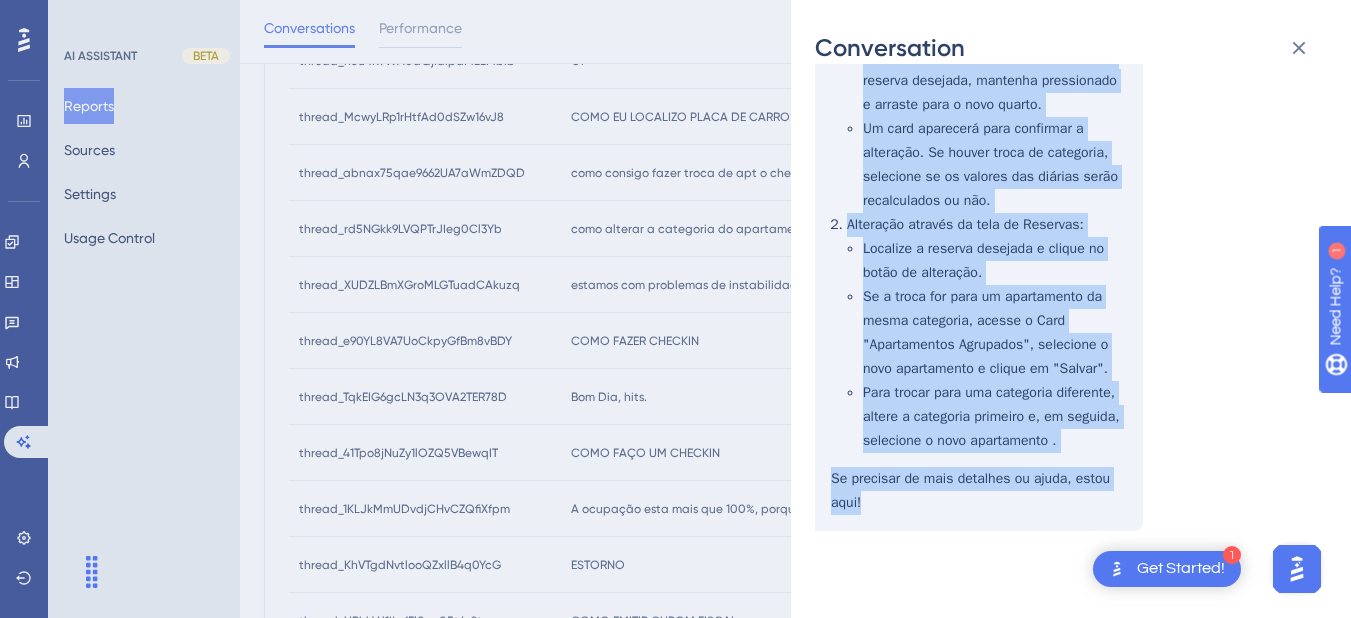 drag, startPoint x: 829, startPoint y: 146, endPoint x: 1040, endPoint y: 516, distance: 425.93546 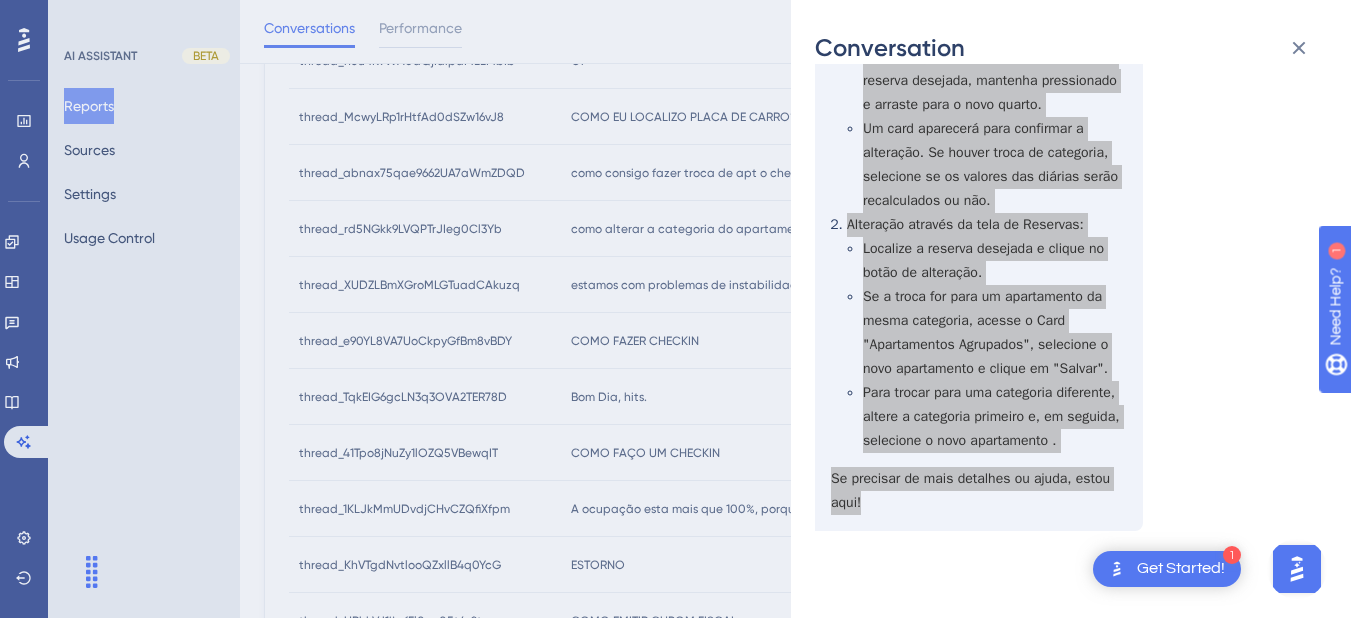 scroll, scrollTop: 0, scrollLeft: 0, axis: both 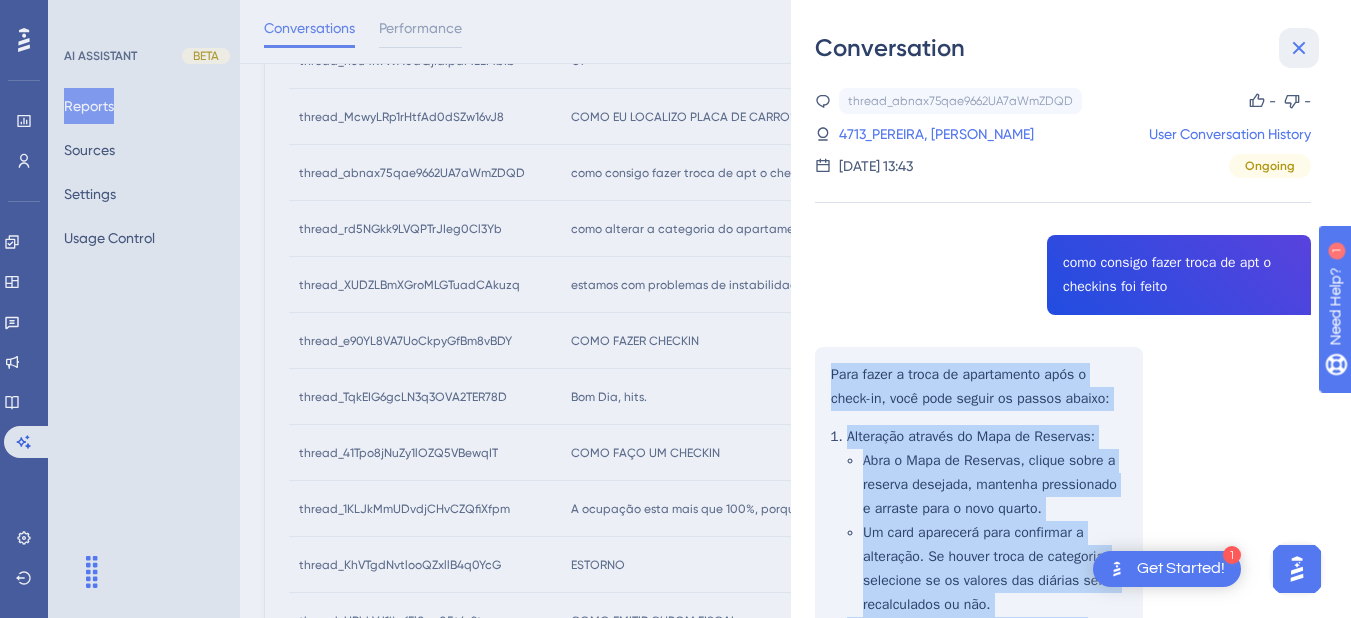 drag, startPoint x: 1285, startPoint y: 44, endPoint x: 1252, endPoint y: 53, distance: 34.20526 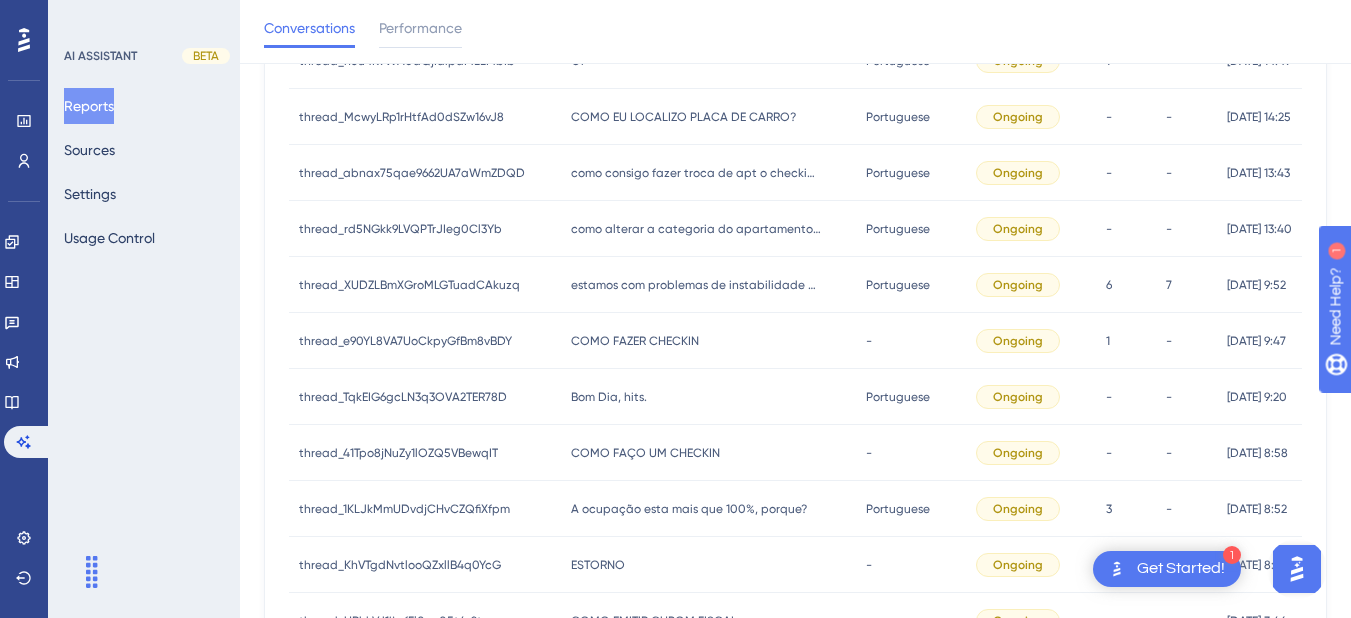 click on "COMO EU LOCALIZO PLACA DE CARRO?" at bounding box center (683, 117) 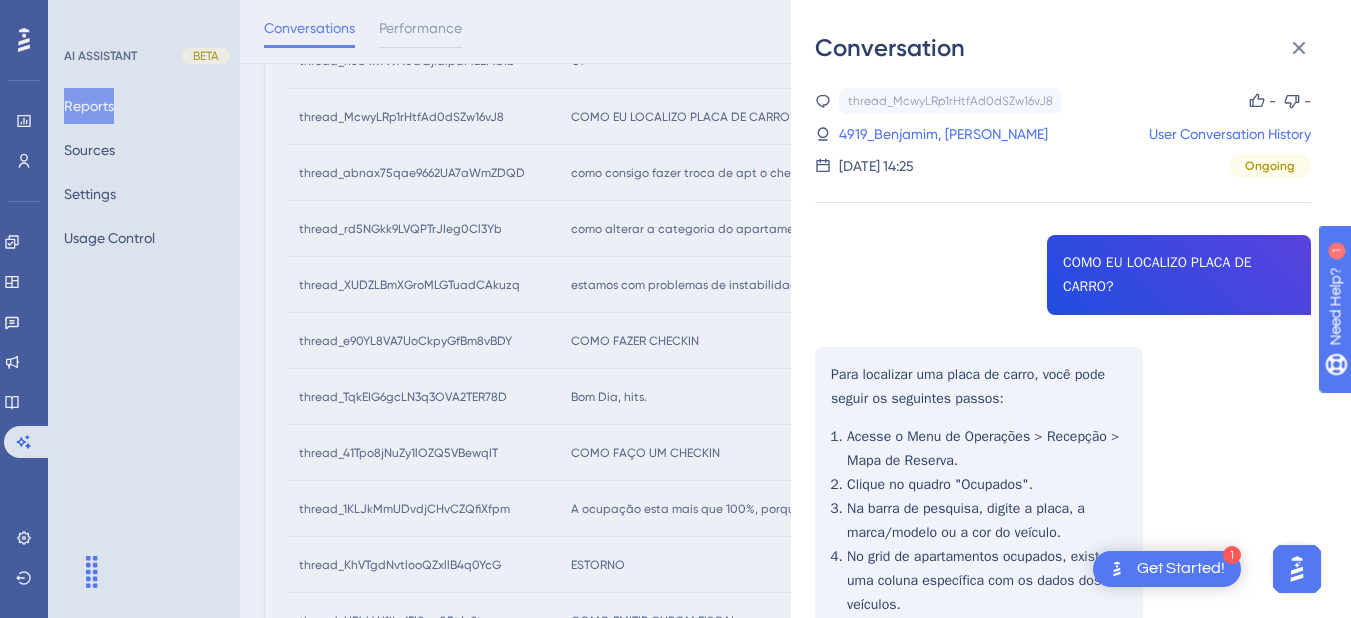 click on "thread_McwyLRp1rHtfAd0dSZw16vJ8 Copy - - 4919_Benjamim, Kayky User Conversation History 18 de jul. de 2025, 14:25 Ongoing COMO EU LOCALIZO PLACA DE CARRO? Para localizar uma placa de carro, você pode seguir os seguintes passos:
Acesse o Menu de Operações > Recepção > Mapa de Reserva.
Clique no quadro "Ocupados".
Na barra de pesquisa, digite a placa, a marca/modelo ou a cor do veículo.
No grid de apartamentos ocupados, existe uma coluna específica com os dados dos veículos.
Se precisar de uma listagem dos veículos na casa, você pode gerar o relatório "Hóspedes na Casa" no Menu Relatórios." at bounding box center (1063, 454) 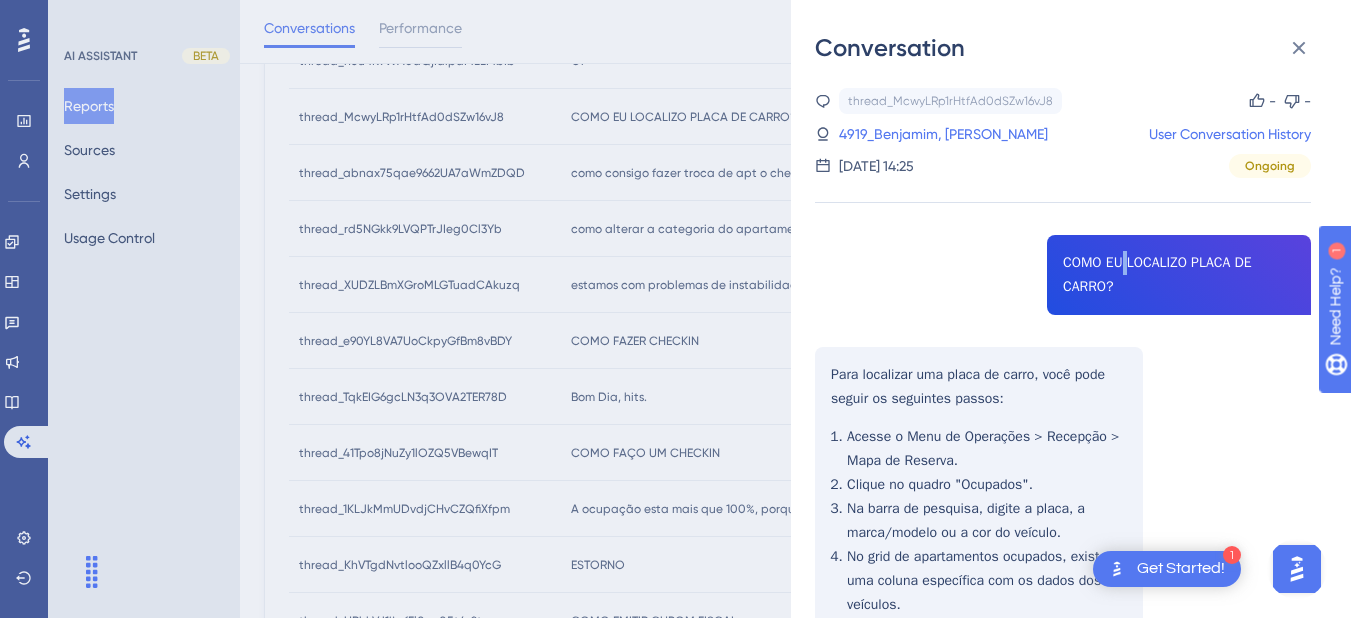 click on "thread_McwyLRp1rHtfAd0dSZw16vJ8 Copy - - 4919_Benjamim, Kayky User Conversation History 18 de jul. de 2025, 14:25 Ongoing COMO EU LOCALIZO PLACA DE CARRO? Para localizar uma placa de carro, você pode seguir os seguintes passos:
Acesse o Menu de Operações > Recepção > Mapa de Reserva.
Clique no quadro "Ocupados".
Na barra de pesquisa, digite a placa, a marca/modelo ou a cor do veículo.
No grid de apartamentos ocupados, existe uma coluna específica com os dados dos veículos.
Se precisar de uma listagem dos veículos na casa, você pode gerar o relatório "Hóspedes na Casa" no Menu Relatórios." at bounding box center [1063, 454] 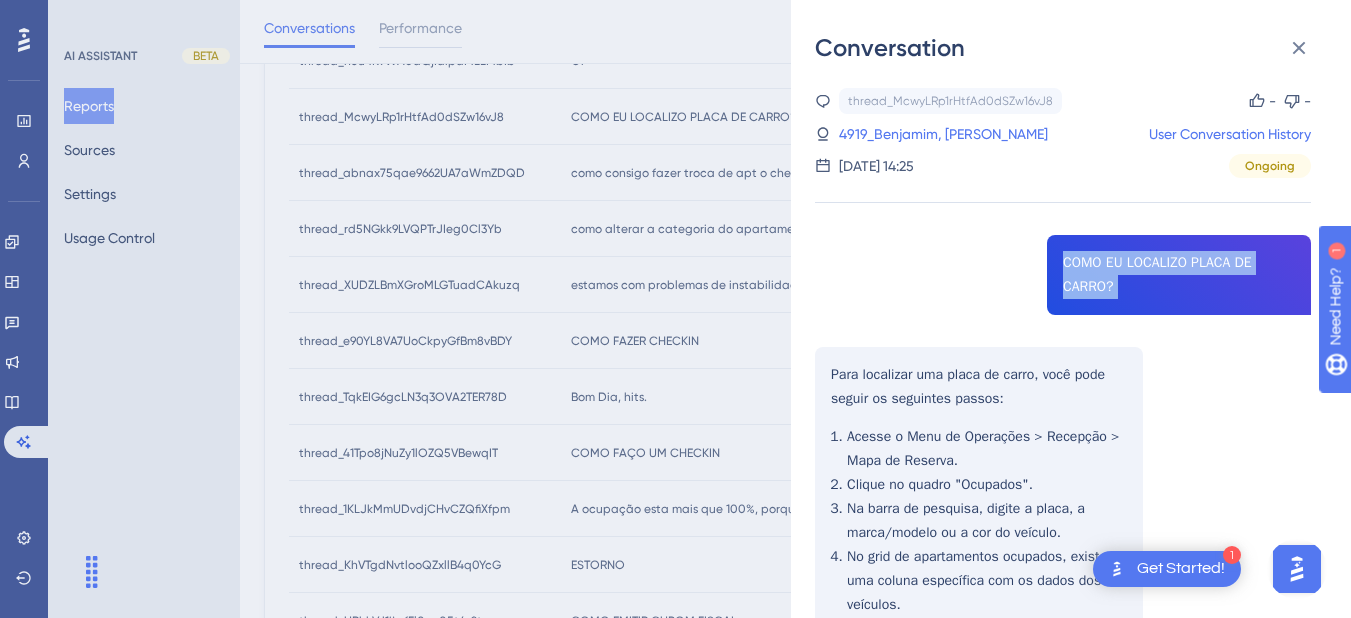 click on "thread_McwyLRp1rHtfAd0dSZw16vJ8 Copy - - 4919_Benjamim, Kayky User Conversation History 18 de jul. de 2025, 14:25 Ongoing COMO EU LOCALIZO PLACA DE CARRO? Para localizar uma placa de carro, você pode seguir os seguintes passos:
Acesse o Menu de Operações > Recepção > Mapa de Reserva.
Clique no quadro "Ocupados".
Na barra de pesquisa, digite a placa, a marca/modelo ou a cor do veículo.
No grid de apartamentos ocupados, existe uma coluna específica com os dados dos veículos.
Se precisar de uma listagem dos veículos na casa, você pode gerar o relatório "Hóspedes na Casa" no Menu Relatórios." at bounding box center [1063, 454] 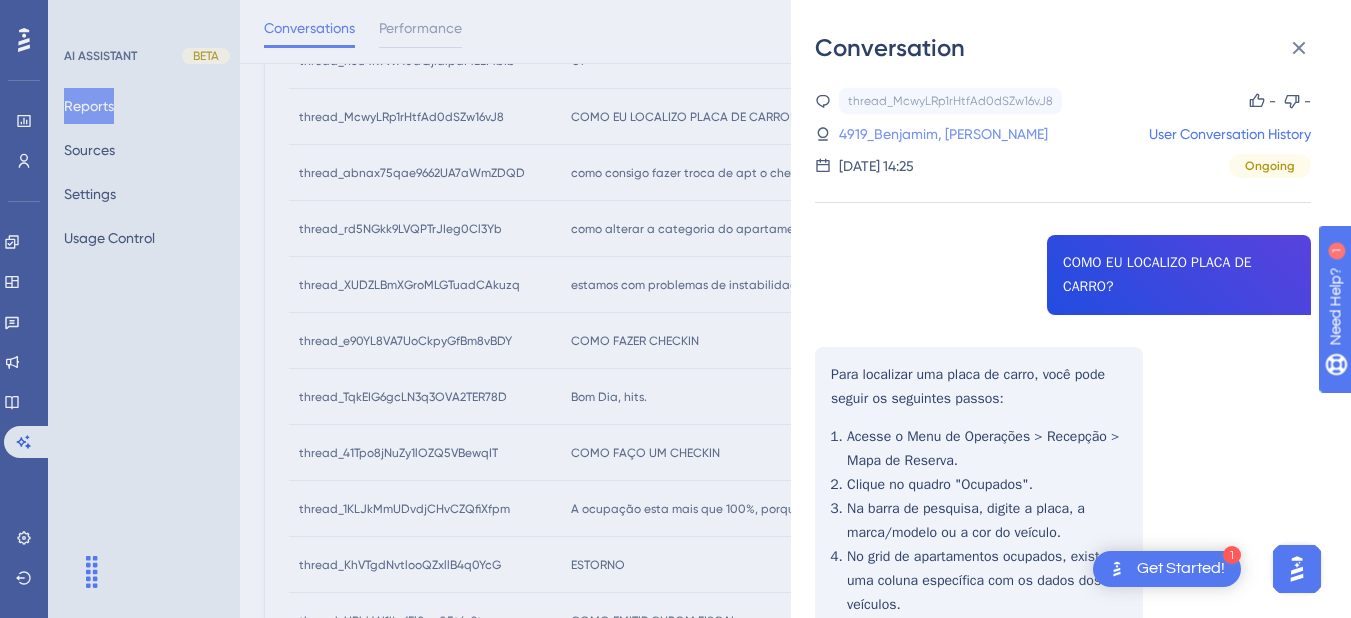 click on "4919_Benjamim, Kayky" at bounding box center [943, 134] 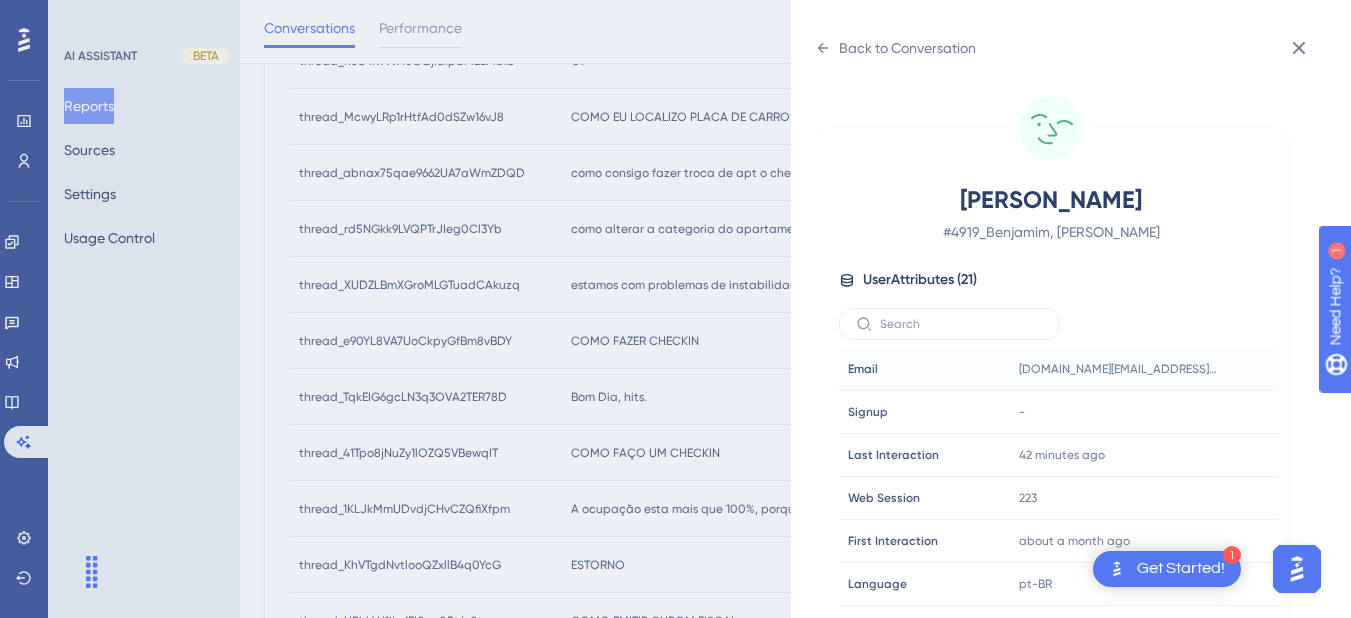 scroll, scrollTop: 25, scrollLeft: 0, axis: vertical 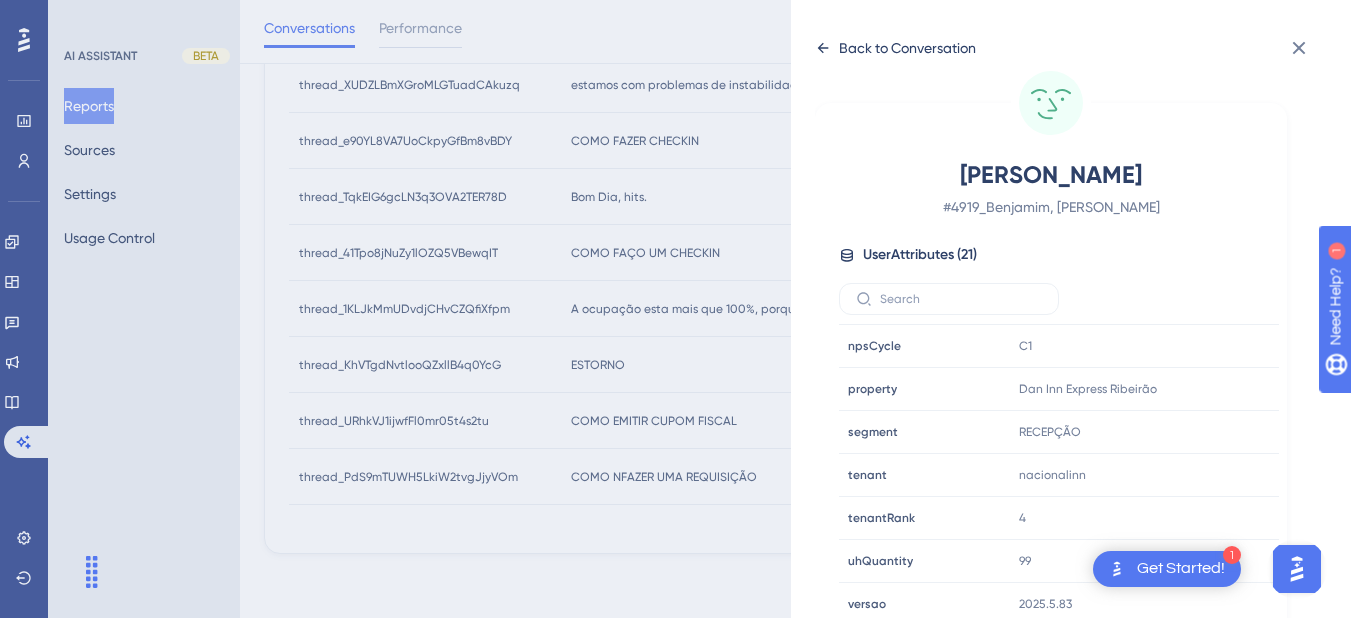 click 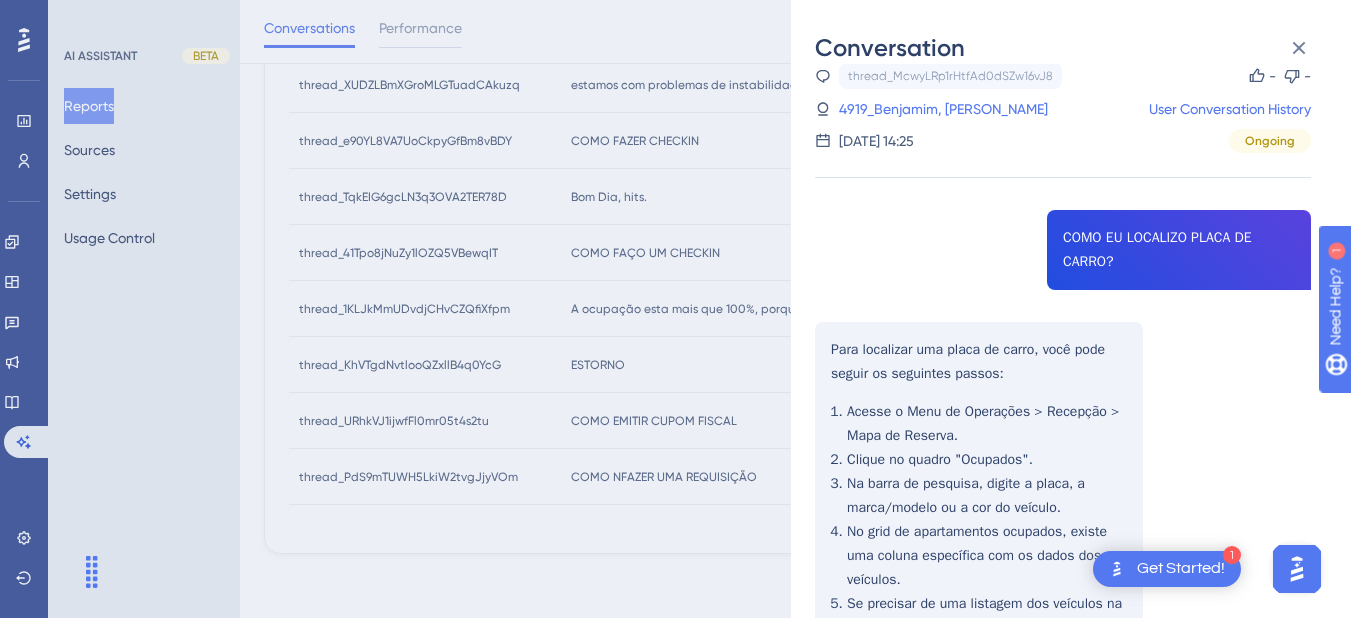 click on "thread_McwyLRp1rHtfAd0dSZw16vJ8 Copy - - 4919_Benjamim, Kayky User Conversation History 18 de jul. de 2025, 14:25 Ongoing COMO EU LOCALIZO PLACA DE CARRO? Para localizar uma placa de carro, você pode seguir os seguintes passos:
Acesse o Menu de Operações > Recepção > Mapa de Reserva.
Clique no quadro "Ocupados".
Na barra de pesquisa, digite a placa, a marca/modelo ou a cor do veículo.
No grid de apartamentos ocupados, existe uma coluna específica com os dados dos veículos.
Se precisar de uma listagem dos veículos na casa, você pode gerar o relatório "Hóspedes na Casa" no Menu Relatórios." at bounding box center (1063, 429) 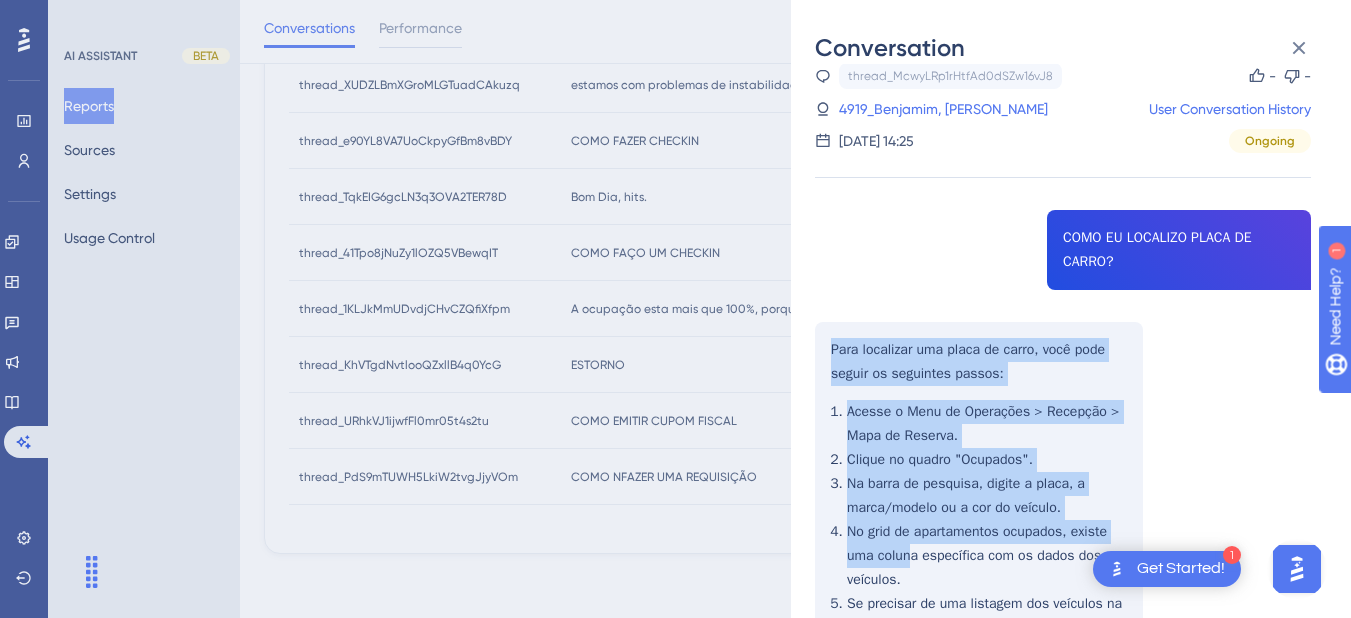 scroll, scrollTop: 188, scrollLeft: 0, axis: vertical 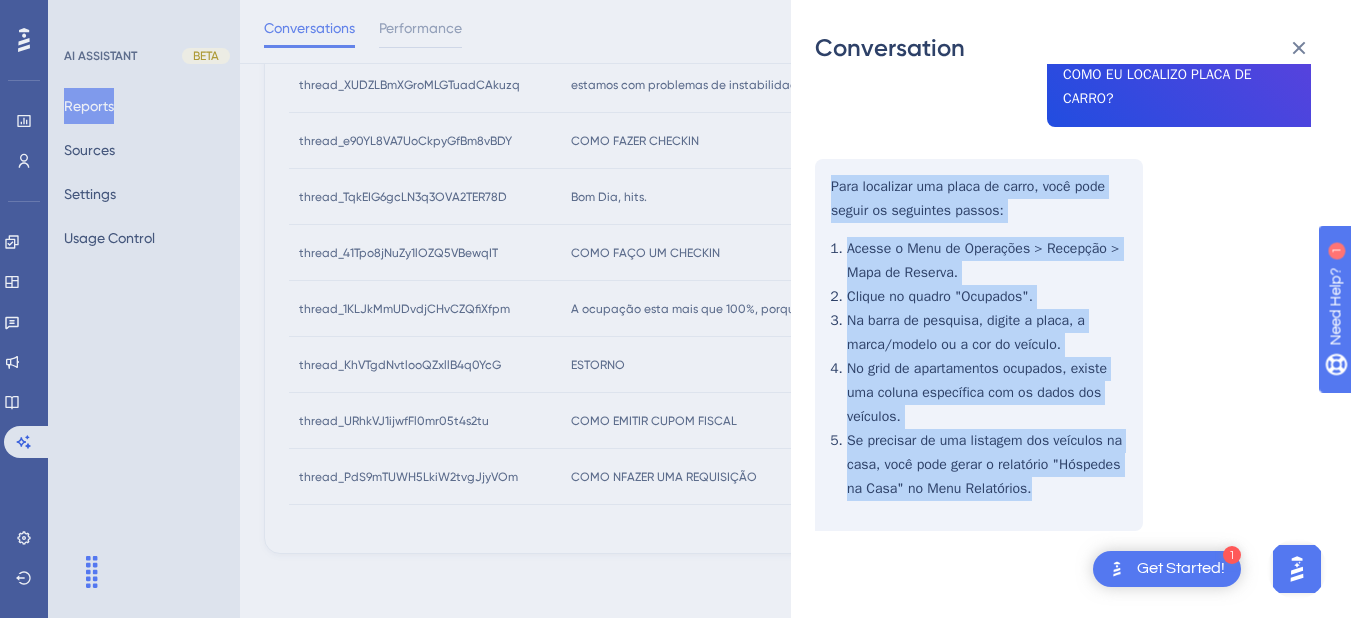 drag, startPoint x: 844, startPoint y: 353, endPoint x: 1099, endPoint y: 514, distance: 301.57254 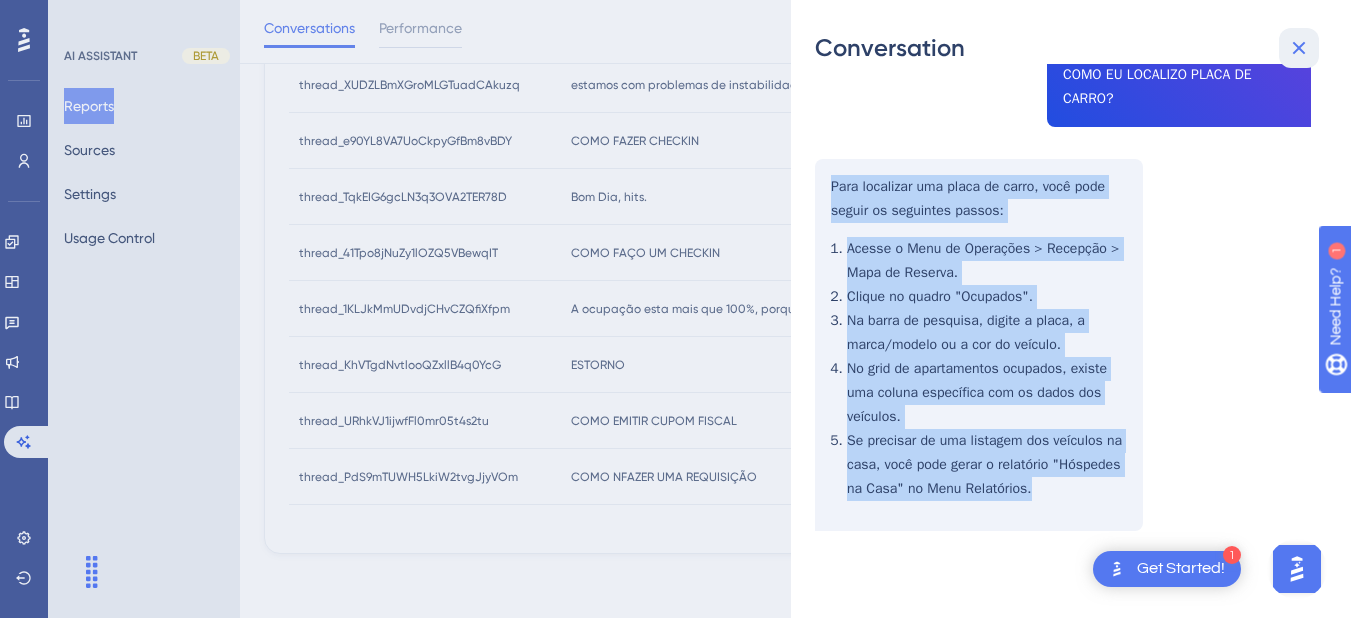 drag, startPoint x: 1288, startPoint y: 45, endPoint x: 963, endPoint y: 132, distance: 336.44315 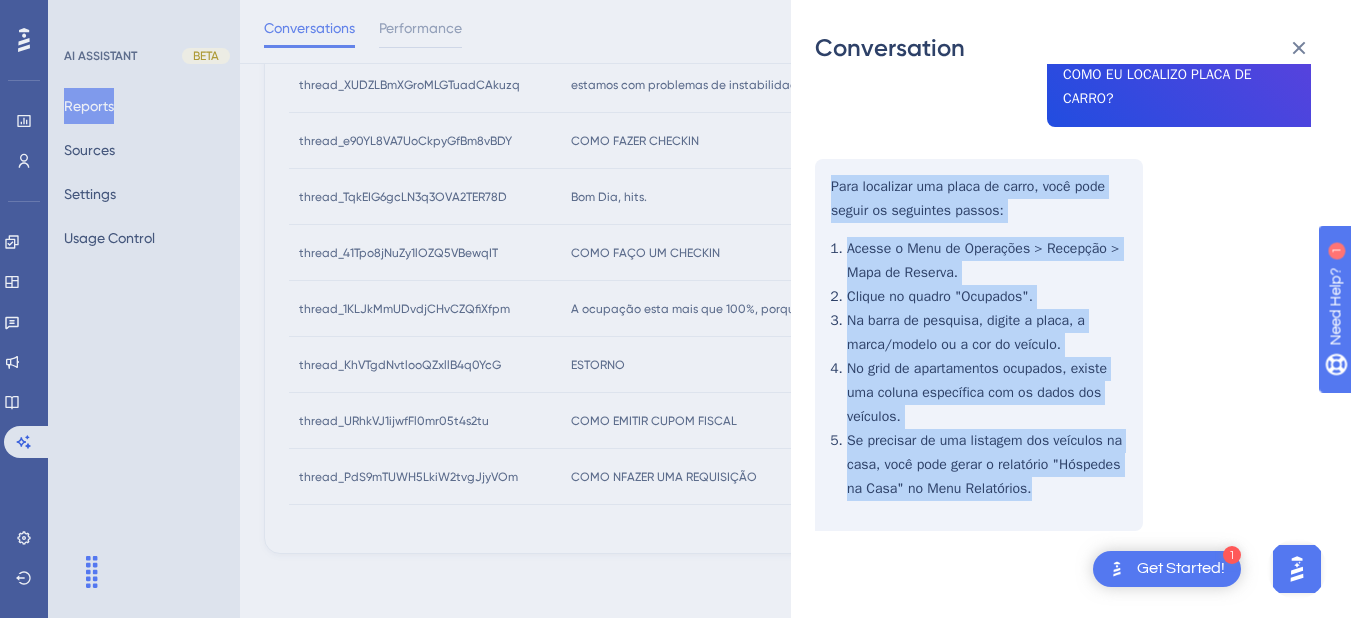 click 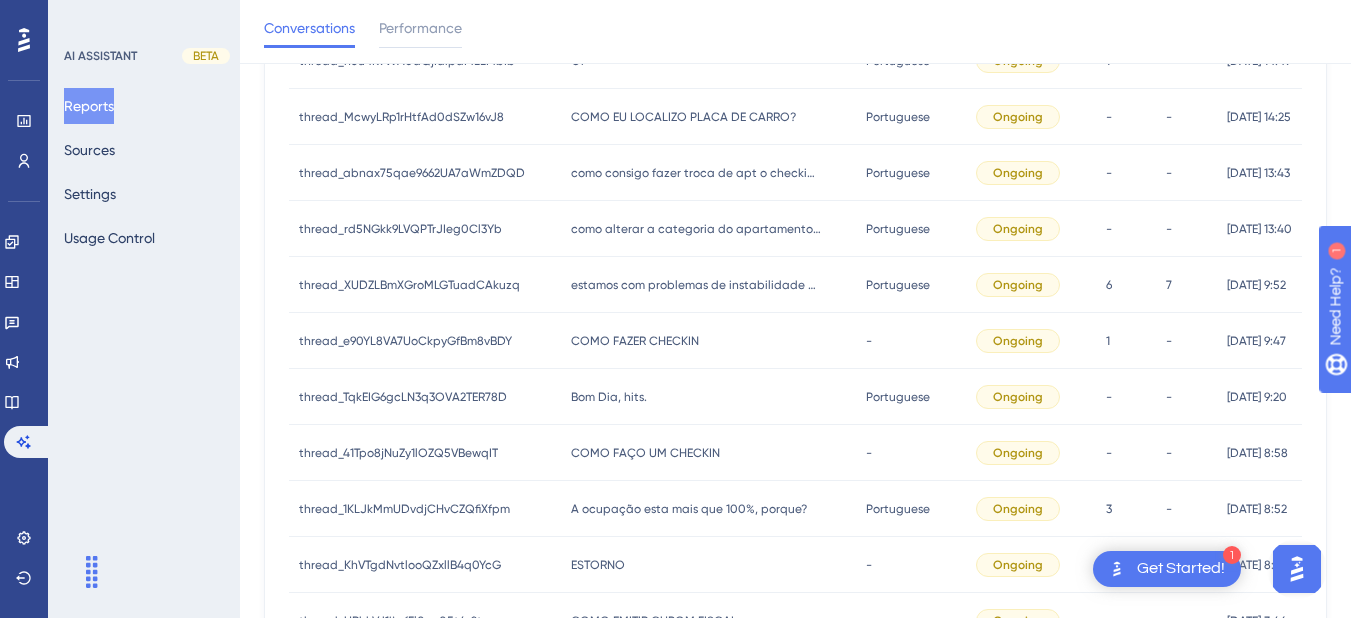 scroll, scrollTop: 208, scrollLeft: 0, axis: vertical 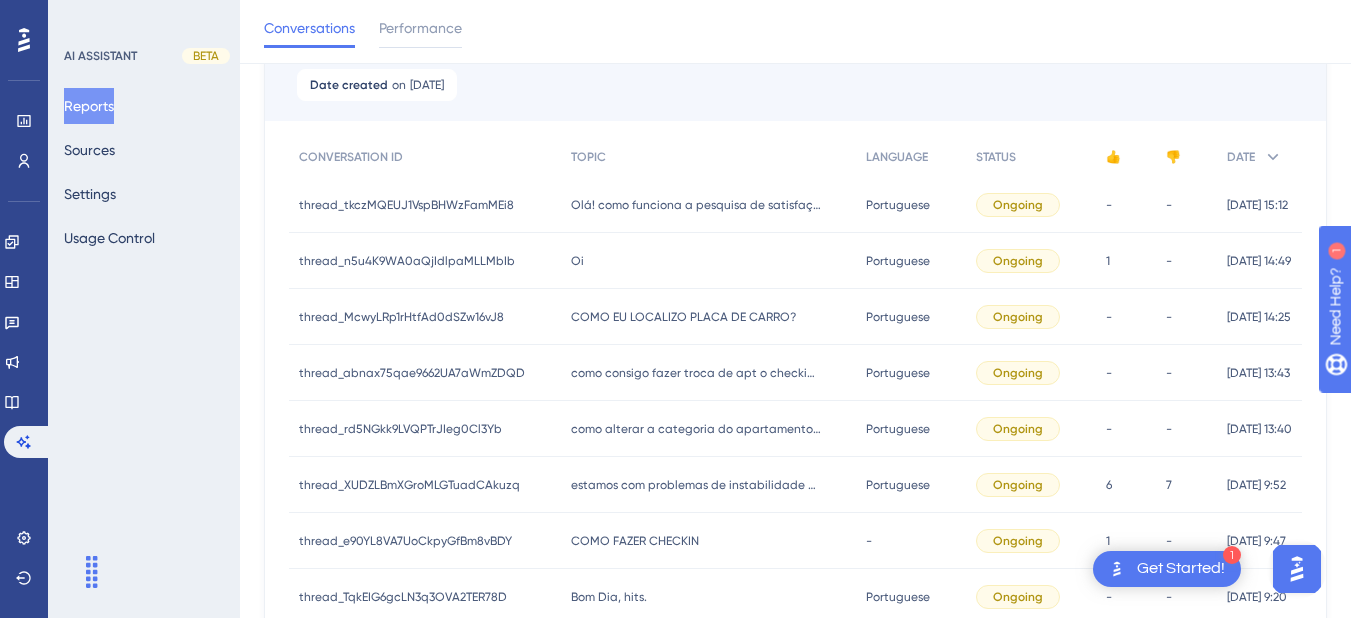 click on "Oi Oi" at bounding box center [709, 261] 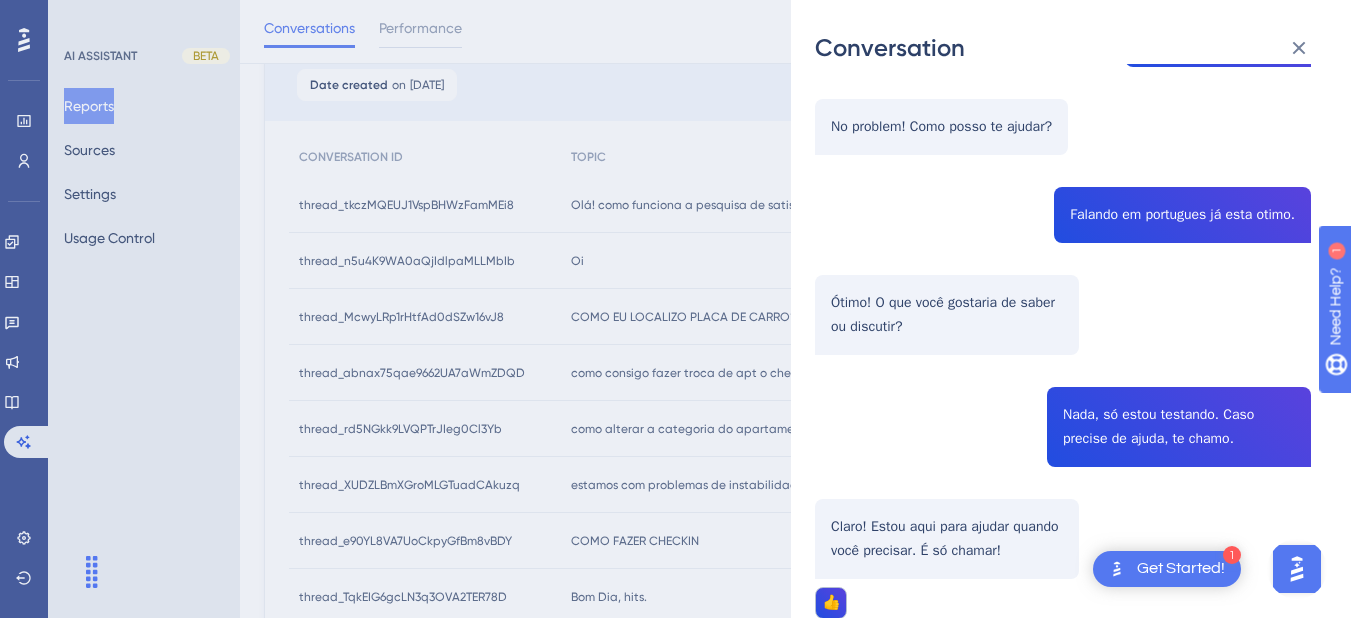 scroll, scrollTop: 488, scrollLeft: 0, axis: vertical 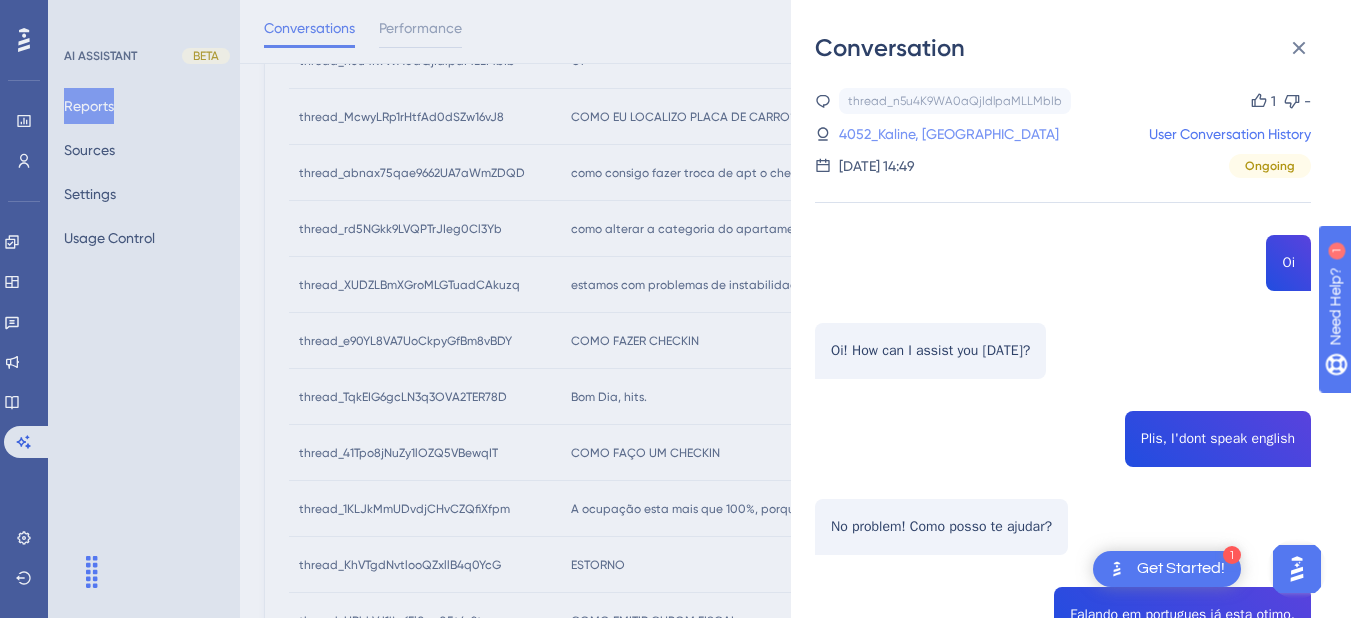 click on "4052_Kaline, Larissa" at bounding box center (949, 134) 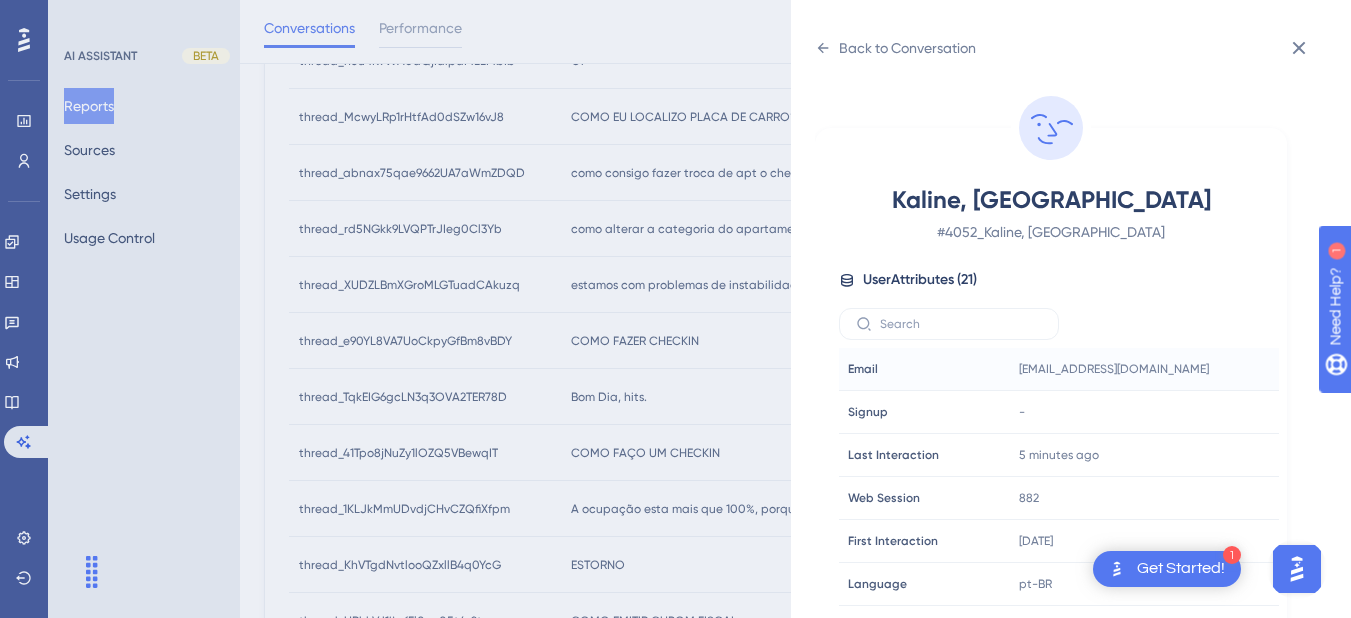scroll, scrollTop: 25, scrollLeft: 0, axis: vertical 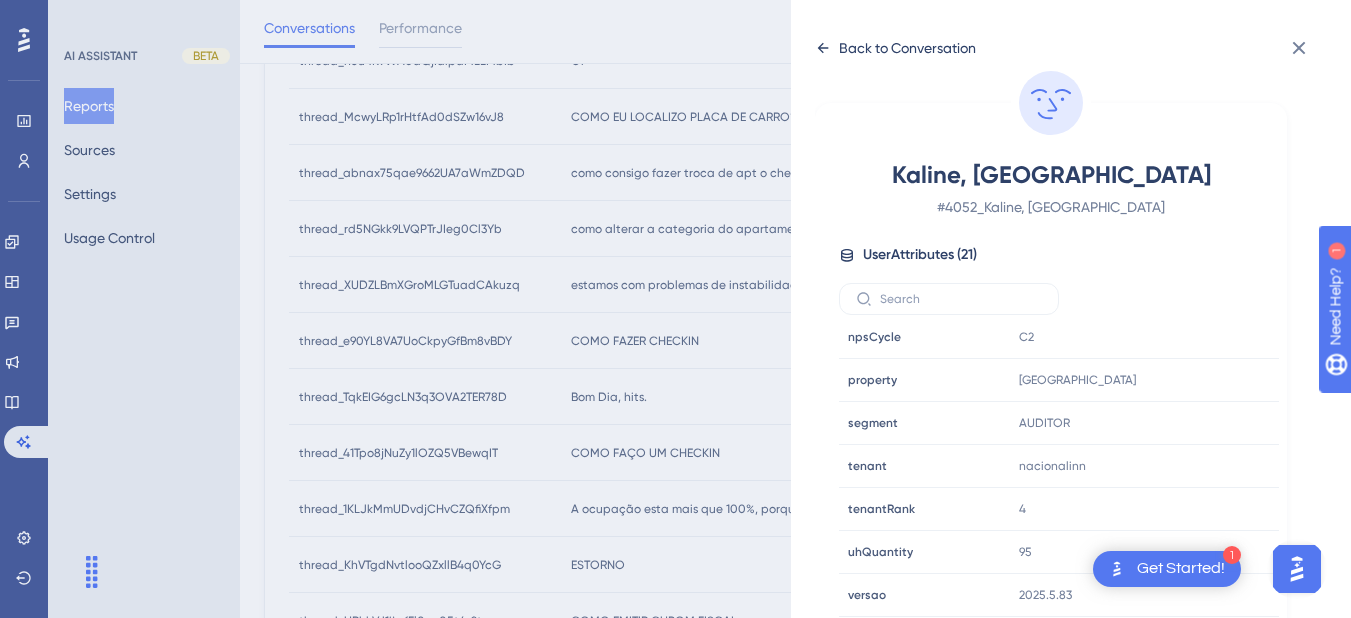 click 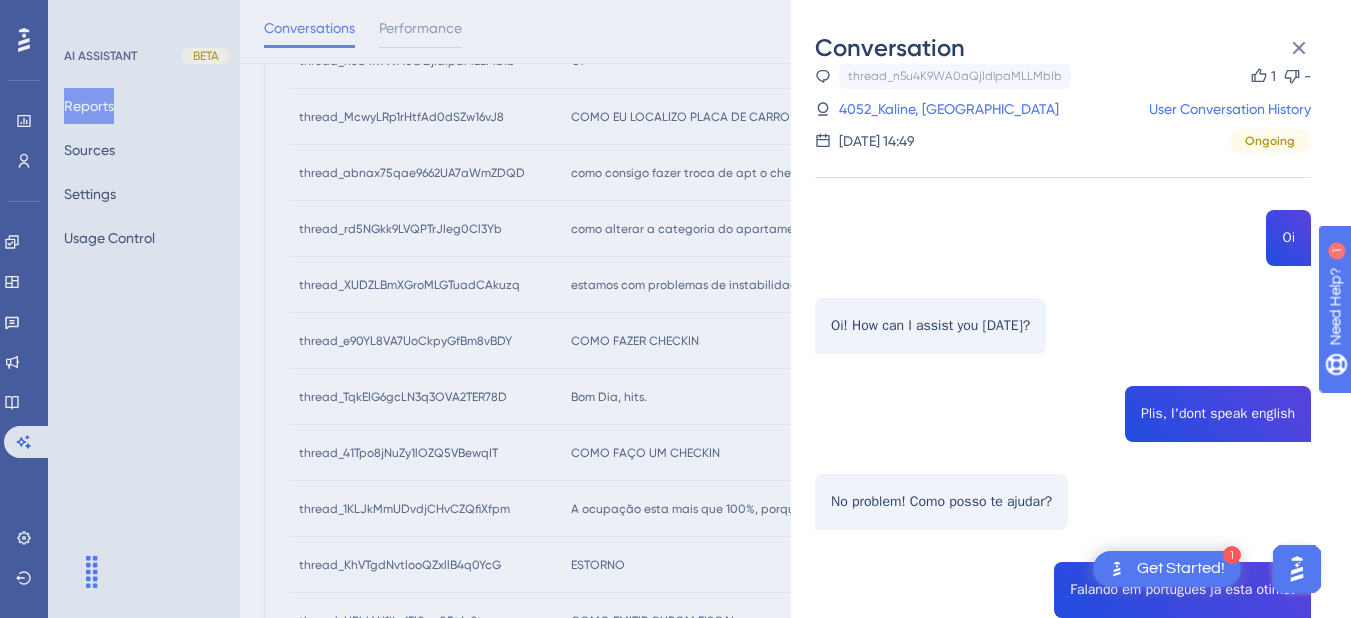 click on "thread_n5u4K9WA0aQjIdlpaMLLMbIb Copy 1 - 4052_Kaline, Larissa User Conversation History 18 de jul. de 2025, 14:49 Ongoing Oi Oi! How can I assist you today? Plis, I'dont speak english No problem! Como posso te ajudar? Falando em portugues já esta otimo. Ótimo! O que você gostaria de saber ou discutir? Nada, só estou testando. Caso precise de ajuda, te chamo. Claro! Estou aqui para ajudar quando você precisar. É só chamar! 👍" at bounding box center (1063, 579) 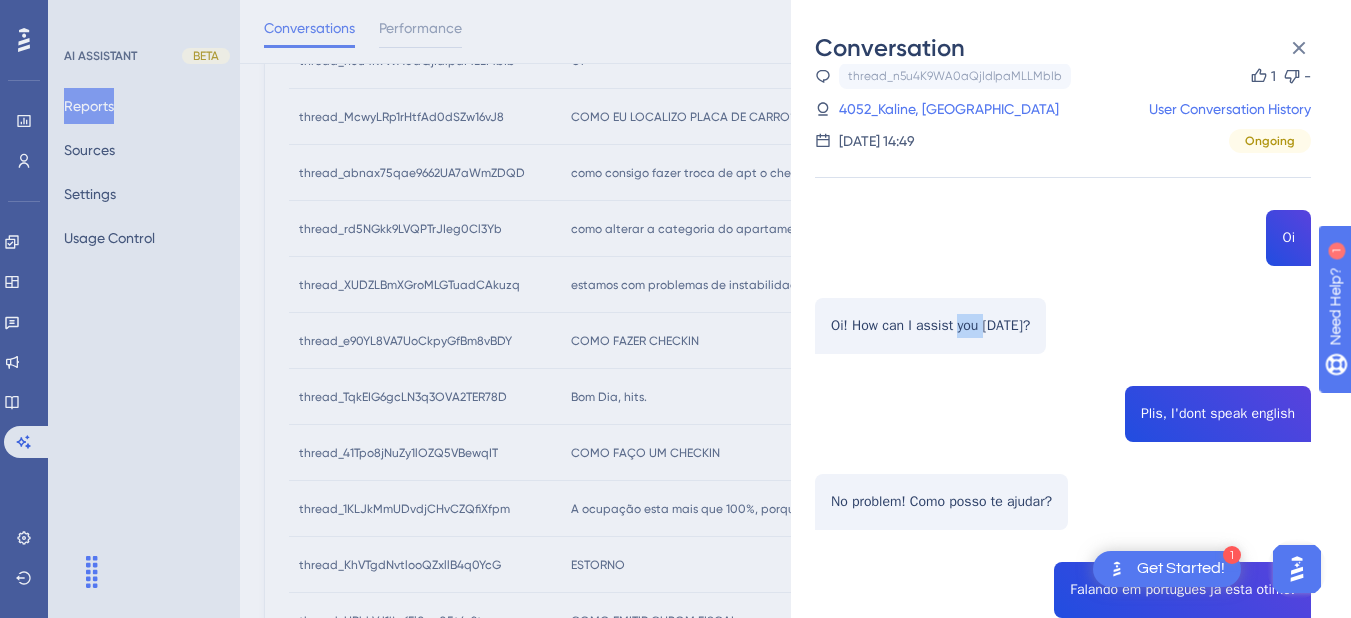 click on "thread_n5u4K9WA0aQjIdlpaMLLMbIb Copy 1 - 4052_Kaline, Larissa User Conversation History 18 de jul. de 2025, 14:49 Ongoing Oi Oi! How can I assist you today? Plis, I'dont speak english No problem! Como posso te ajudar? Falando em portugues já esta otimo. Ótimo! O que você gostaria de saber ou discutir? Nada, só estou testando. Caso precise de ajuda, te chamo. Claro! Estou aqui para ajudar quando você precisar. É só chamar! 👍" at bounding box center (1063, 579) 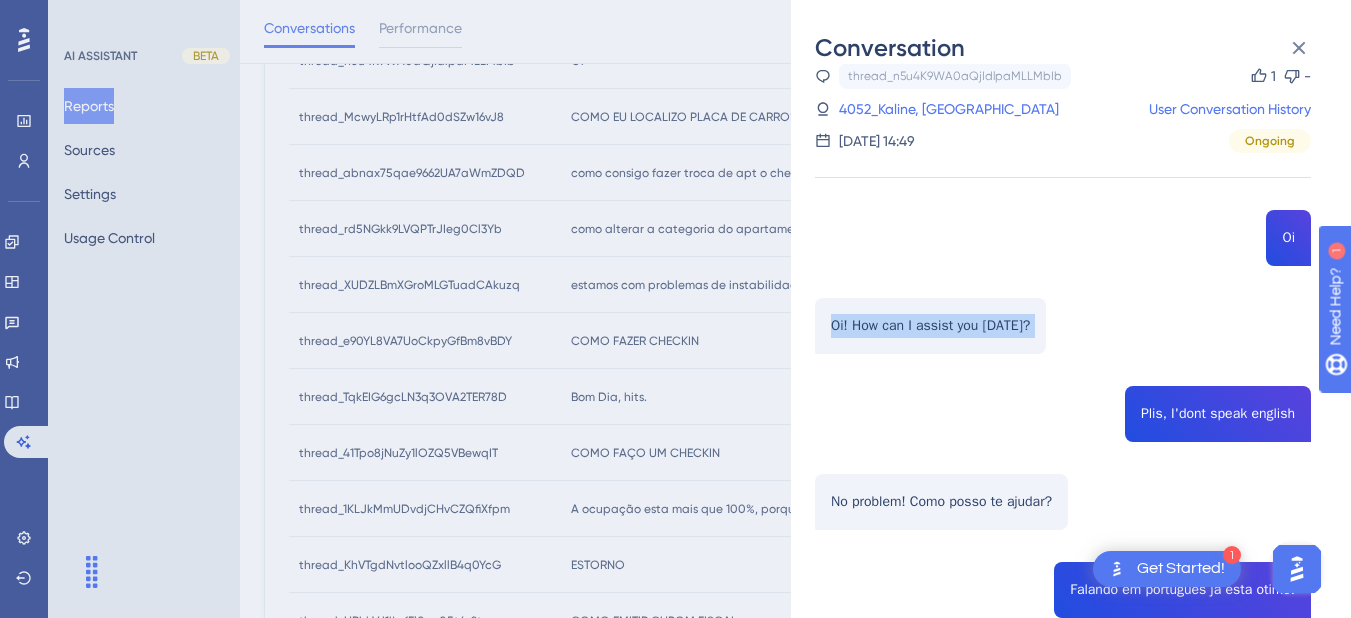 click on "thread_n5u4K9WA0aQjIdlpaMLLMbIb Copy 1 - 4052_Kaline, Larissa User Conversation History 18 de jul. de 2025, 14:49 Ongoing Oi Oi! How can I assist you today? Plis, I'dont speak english No problem! Como posso te ajudar? Falando em portugues já esta otimo. Ótimo! O que você gostaria de saber ou discutir? Nada, só estou testando. Caso precise de ajuda, te chamo. Claro! Estou aqui para ajudar quando você precisar. É só chamar! 👍" at bounding box center [1063, 579] 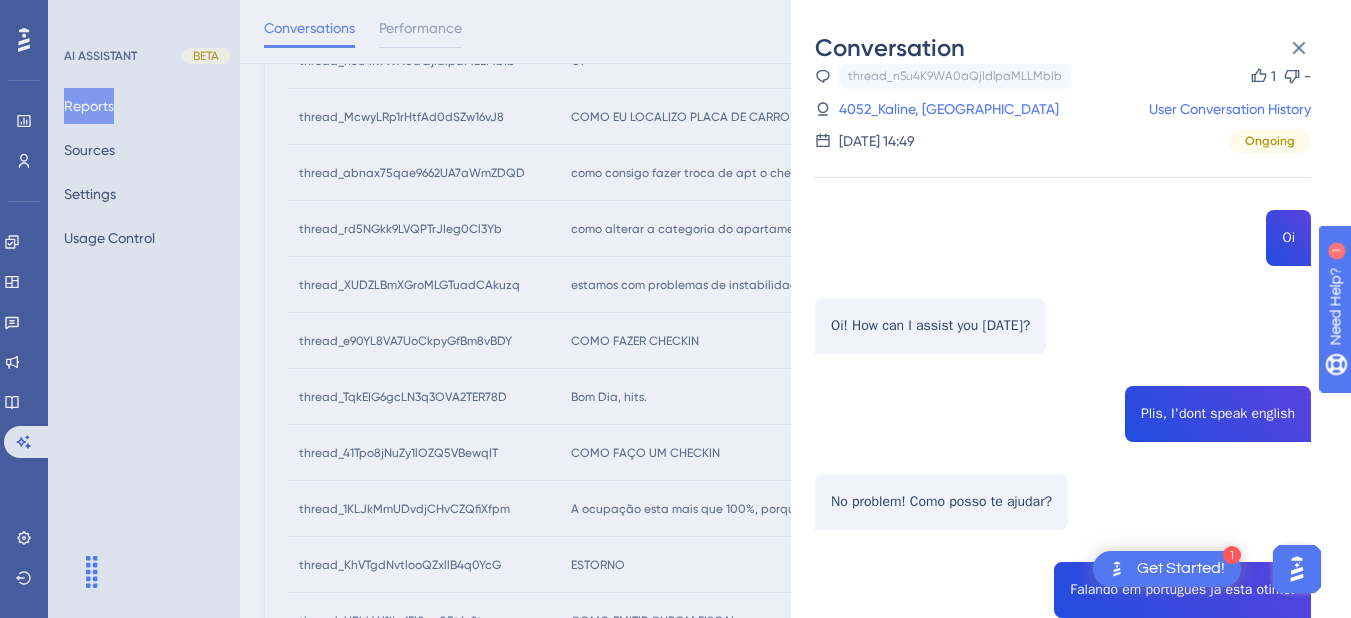 click on "thread_n5u4K9WA0aQjIdlpaMLLMbIb Copy 1 - 4052_Kaline, Larissa User Conversation History 18 de jul. de 2025, 14:49 Ongoing Oi Oi! How can I assist you today? Plis, I'dont speak english No problem! Como posso te ajudar? Falando em portugues já esta otimo. Ótimo! O que você gostaria de saber ou discutir? Nada, só estou testando. Caso precise de ajuda, te chamo. Claro! Estou aqui para ajudar quando você precisar. É só chamar! 👍" at bounding box center (1063, 579) 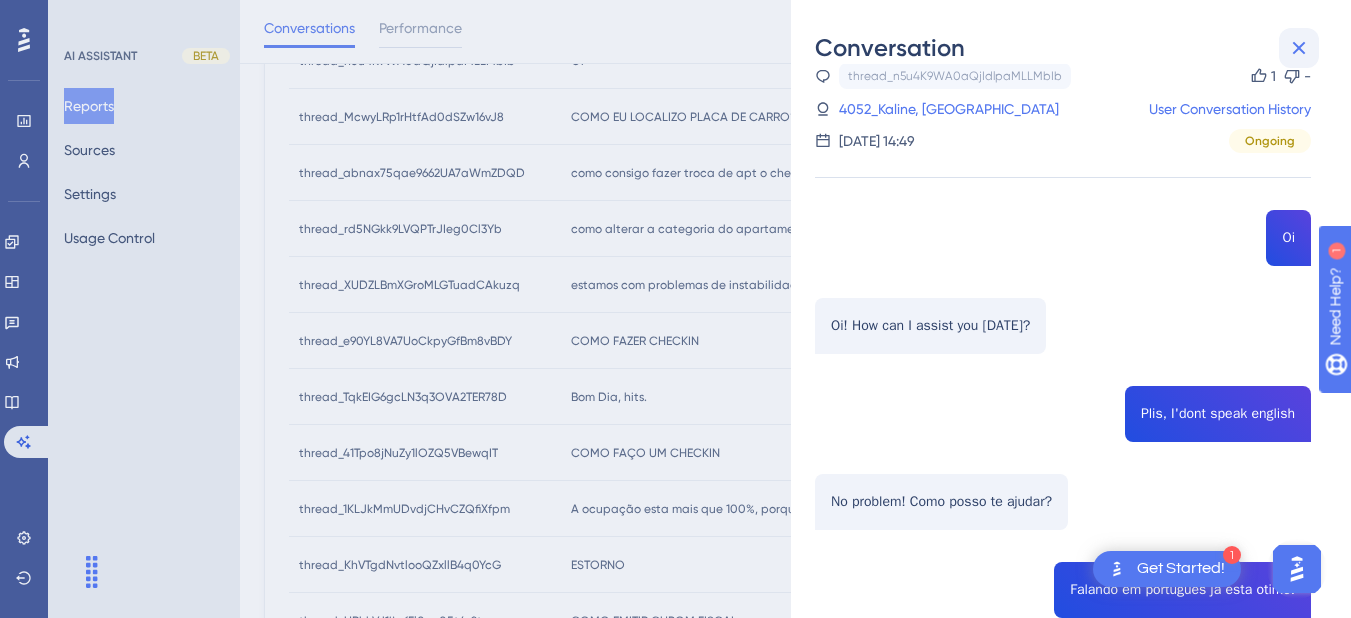 click 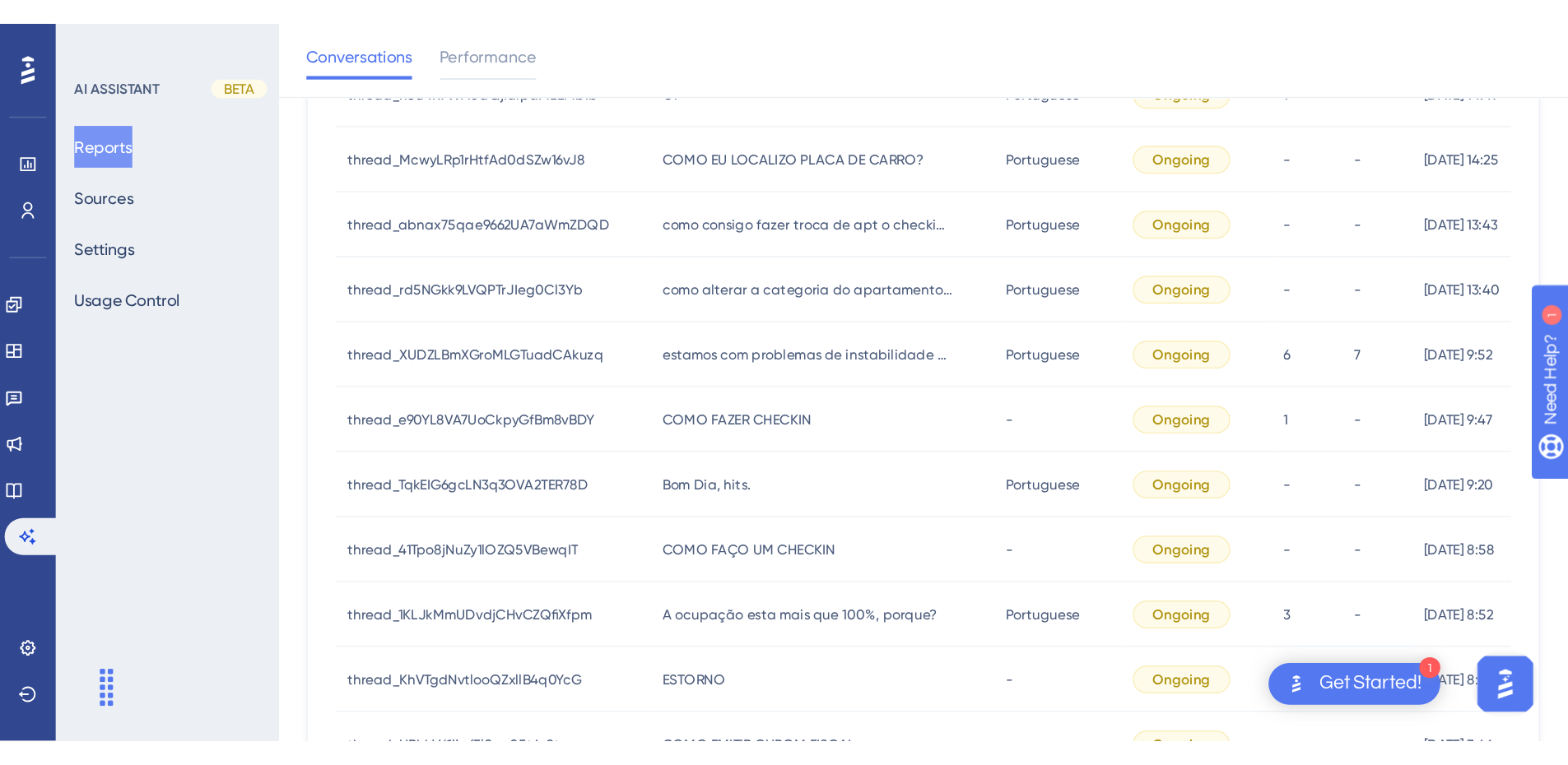 scroll, scrollTop: 171, scrollLeft: 0, axis: vertical 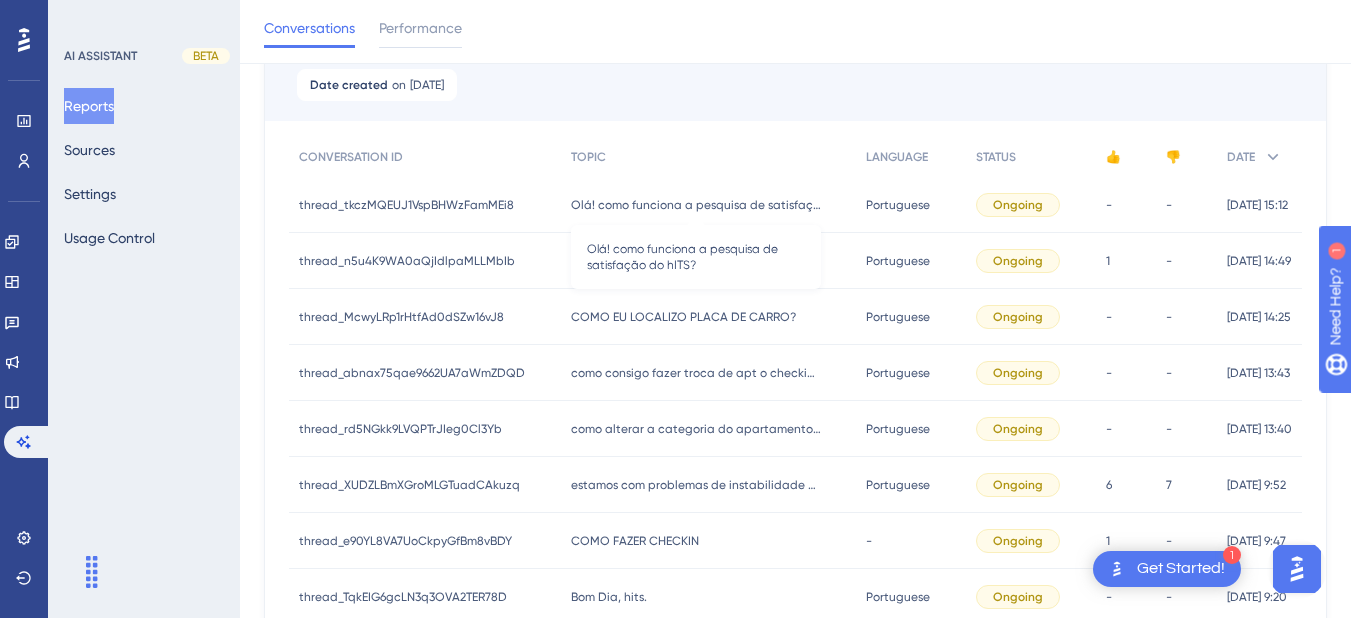 click on "Olá! como funciona a pesquisa de satisfação do hITS?" at bounding box center [696, 205] 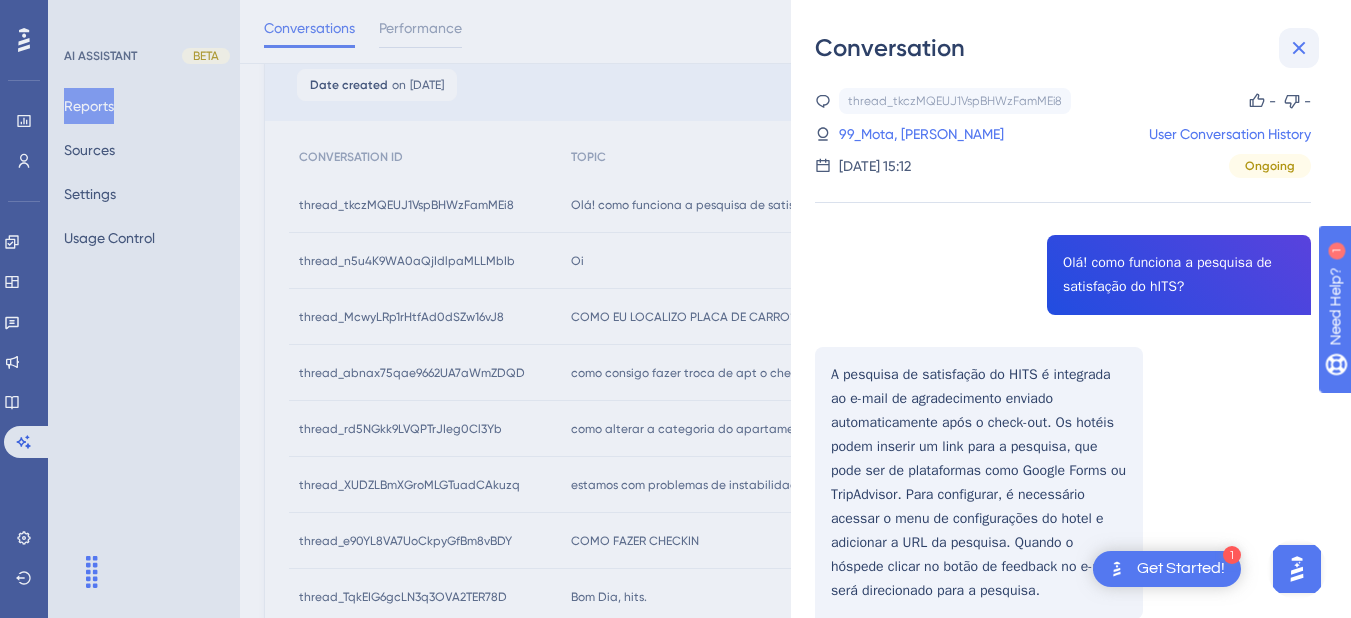 click 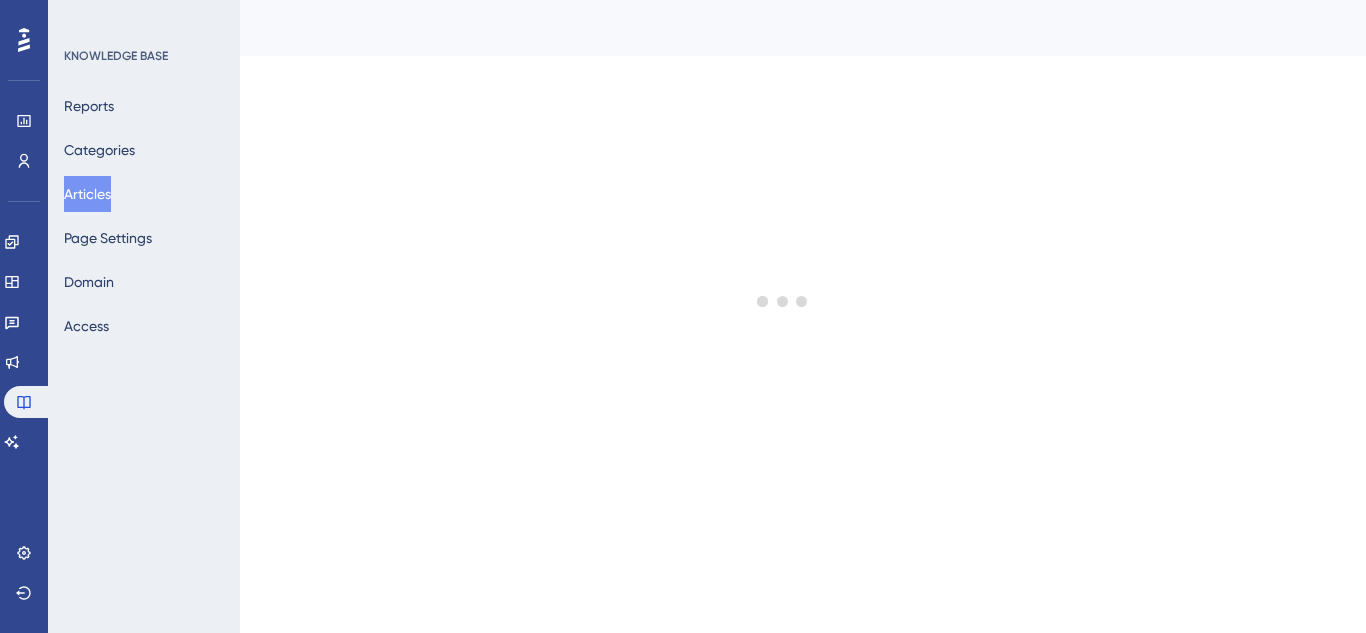 scroll, scrollTop: 0, scrollLeft: 0, axis: both 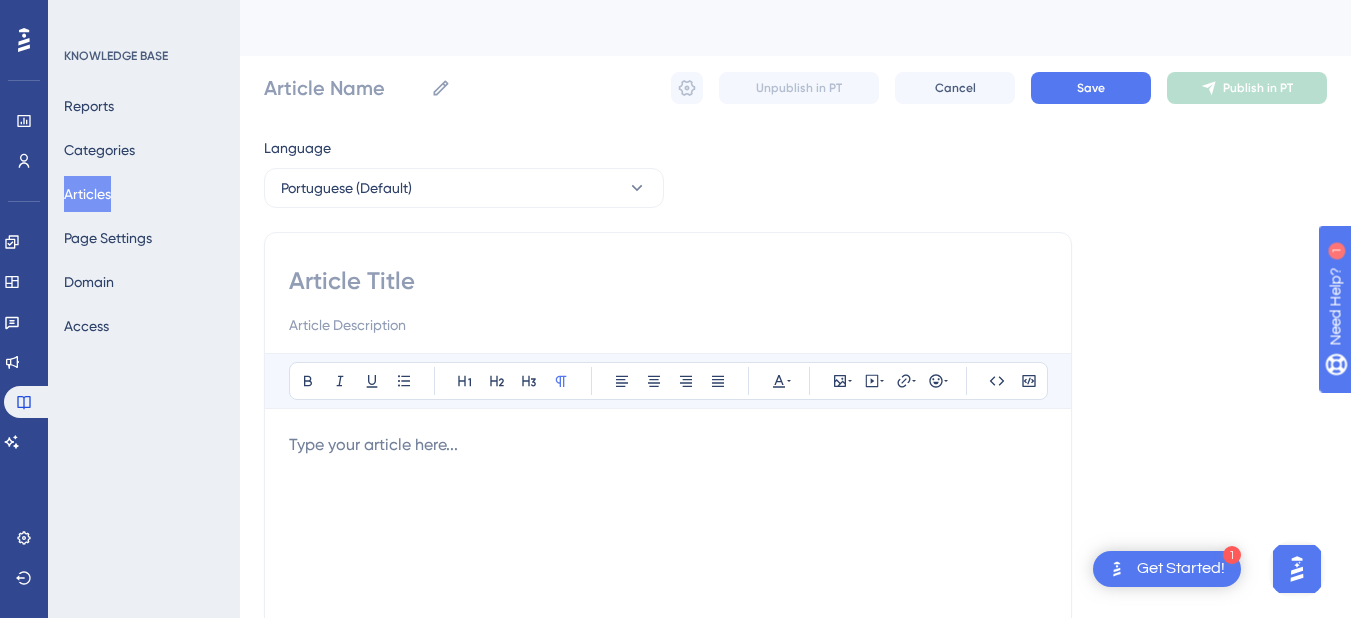 click on "Articles" at bounding box center [87, 194] 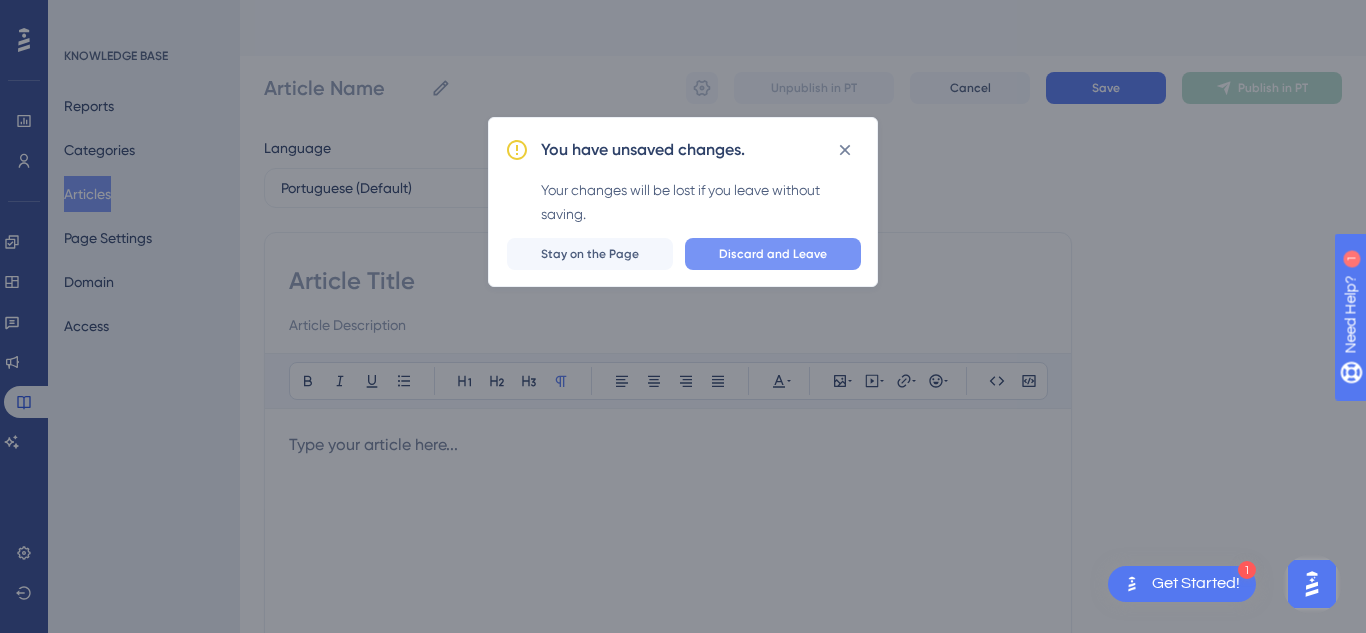 click on "Discard and Leave" at bounding box center (773, 254) 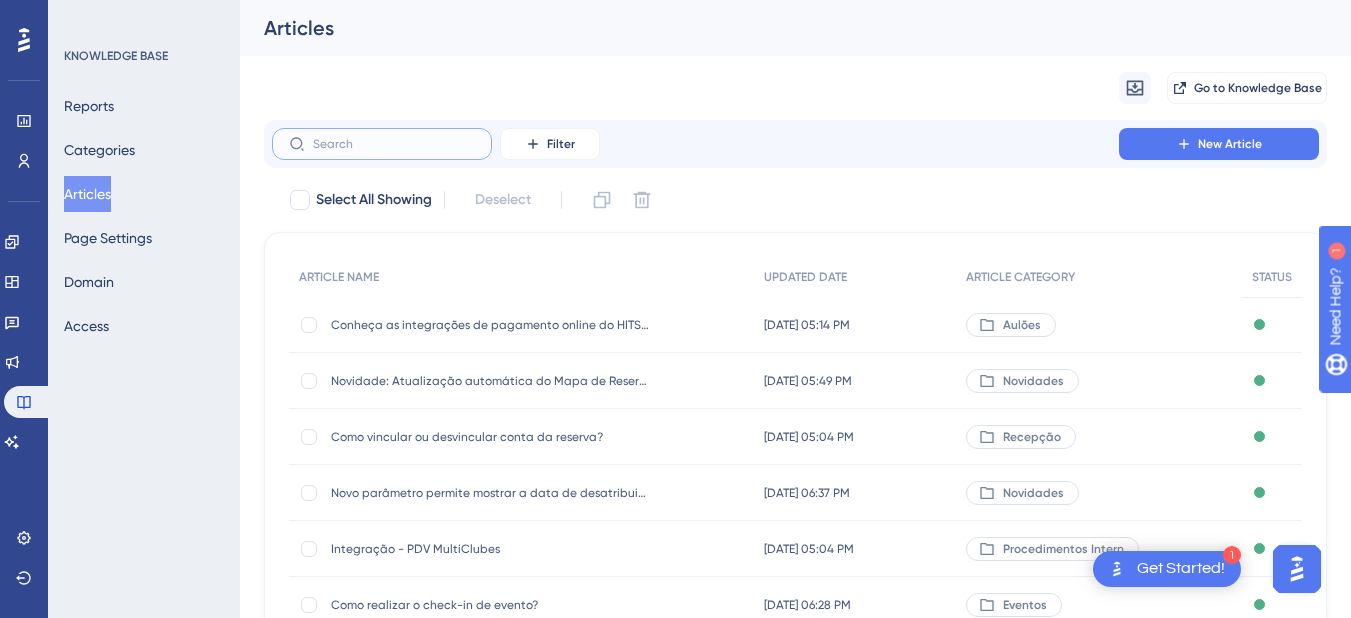 click at bounding box center (394, 144) 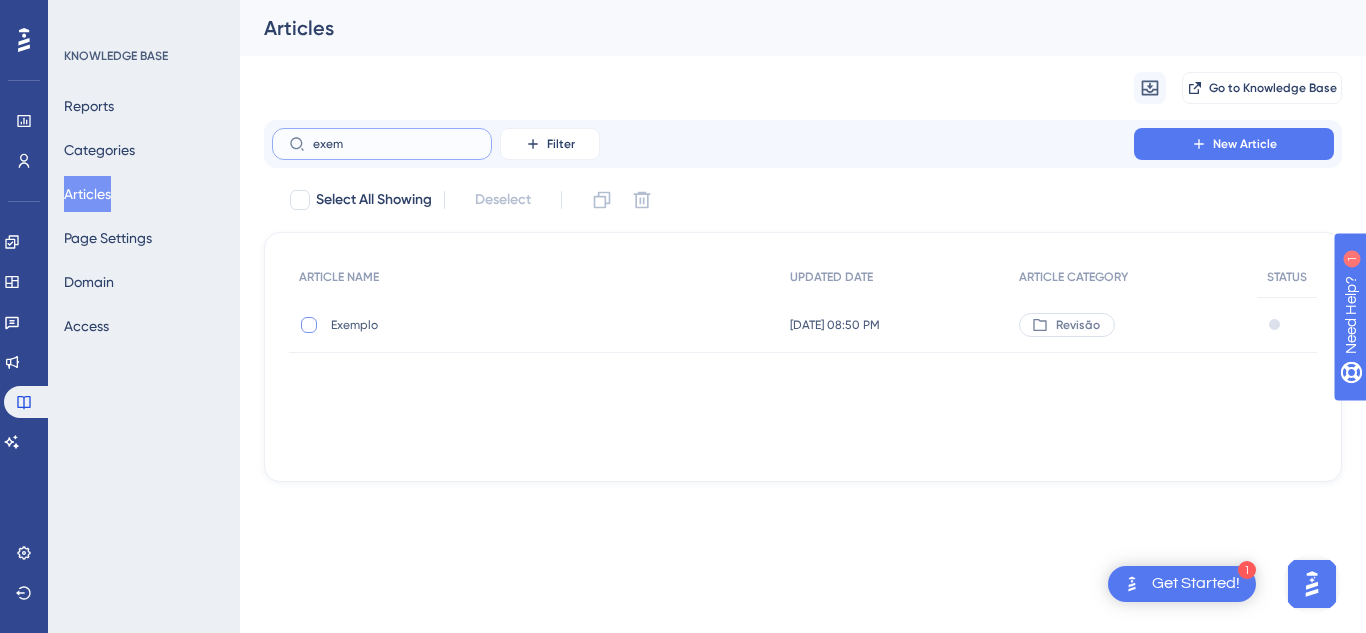 type on "exem" 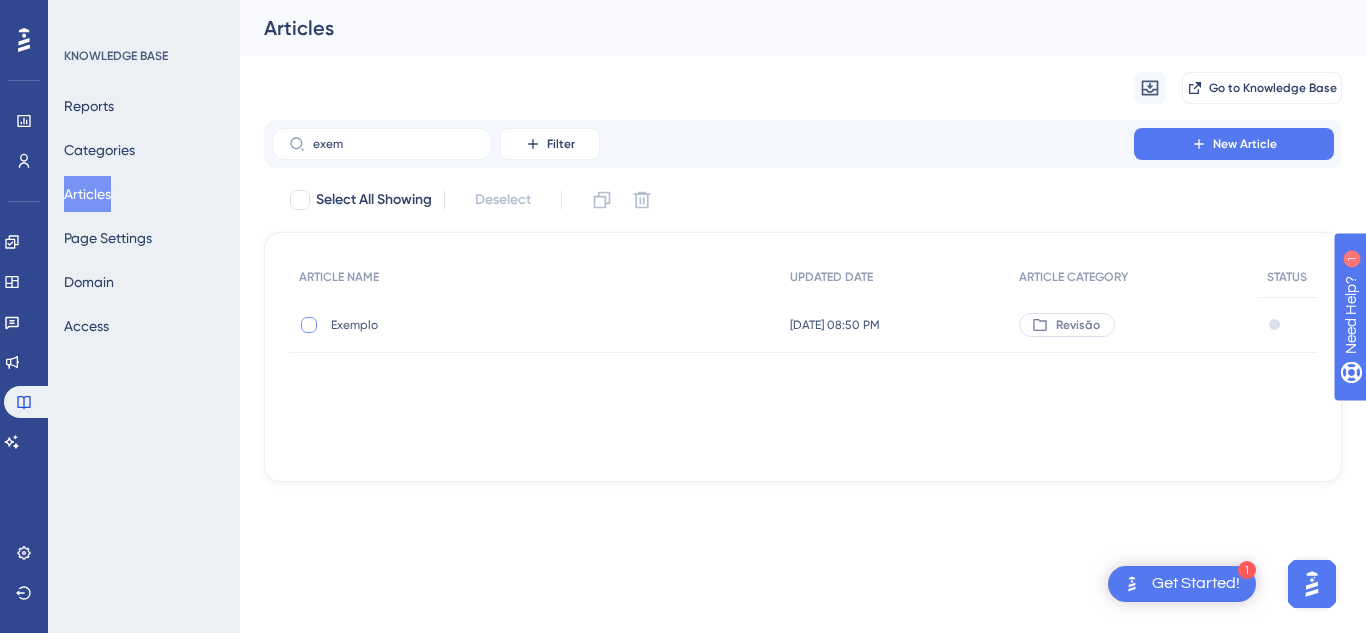 click at bounding box center [309, 325] 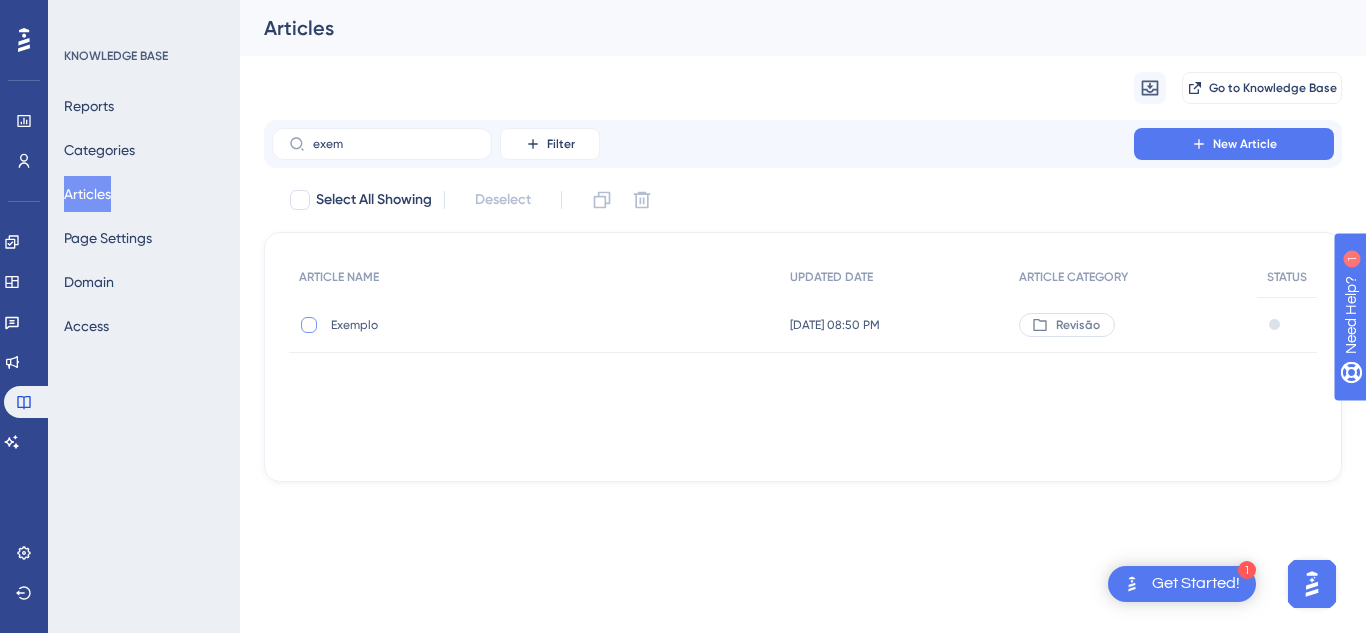 checkbox on "true" 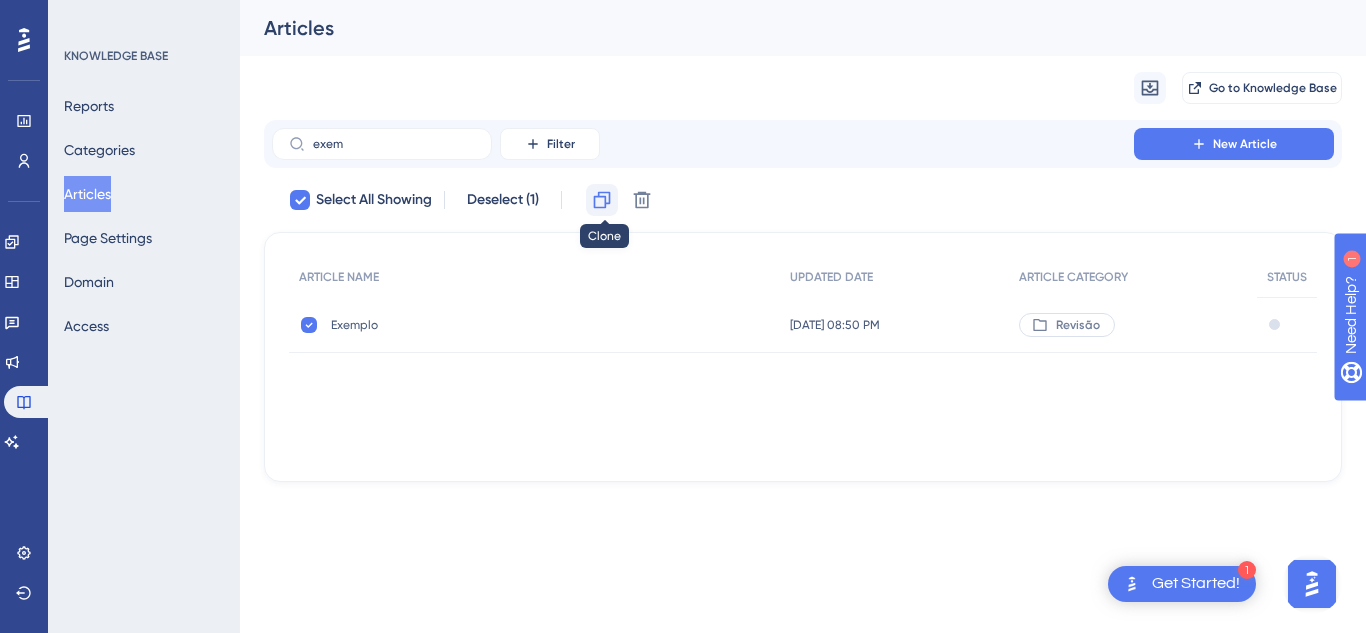 click 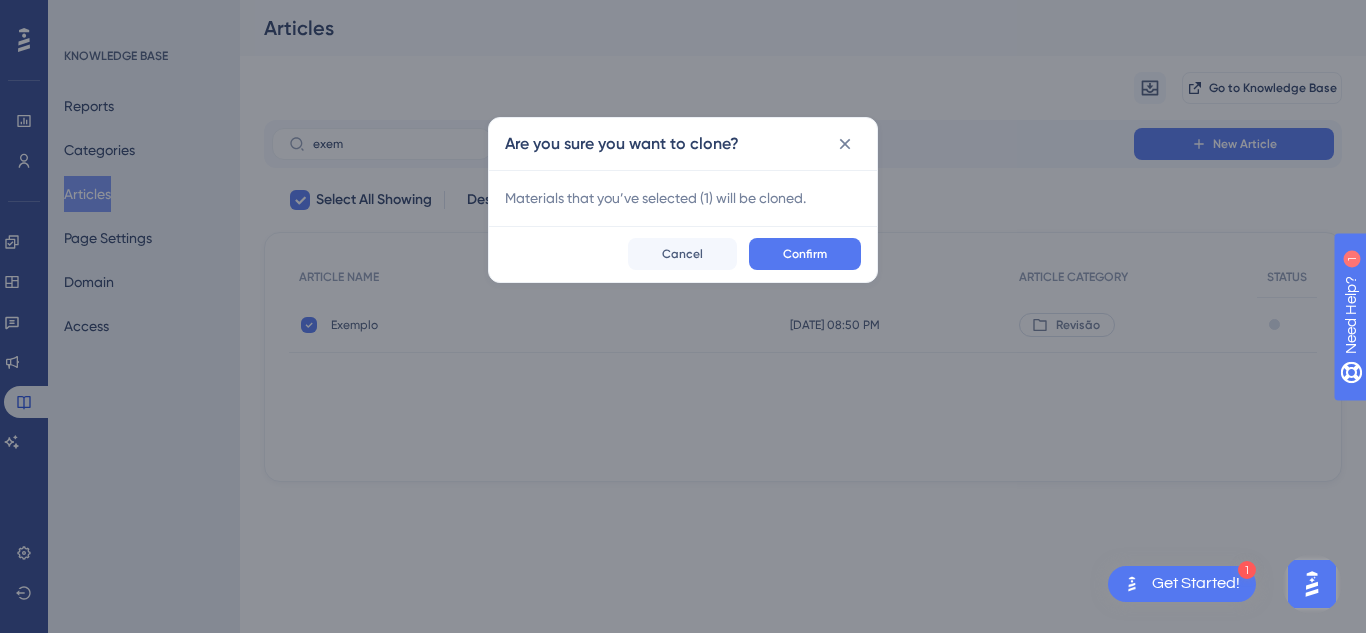checkbox on "false" 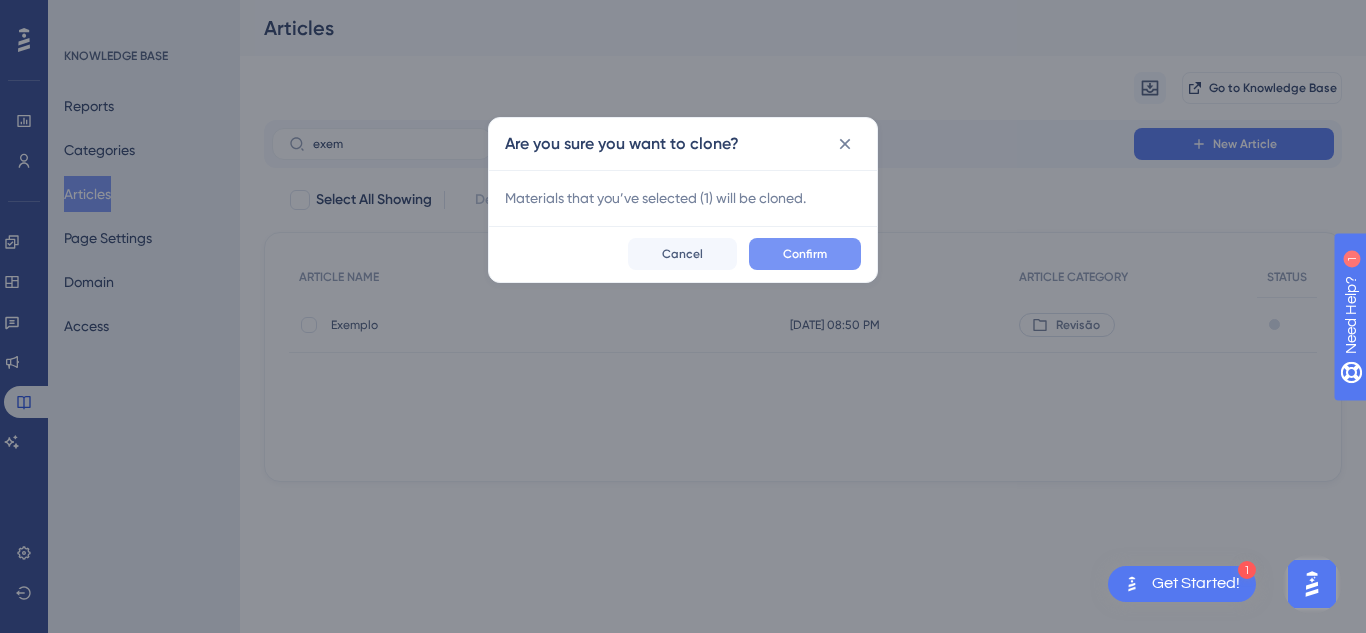 click on "Confirm" at bounding box center [805, 254] 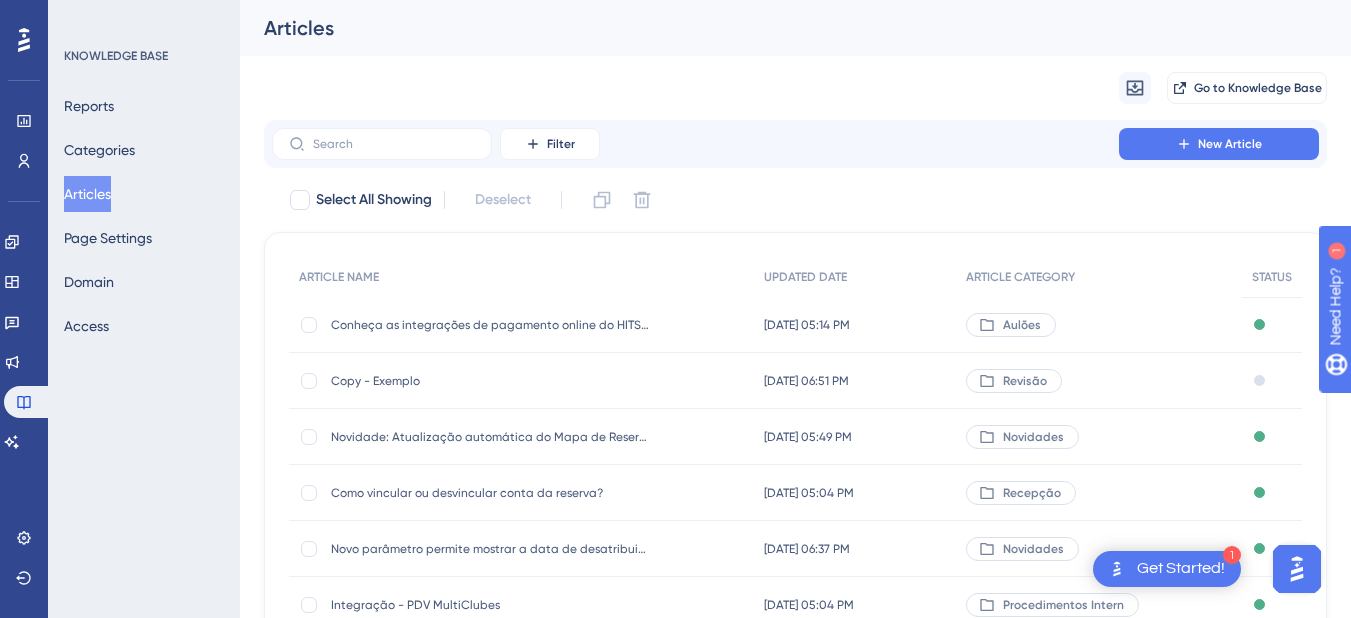 click on "Copy - Exemplo Copy - Exemplo" at bounding box center [491, 381] 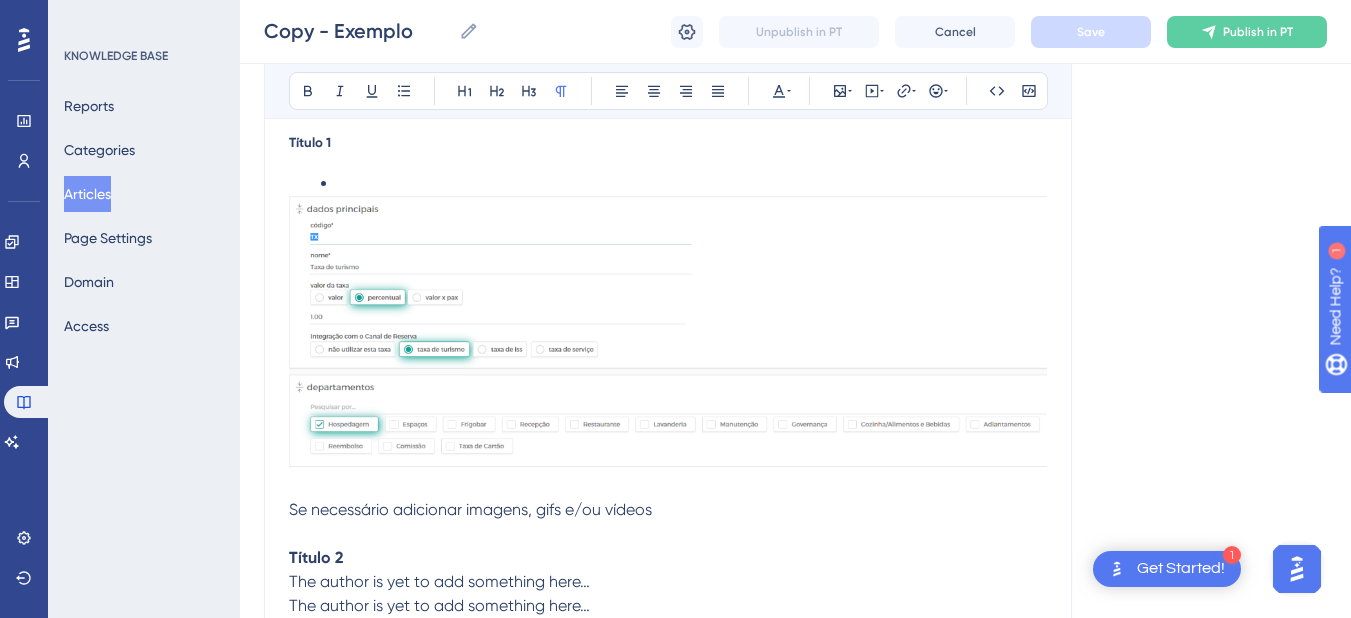 scroll, scrollTop: 0, scrollLeft: 0, axis: both 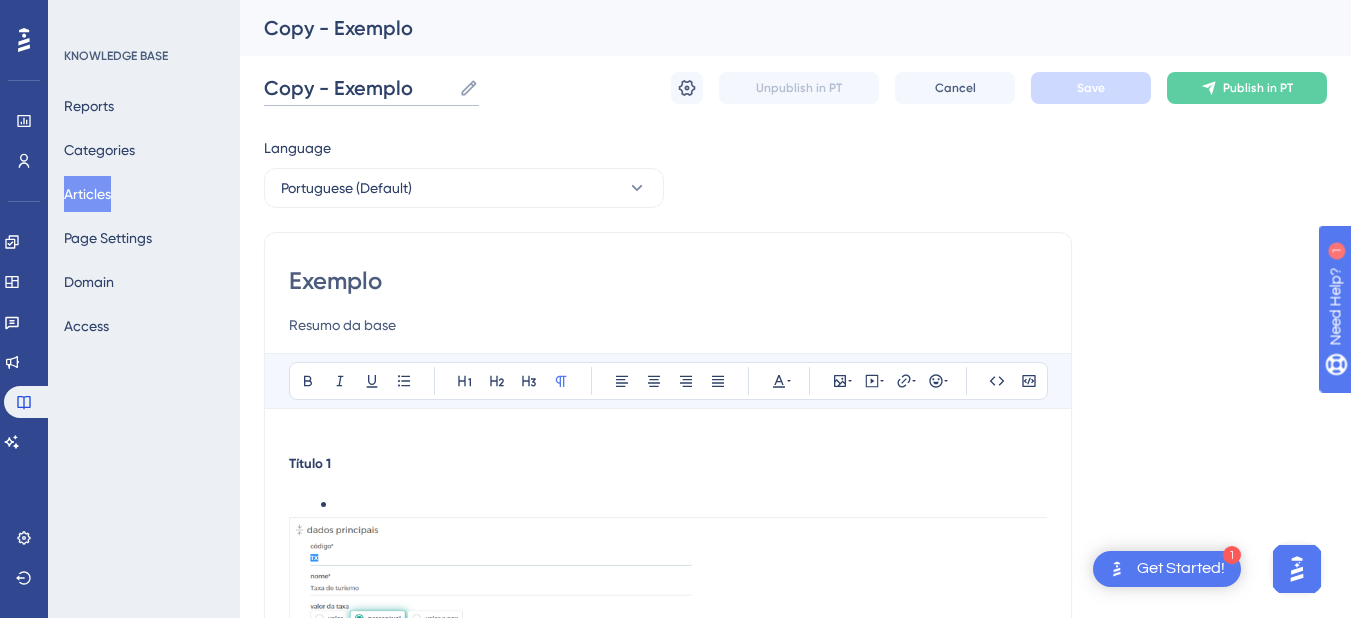 click on "Copy - Exemplo" at bounding box center [357, 88] 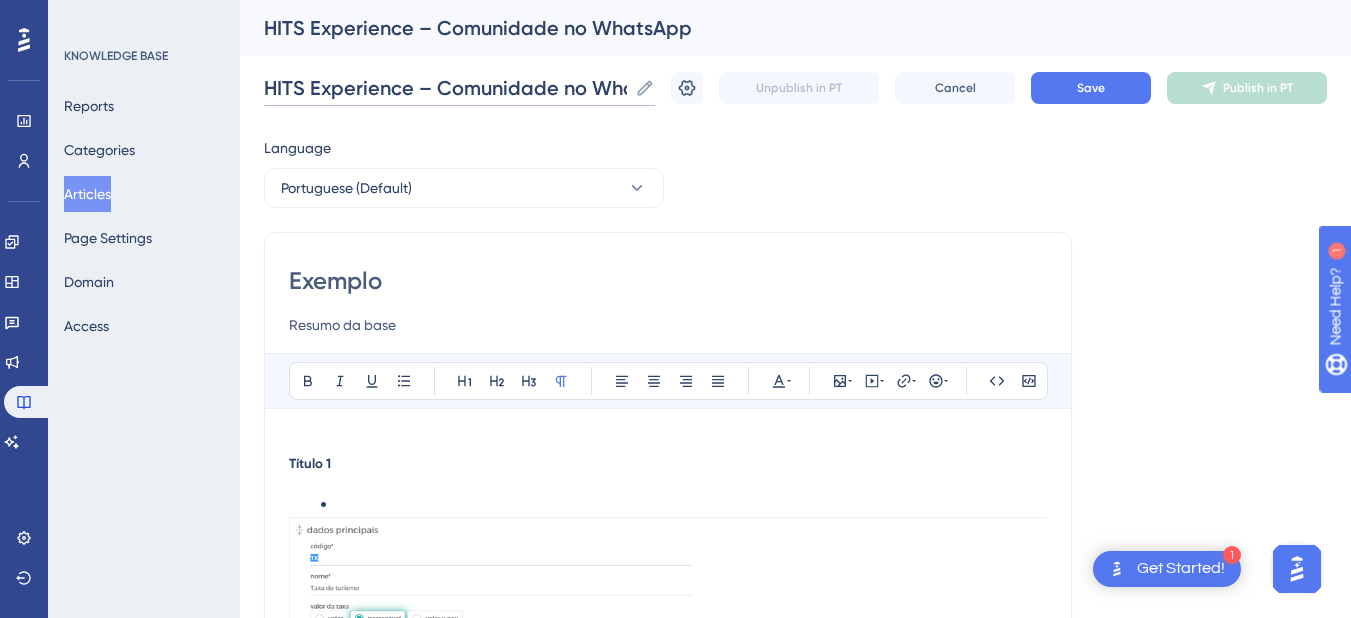 scroll, scrollTop: 0, scrollLeft: 45, axis: horizontal 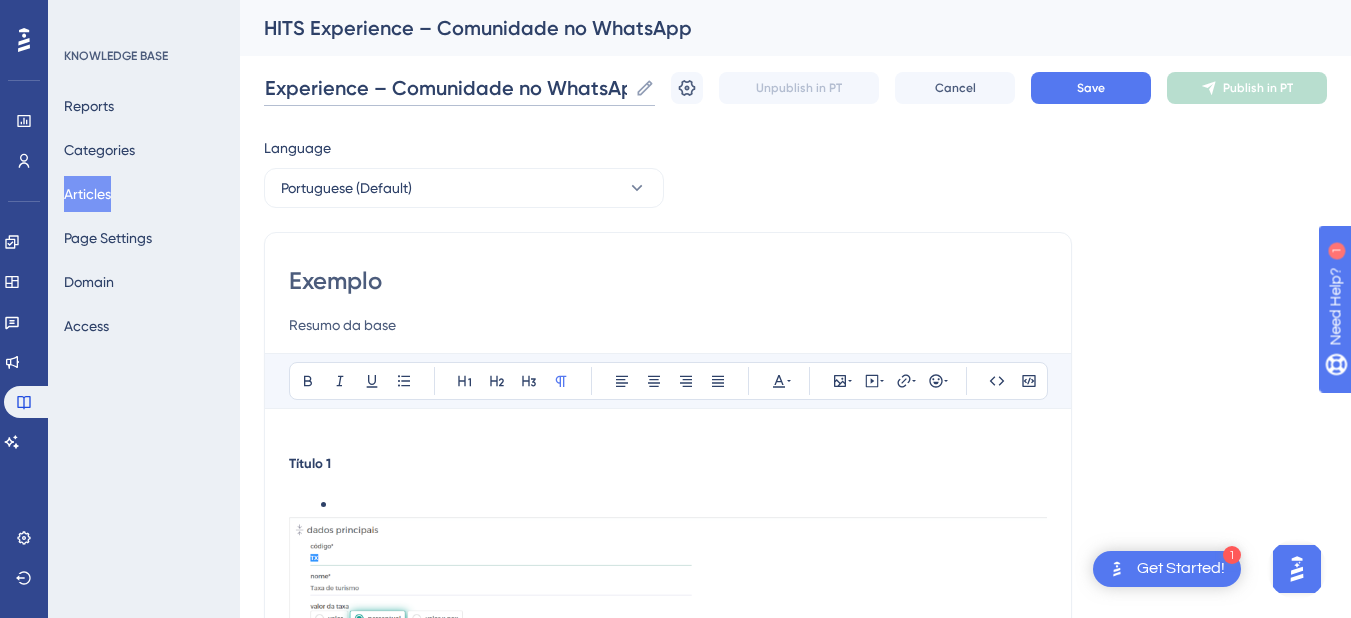 type on "HITS Experience – Comunidade no WhatsApp" 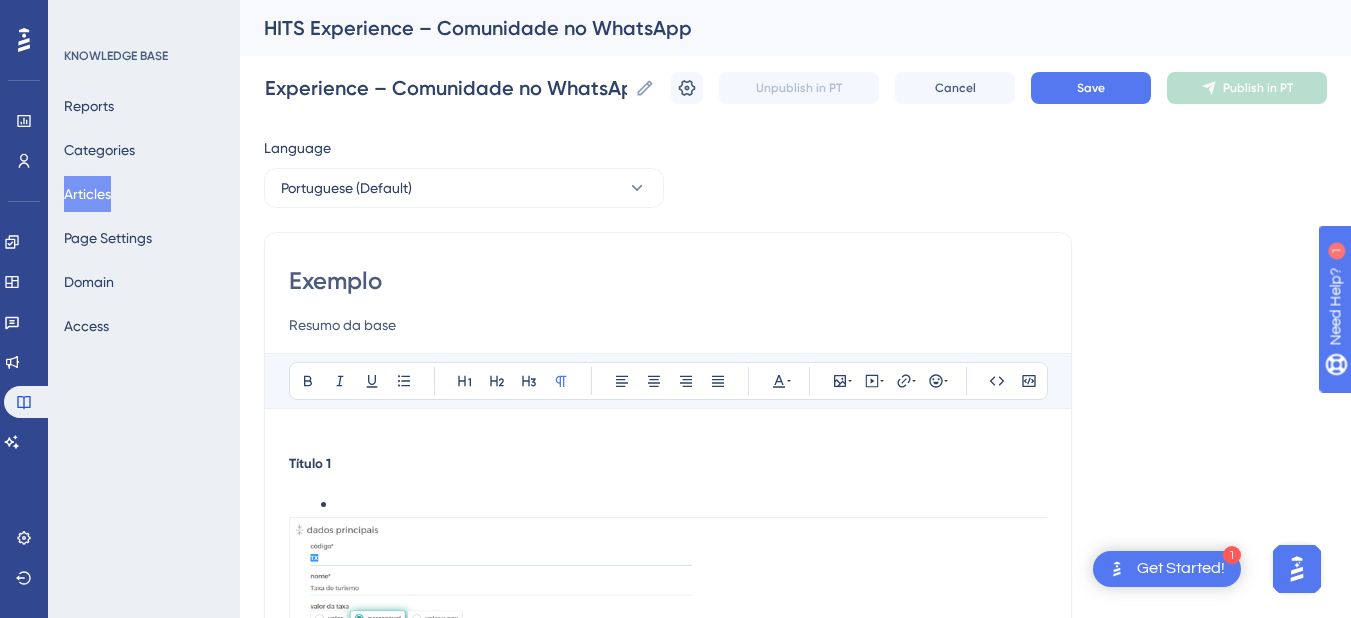 scroll, scrollTop: 0, scrollLeft: 0, axis: both 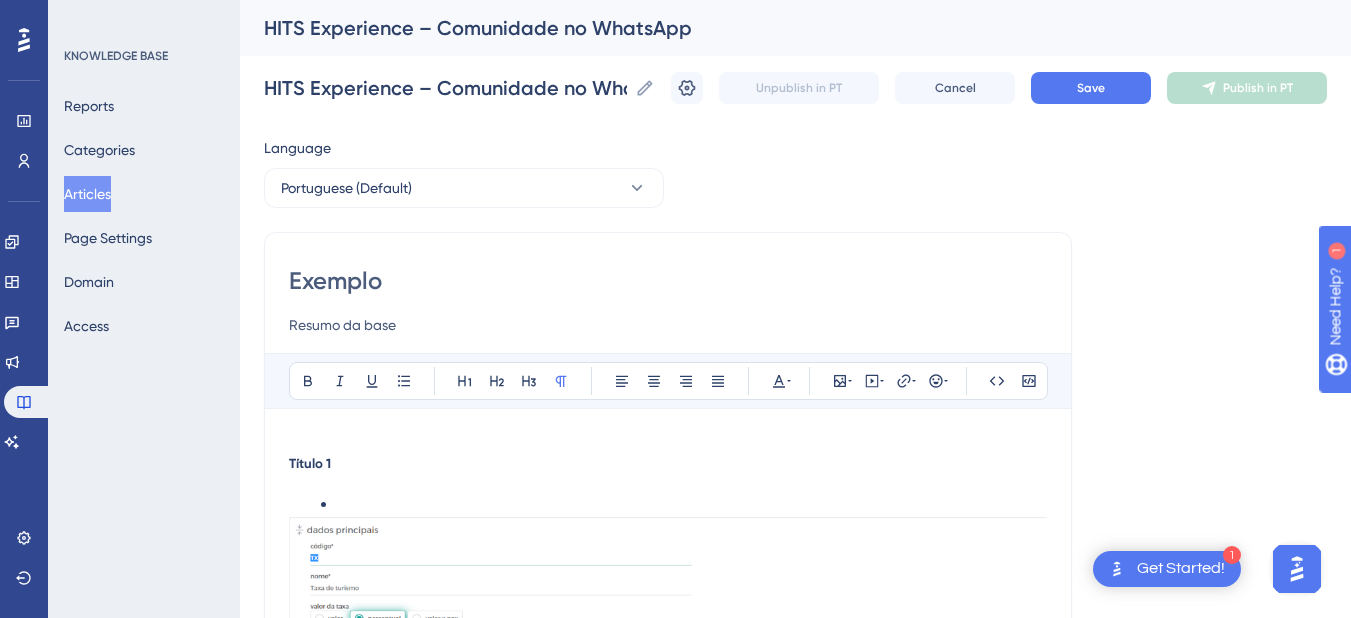 click on "Exemplo" at bounding box center [668, 281] 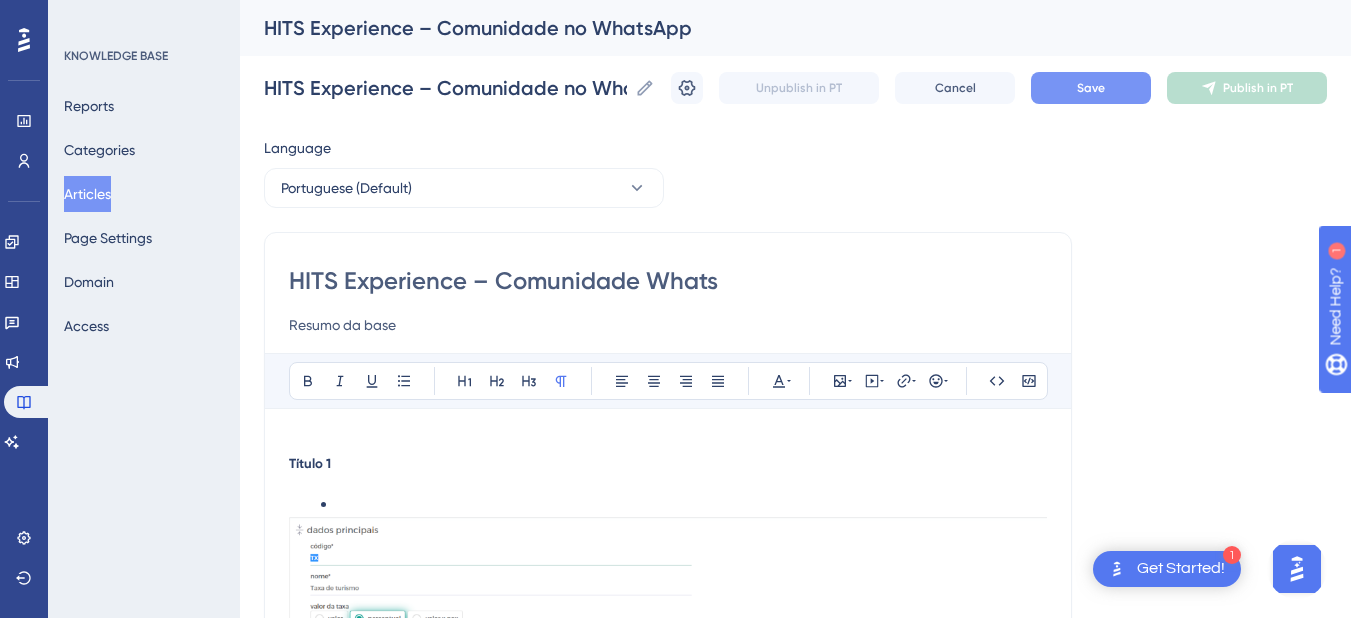 type on "HITS Experience – Comunidade Whats" 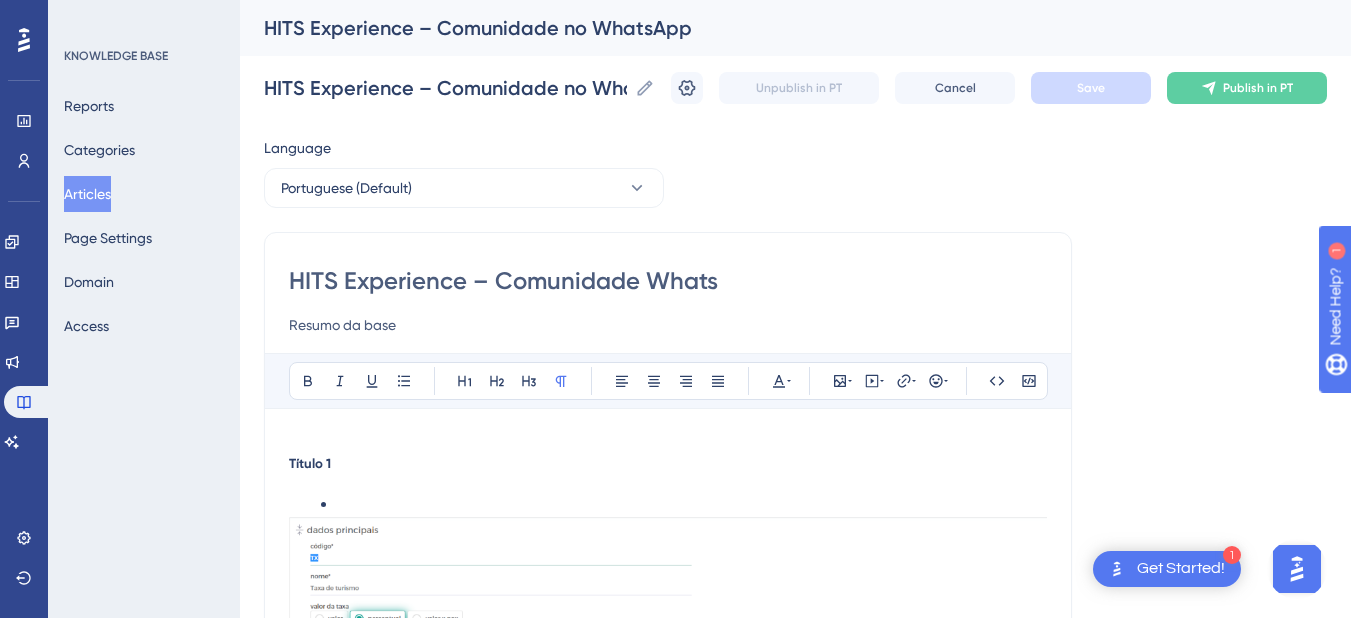click on "Título 1 Se necessário adicionar imagens, gifs e/ou vídeos Título 2 The author is yet to add something here… The author is yet to add something here… ⚠️ Importante: 💡 Dica: Palavras chaves: sempre colocar palavras relacionadas, exemplo: se a base for: como criar uma UH, as palavras chaves seriam: unidades habitacionais, apartamento, unidade habitacional" at bounding box center (668, 806) 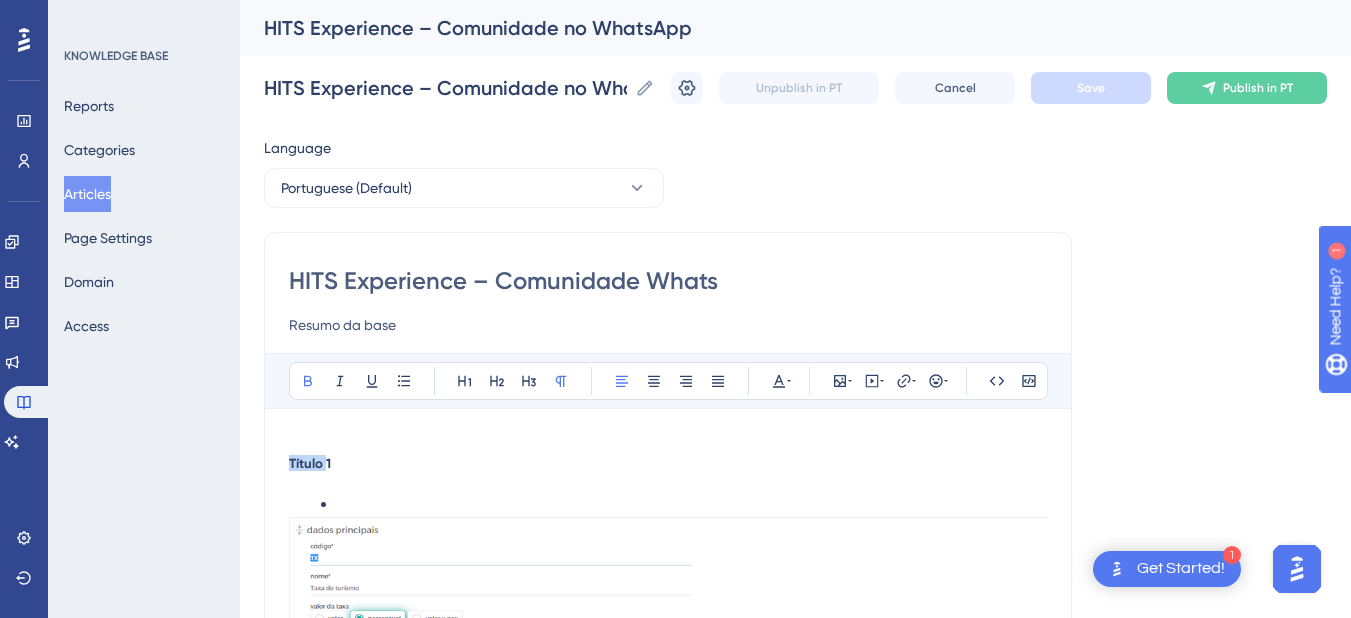 click on "Título 1" at bounding box center (310, 463) 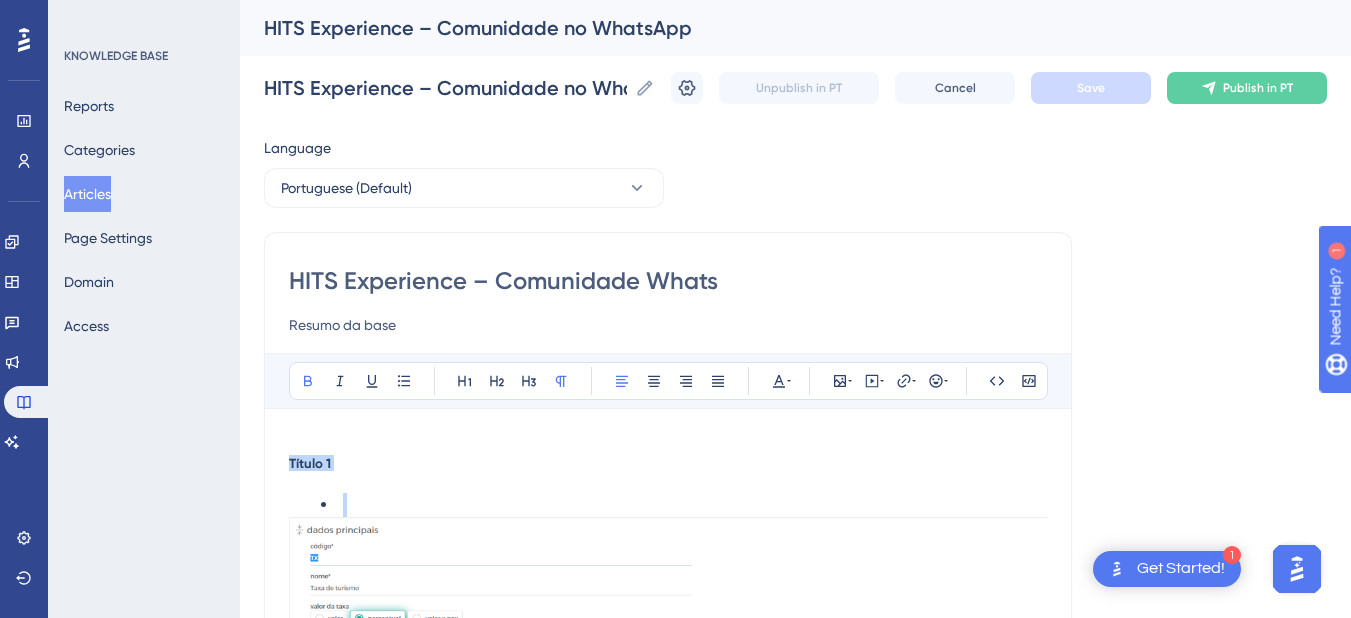 click on "Título 1" at bounding box center (310, 463) 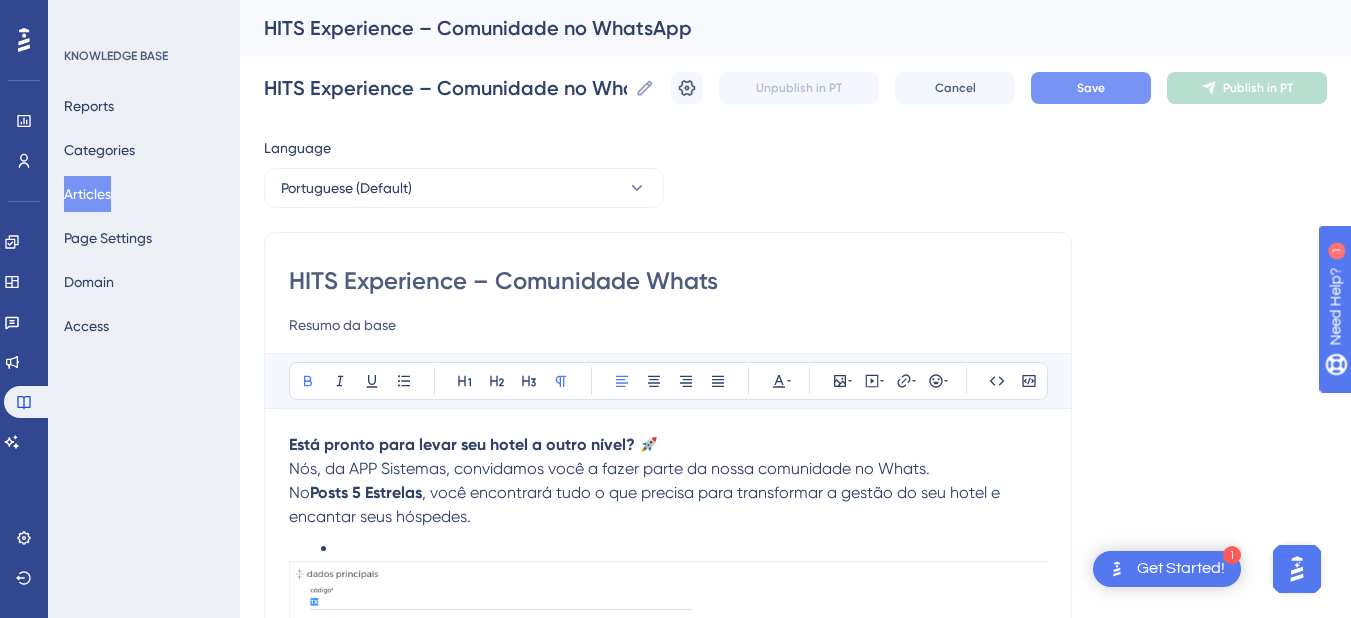 scroll, scrollTop: 200, scrollLeft: 0, axis: vertical 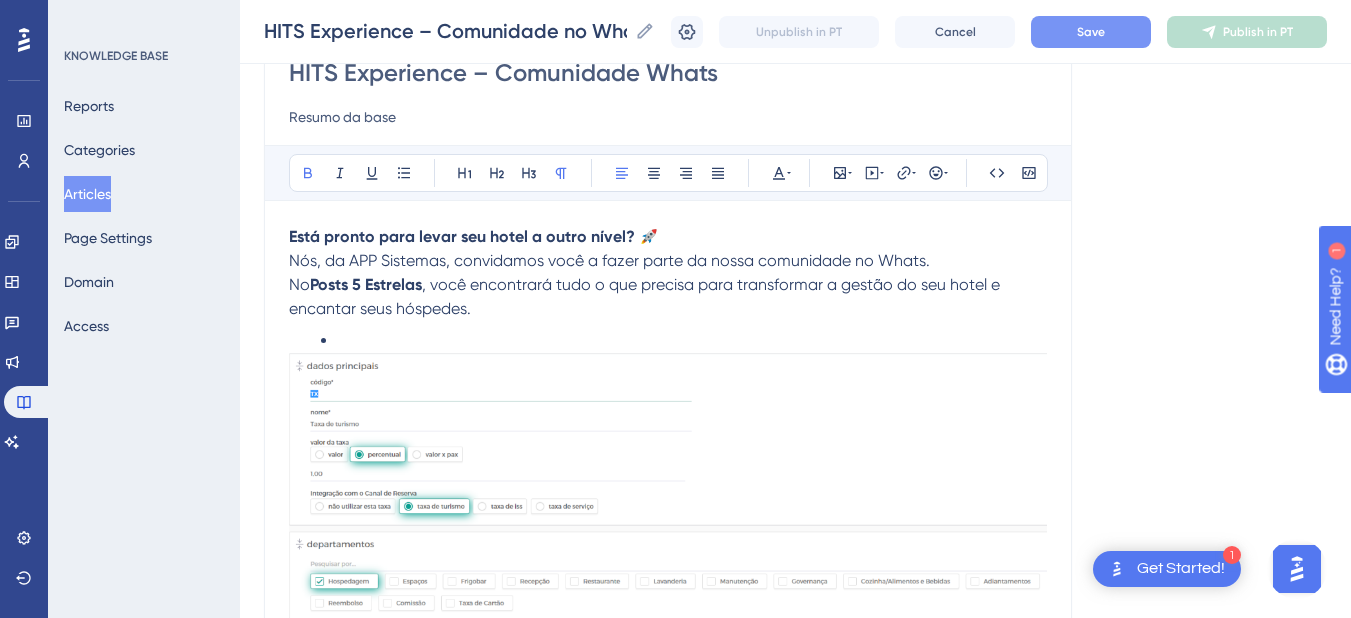 click at bounding box center [668, 488] 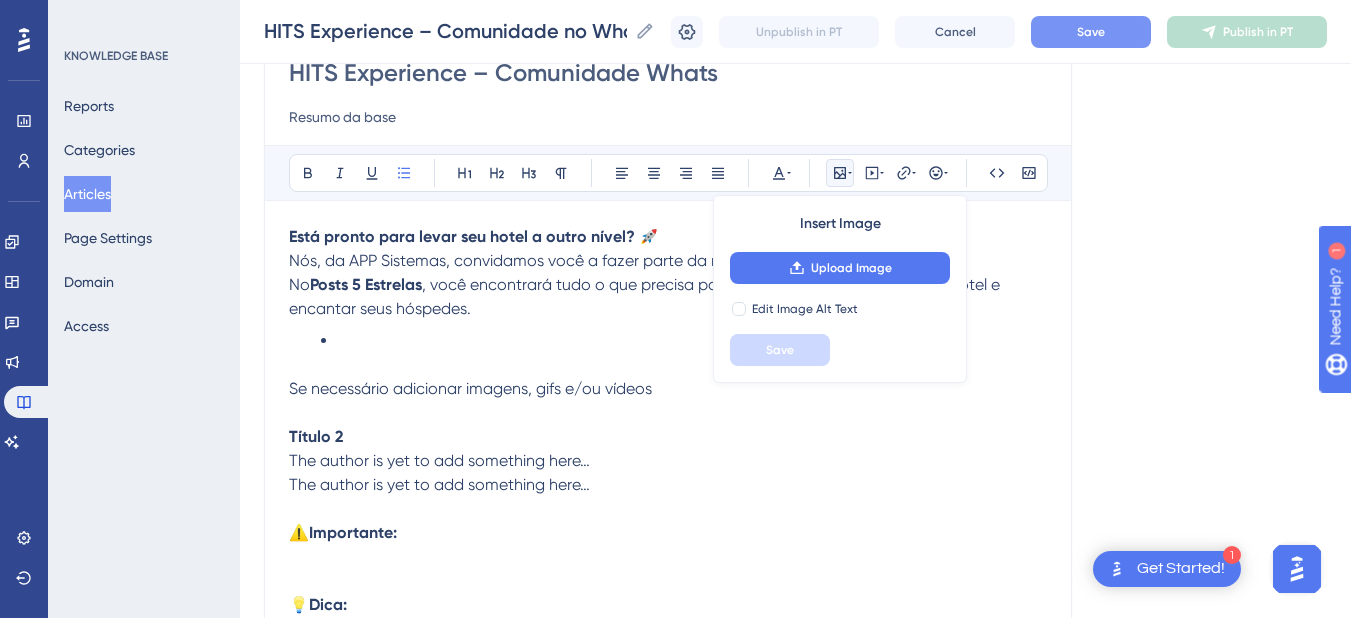 click at bounding box center [684, 341] 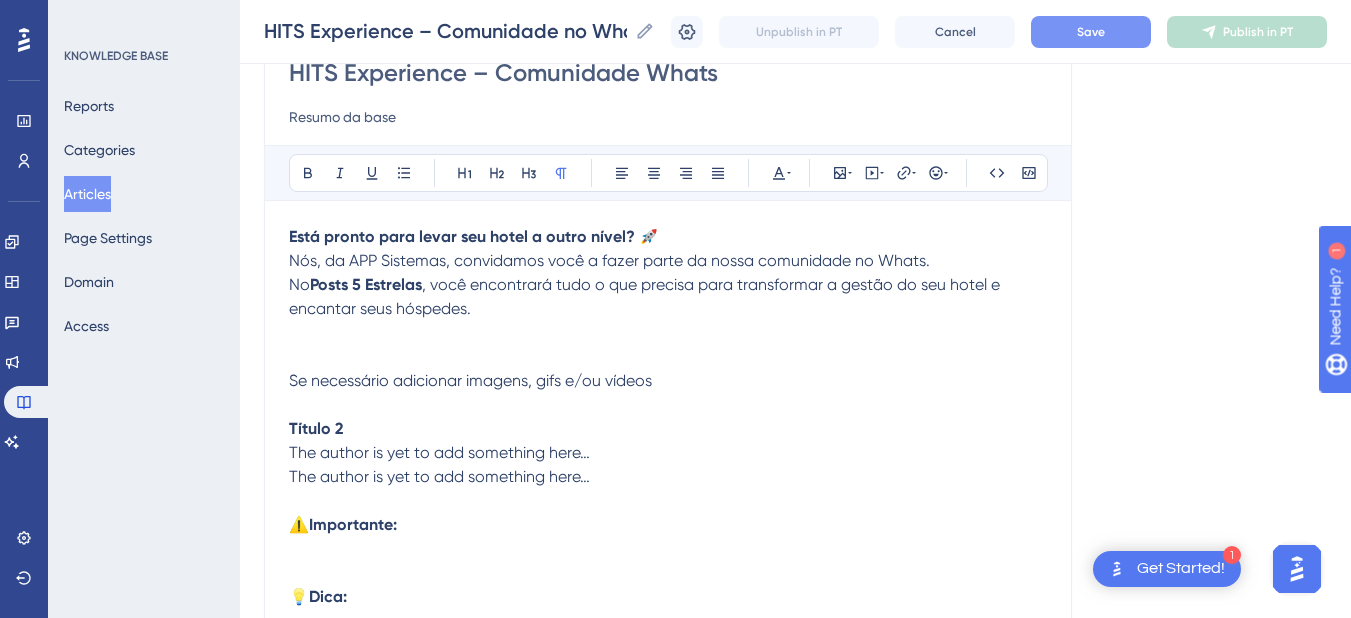 click at bounding box center (668, 357) 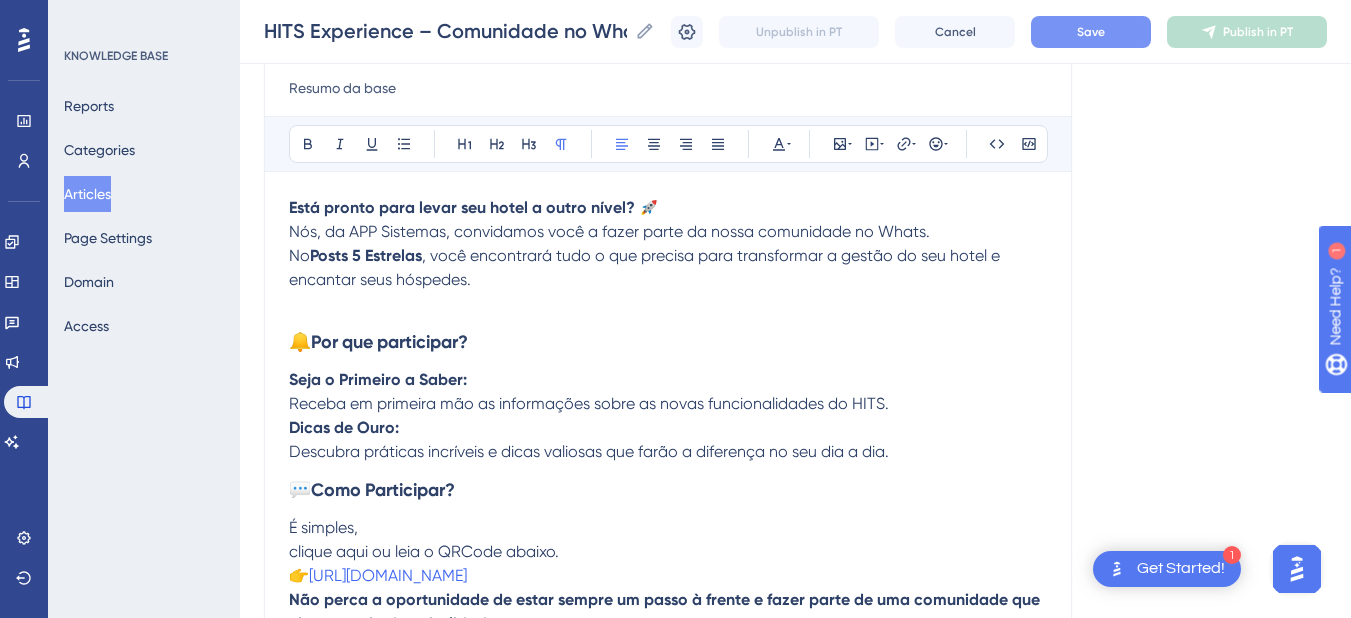 scroll, scrollTop: 629, scrollLeft: 0, axis: vertical 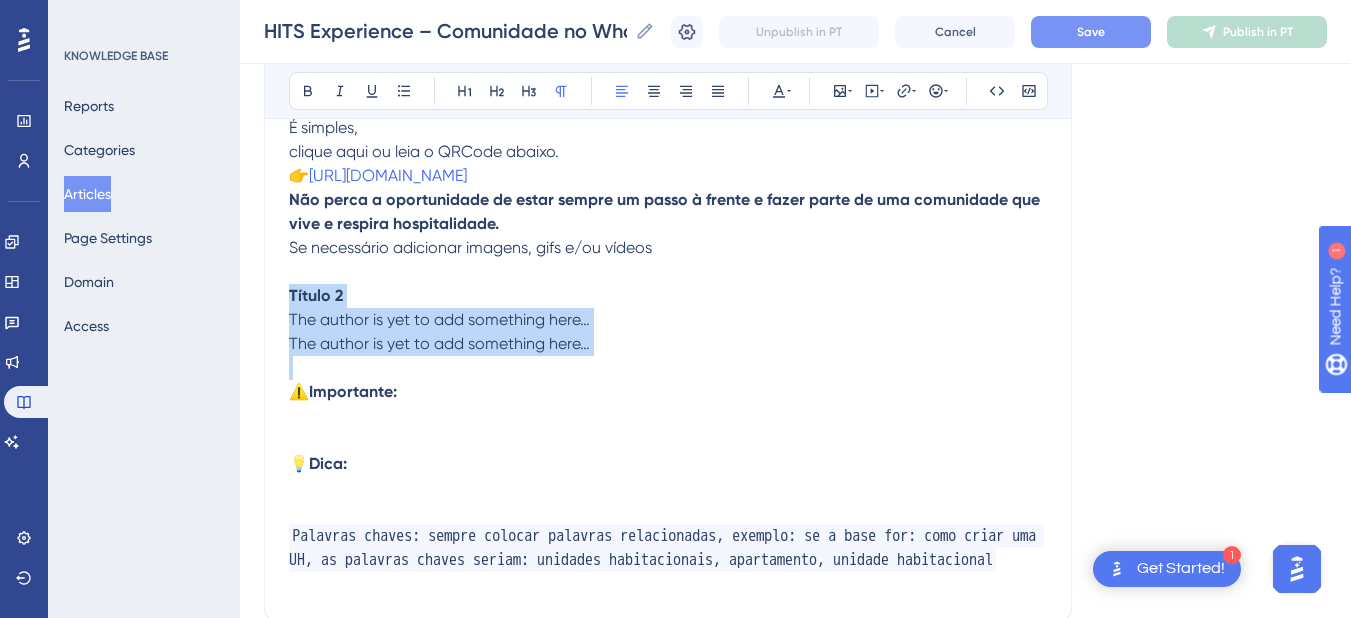 drag, startPoint x: 666, startPoint y: 358, endPoint x: 245, endPoint y: 293, distance: 425.98825 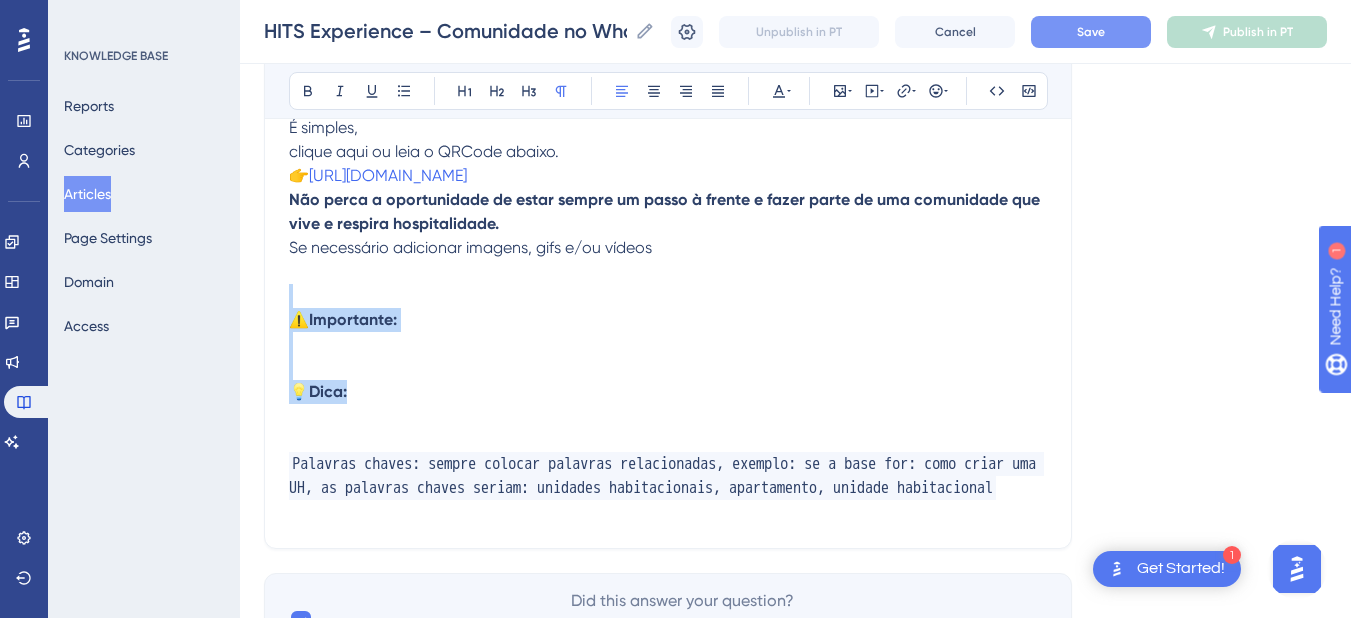 drag, startPoint x: 380, startPoint y: 403, endPoint x: 275, endPoint y: 297, distance: 149.2012 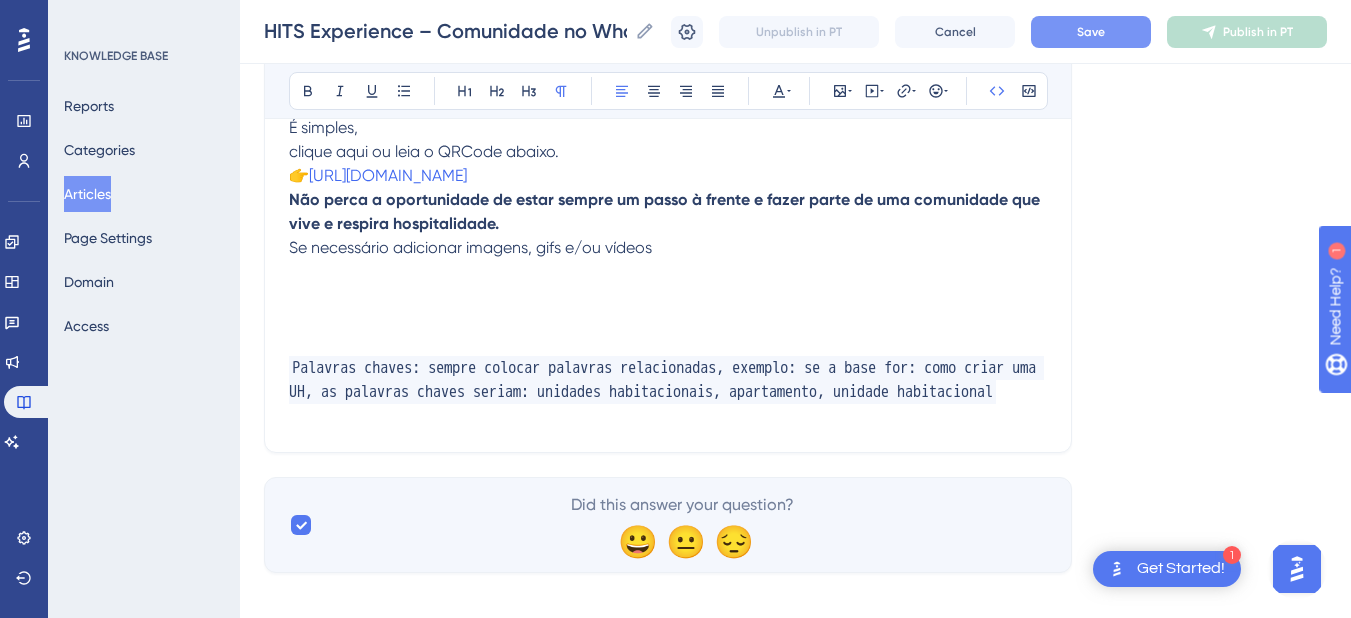 click on "Palavras chaves: sempre colocar palavras relacionadas, exemplo: se a base for: como criar uma UH, as palavras chaves seriam: unidades habitacionais, apartamento, unidade habitacional" at bounding box center (668, 380) 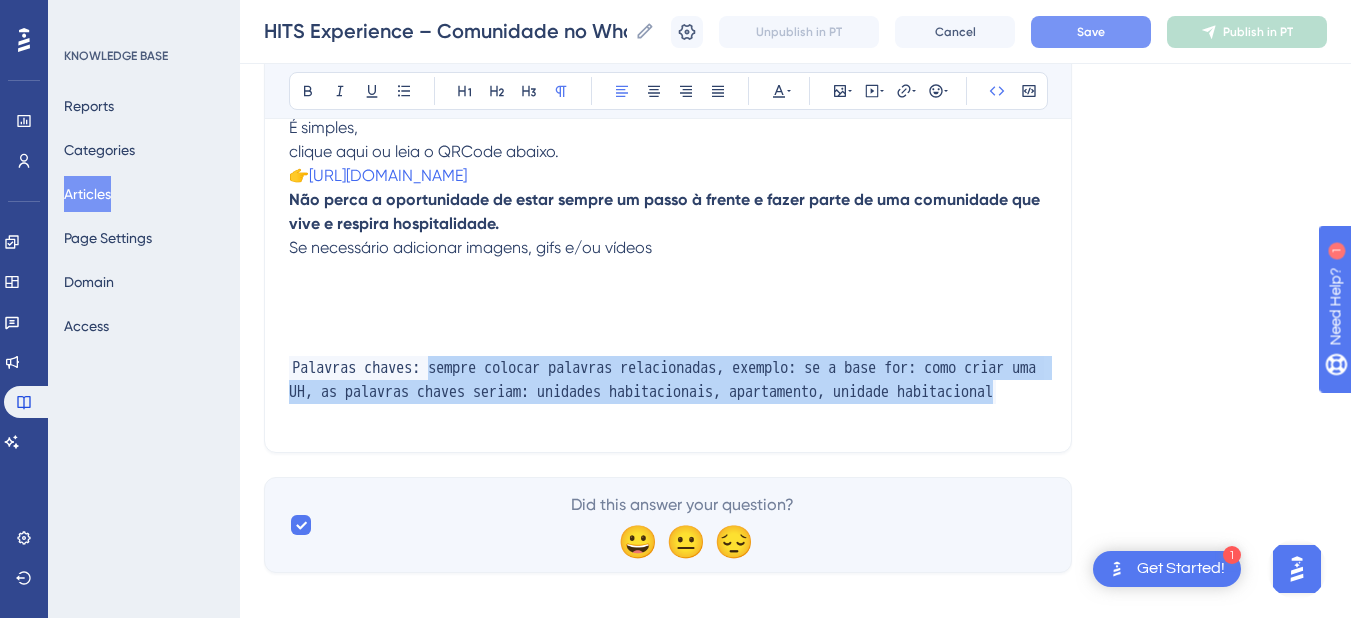 drag, startPoint x: 434, startPoint y: 420, endPoint x: 440, endPoint y: 363, distance: 57.31492 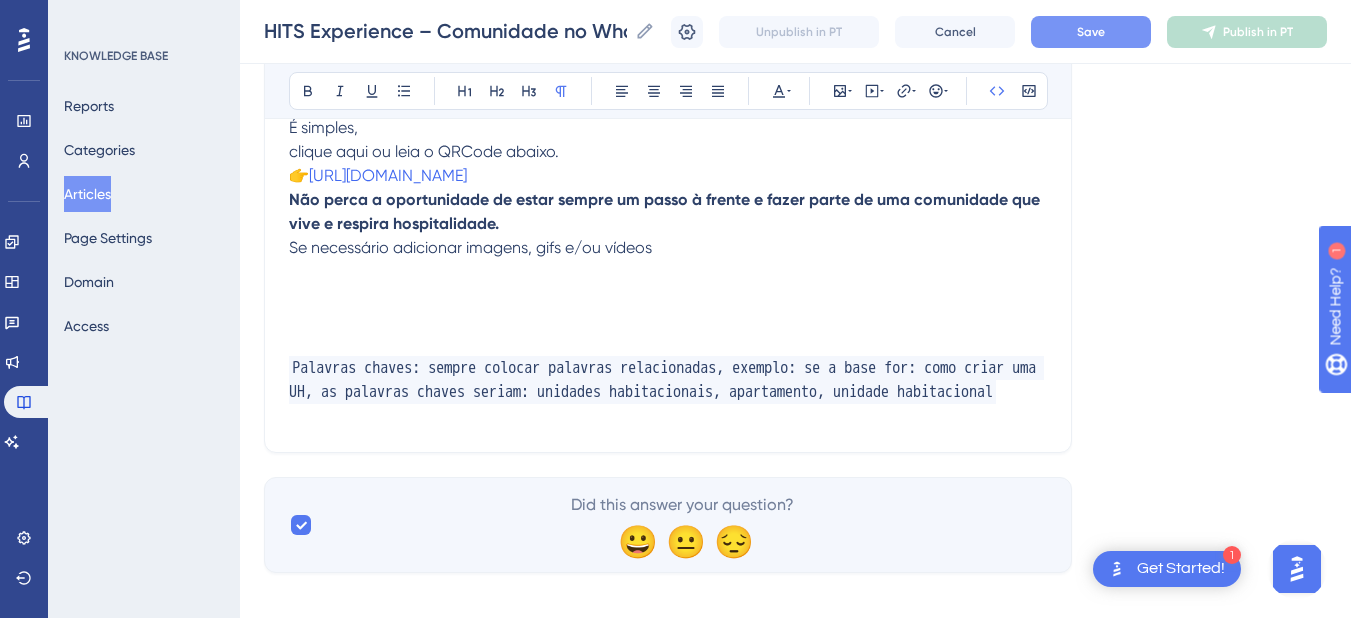 click at bounding box center (668, 416) 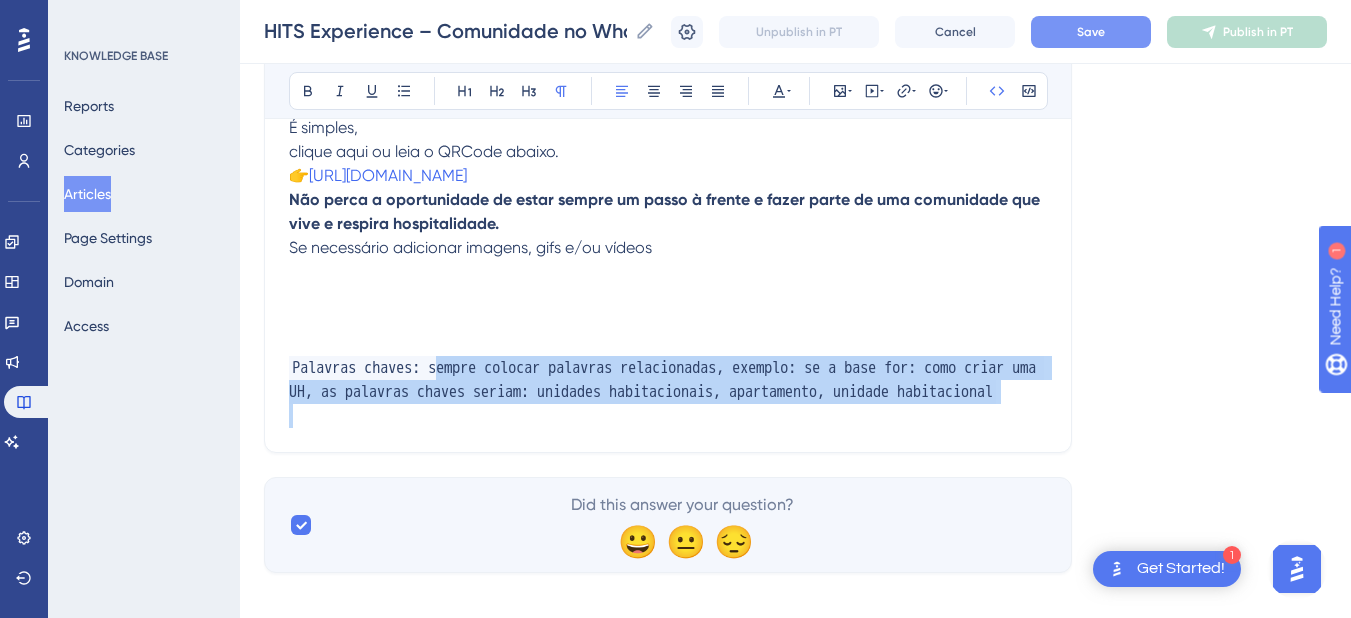 drag, startPoint x: 459, startPoint y: 433, endPoint x: 447, endPoint y: 371, distance: 63.15061 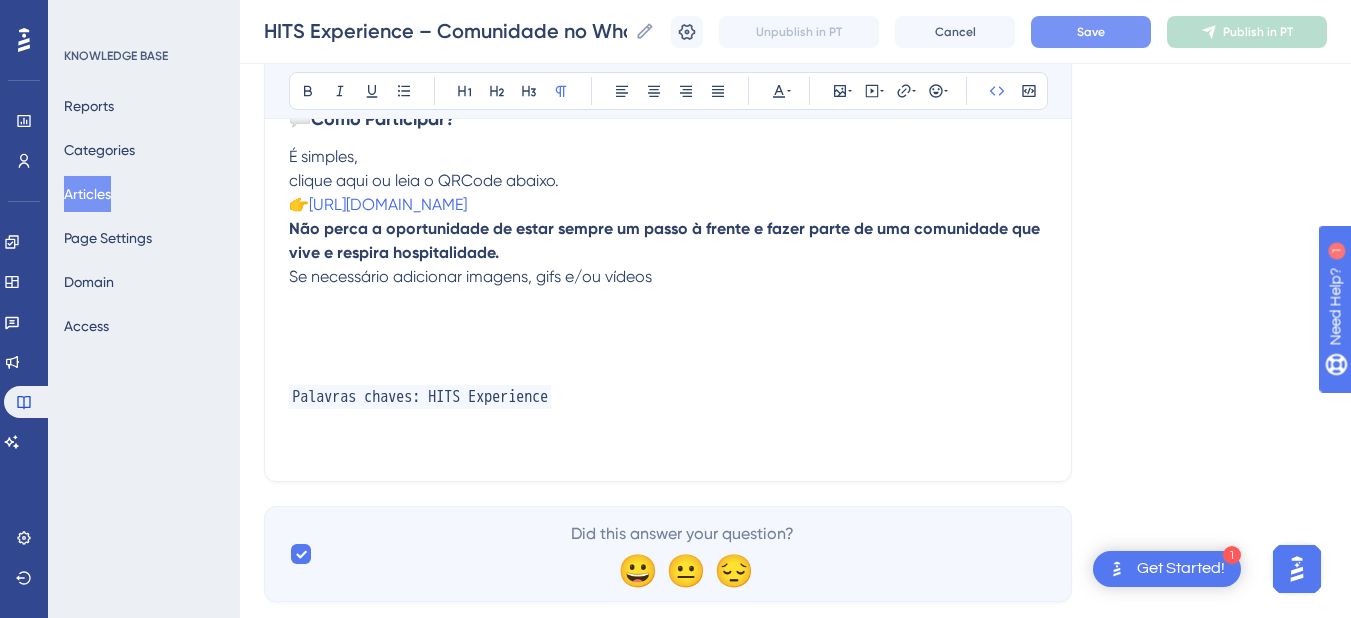 click at bounding box center [668, 421] 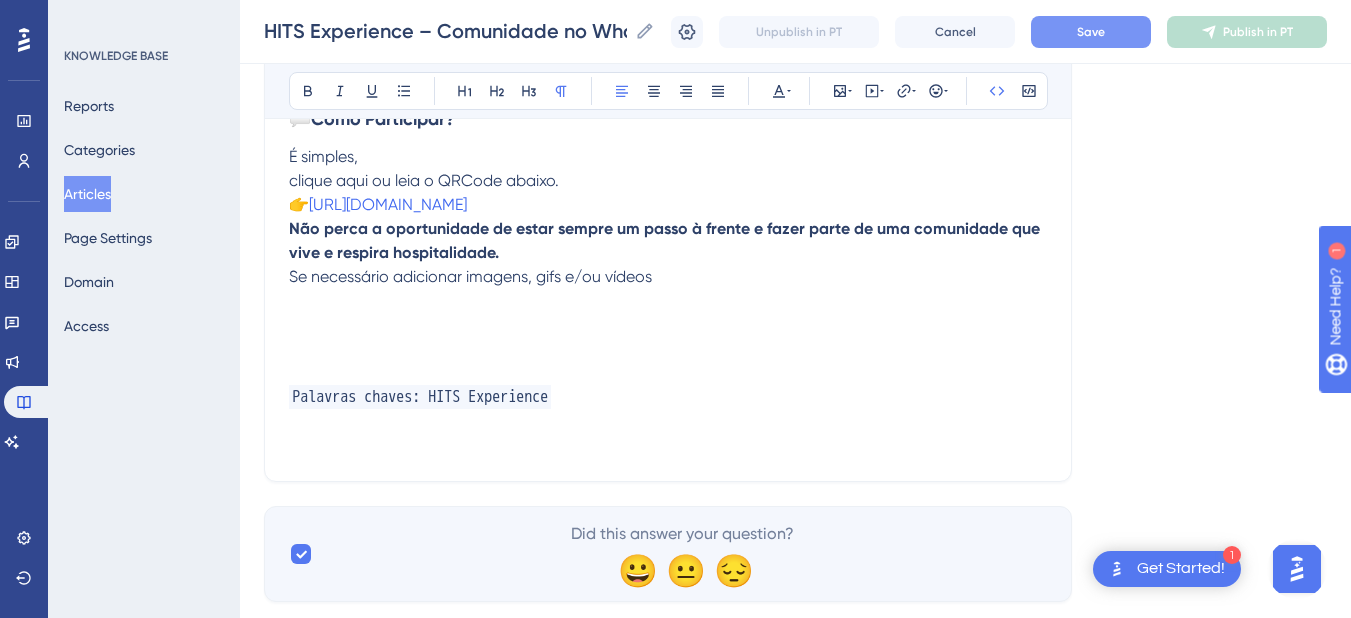 type 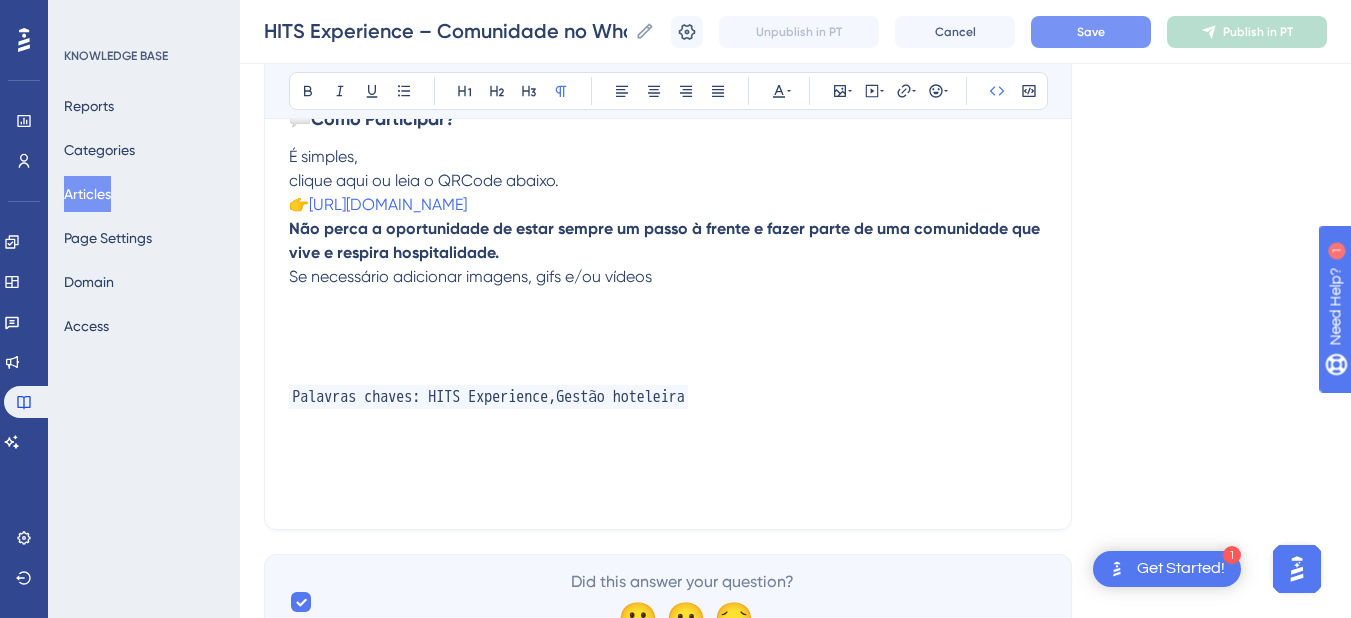 click on "Palavras chaves: HITS Experience,Gestão hoteleira" at bounding box center (668, 397) 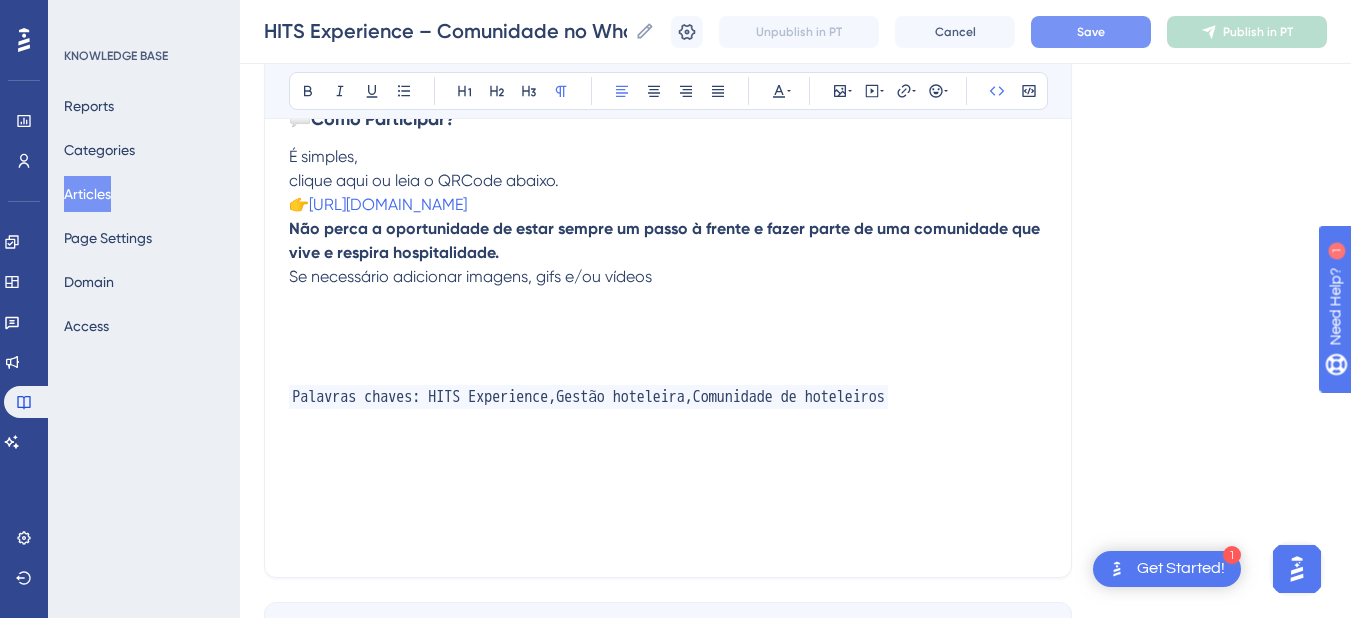 click on "Palavras chaves: HITS Experience,Gestão hoteleira,Comunidade de hoteleiros" at bounding box center (668, 397) 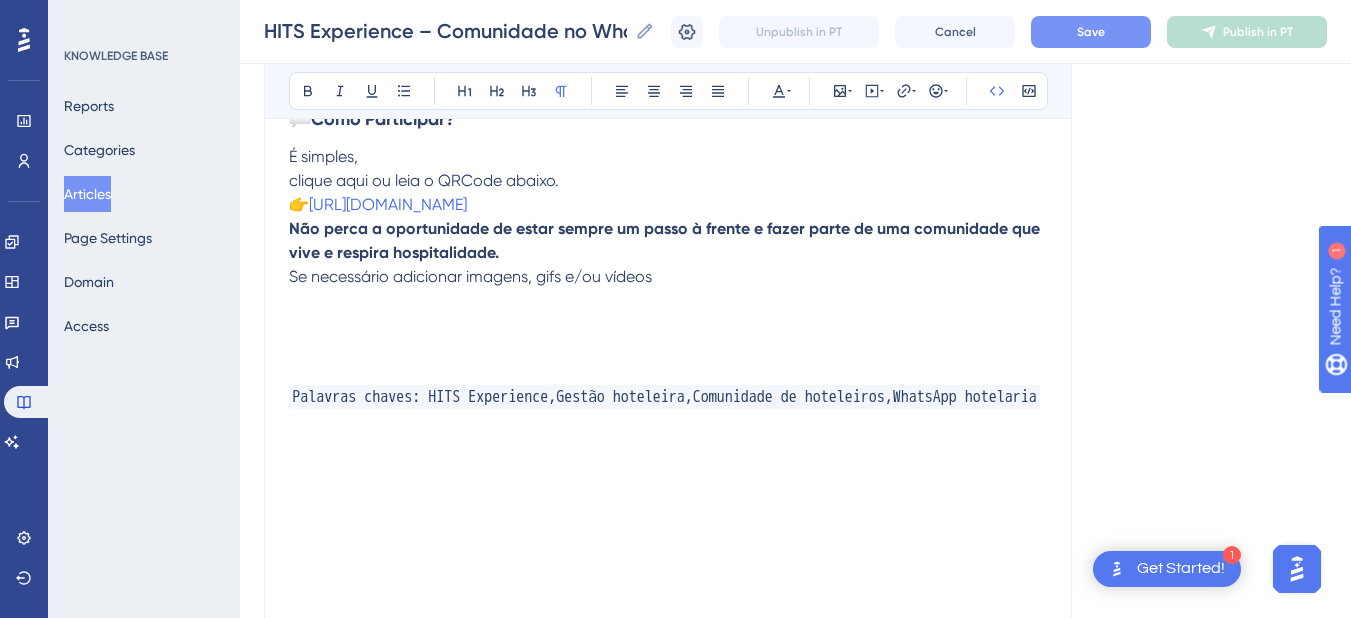 click on "Palavras chaves: HITS Experience,Gestão hoteleira,Comunidade de hoteleiros,WhatsApp hotelaria" at bounding box center [668, 397] 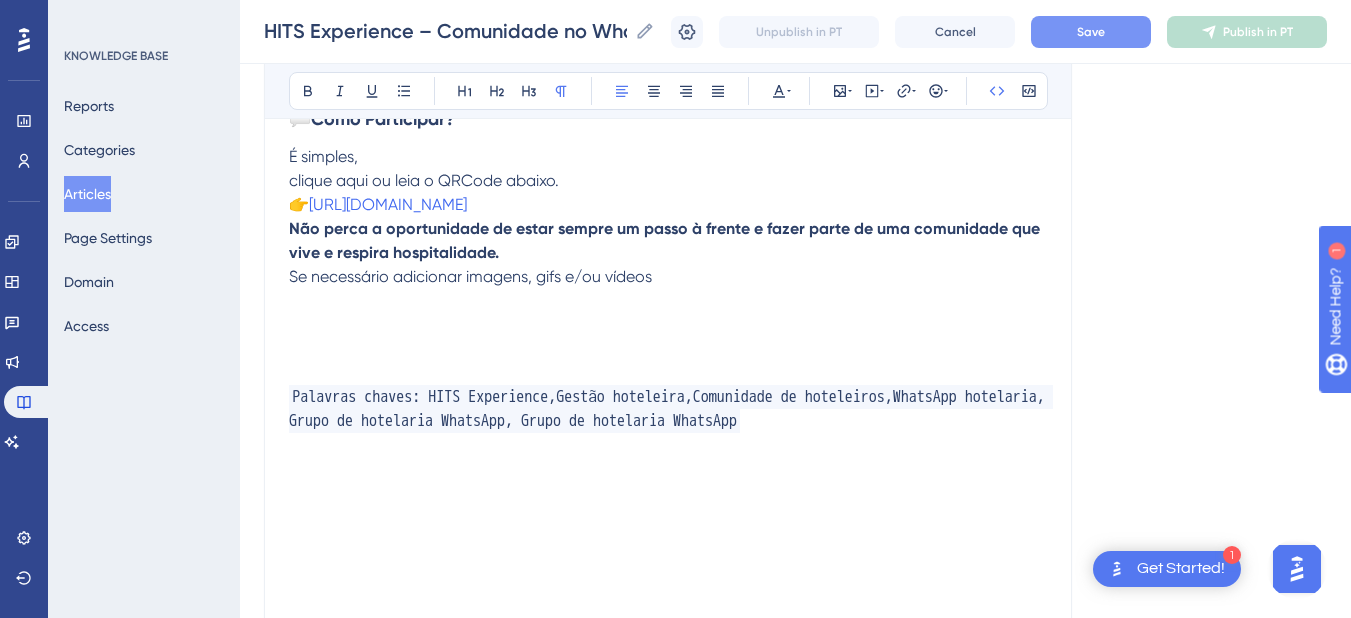 click on "Palavras chaves: HITS Experience,Gestão hoteleira,Comunidade de hoteleiros,WhatsApp hotelaria, Grupo de hotelaria WhatsApp, Grupo de hotelaria WhatsApp" at bounding box center [671, 409] 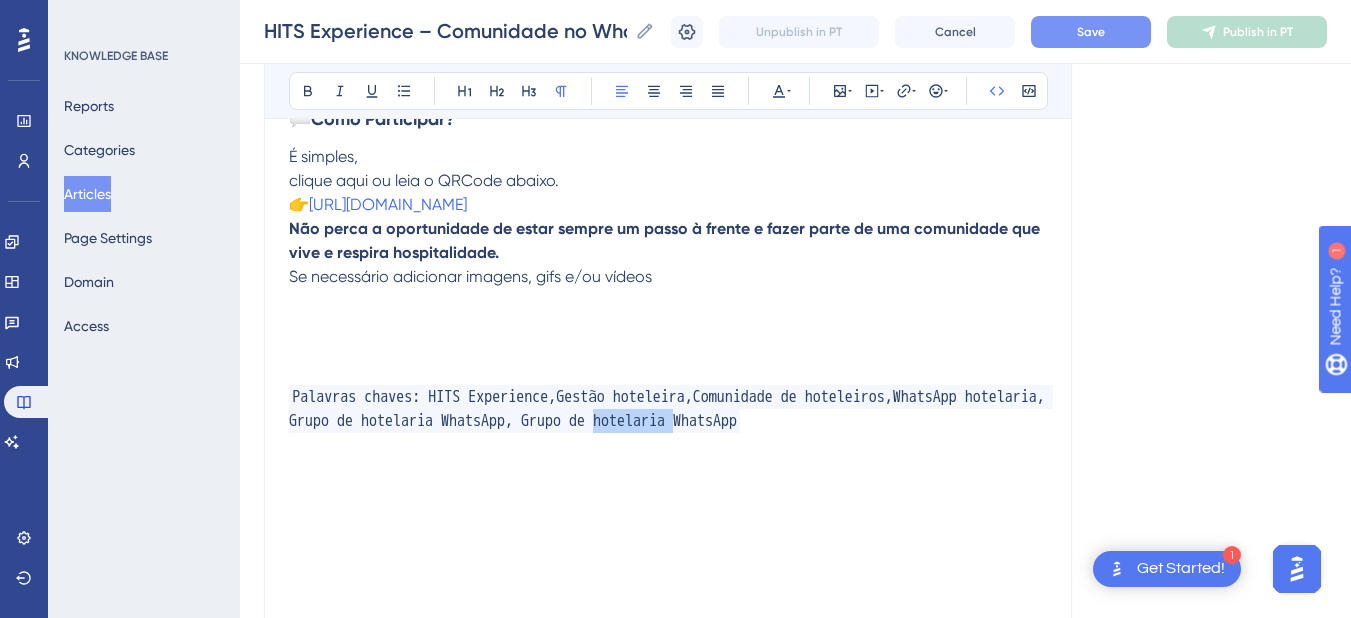 click on "Palavras chaves: HITS Experience,Gestão hoteleira,Comunidade de hoteleiros,WhatsApp hotelaria, Grupo de hotelaria WhatsApp, Grupo de hotelaria WhatsApp" at bounding box center [671, 409] 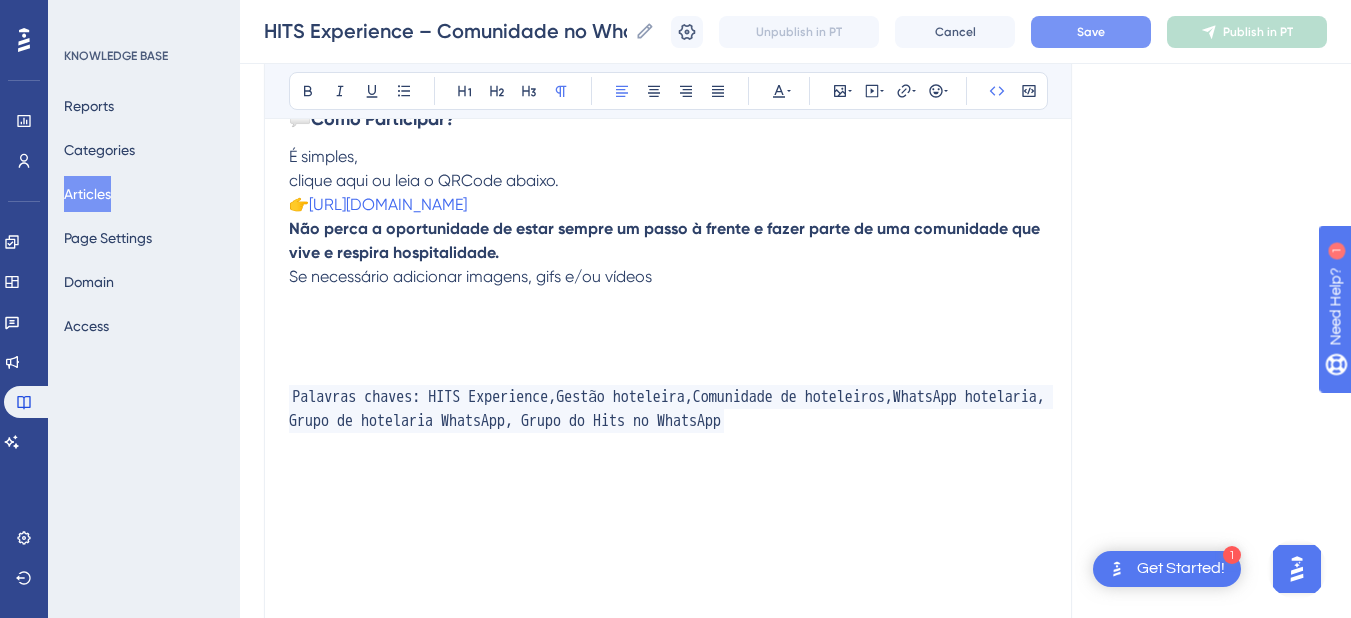 click on "Palavras chaves: HITS Experience,Gestão hoteleira,Comunidade de hoteleiros,WhatsApp hotelaria, Grupo de hotelaria WhatsApp, Grupo do Hits no WhatsApp" at bounding box center (668, 409) 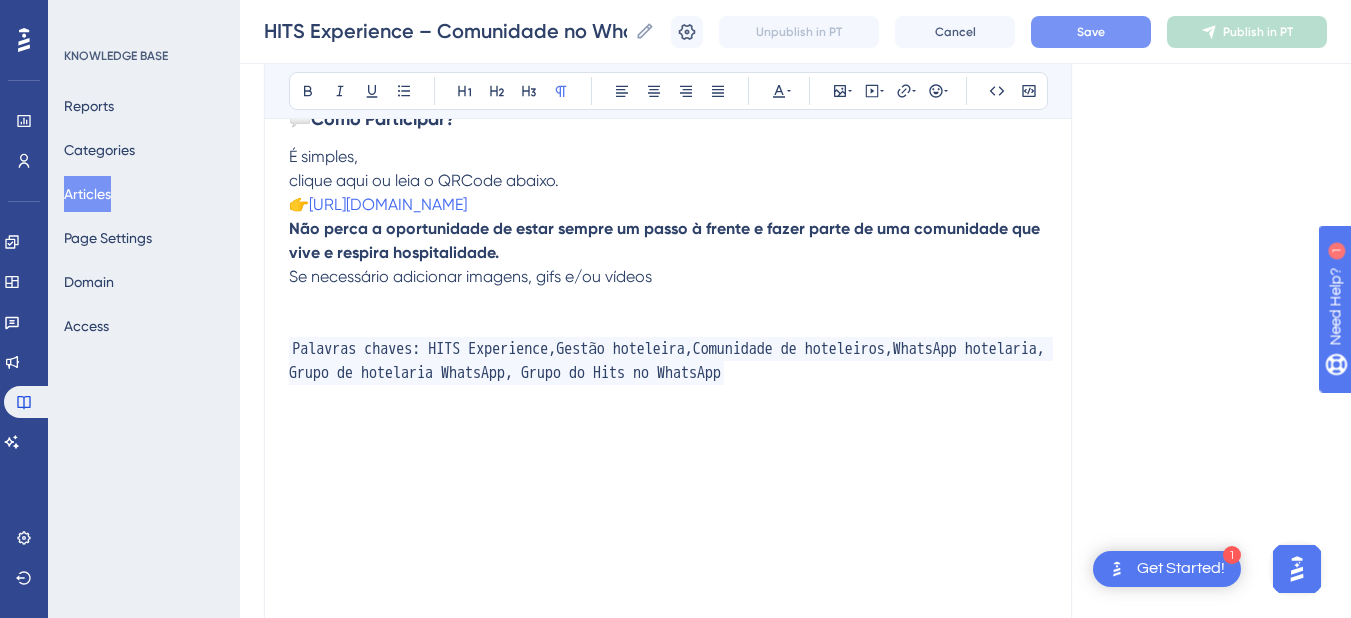 click on "Não perca a oportunidade de estar sempre um passo à frente e fazer parte de uma comunidade que vive e respira hospitalidade." at bounding box center (666, 240) 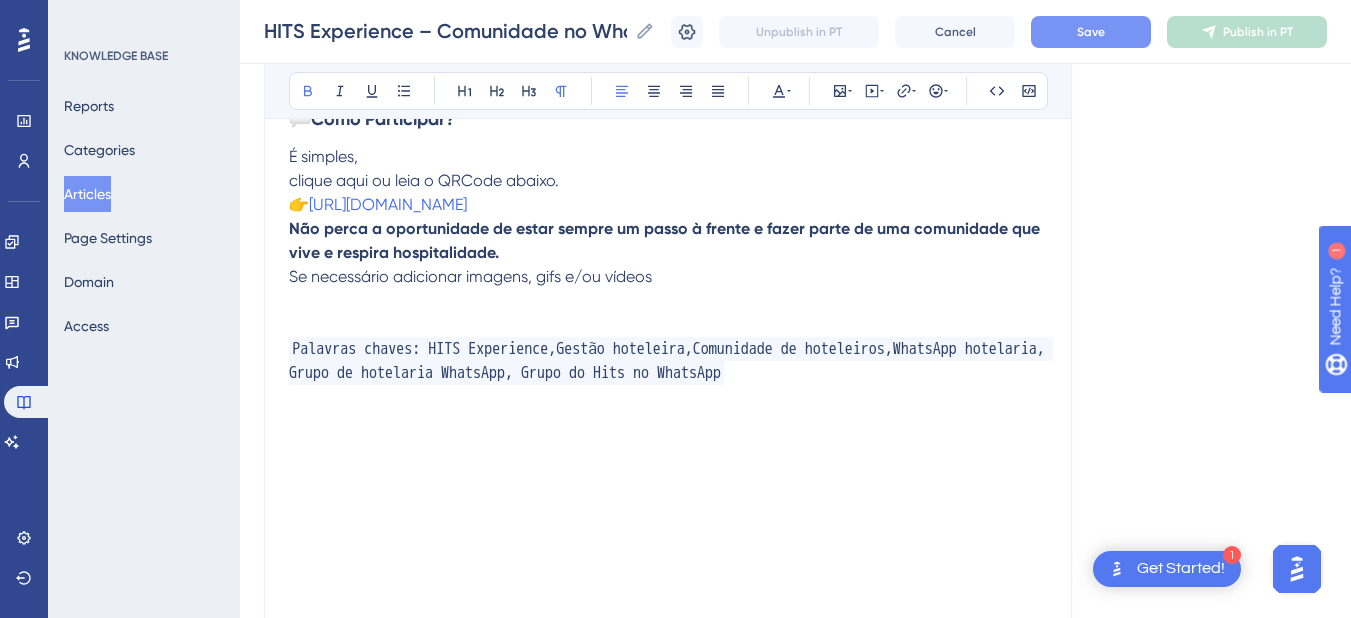 click on "Não perca a oportunidade de estar sempre um passo à frente e fazer parte de uma comunidade que vive e respira hospitalidade." at bounding box center [666, 240] 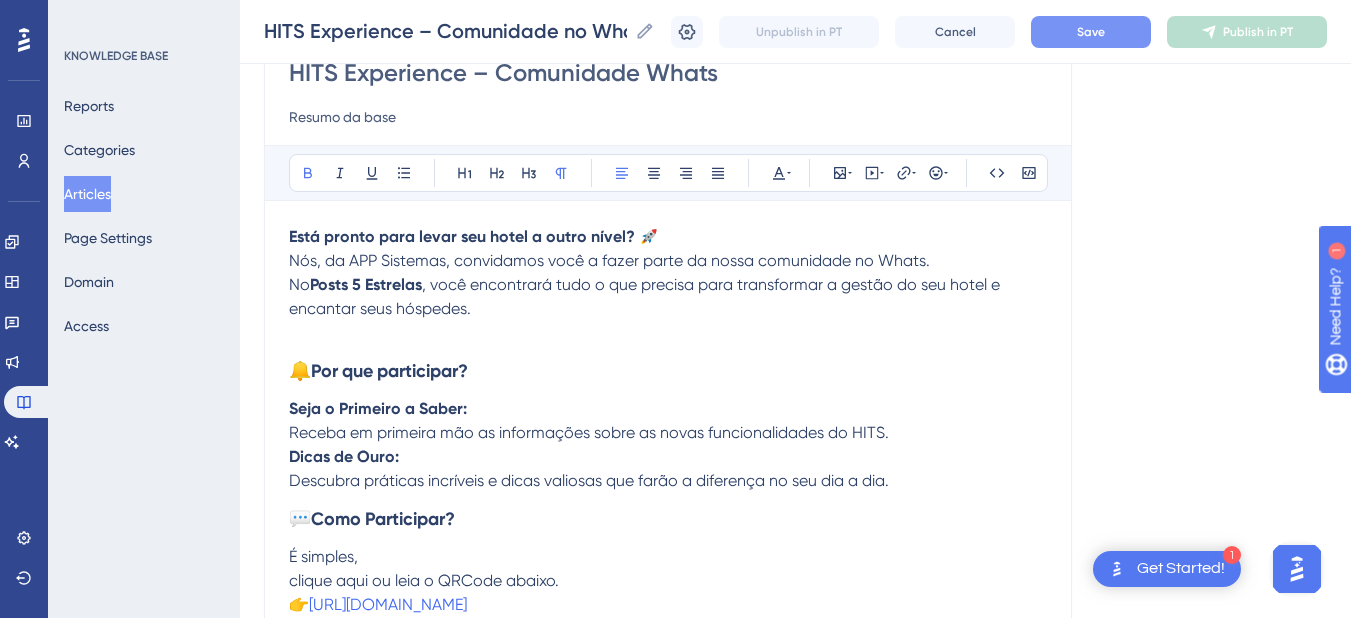 scroll, scrollTop: 400, scrollLeft: 0, axis: vertical 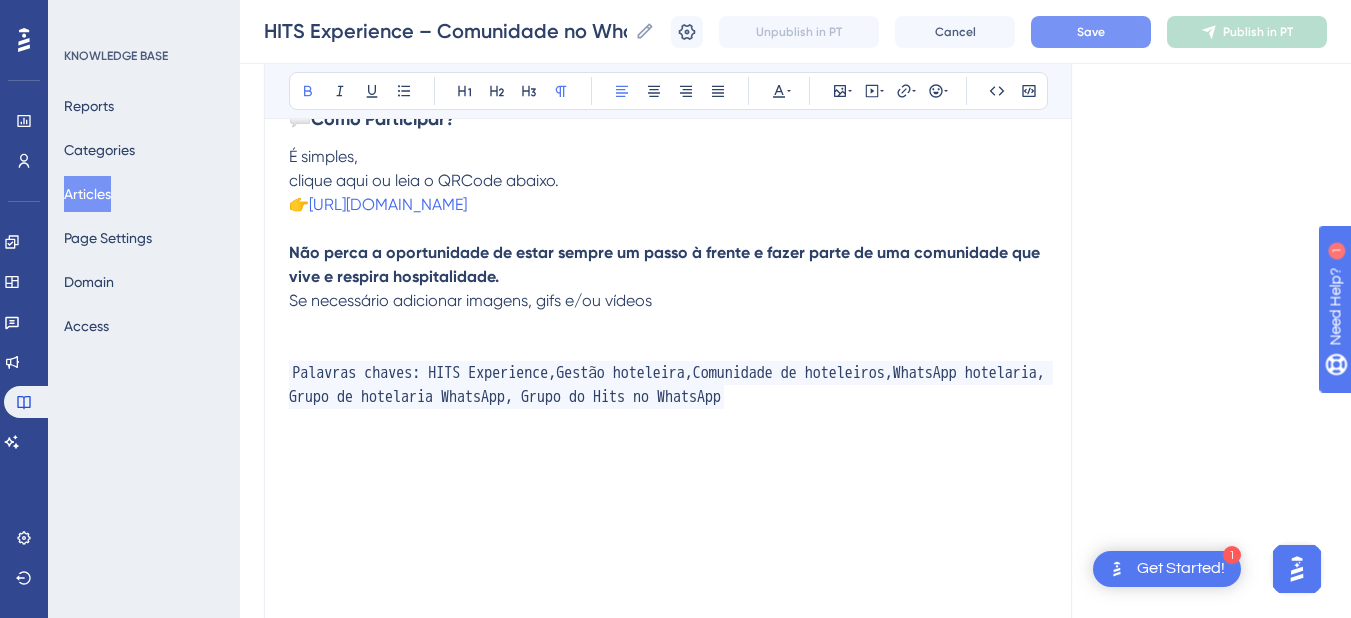 click at bounding box center (668, 325) 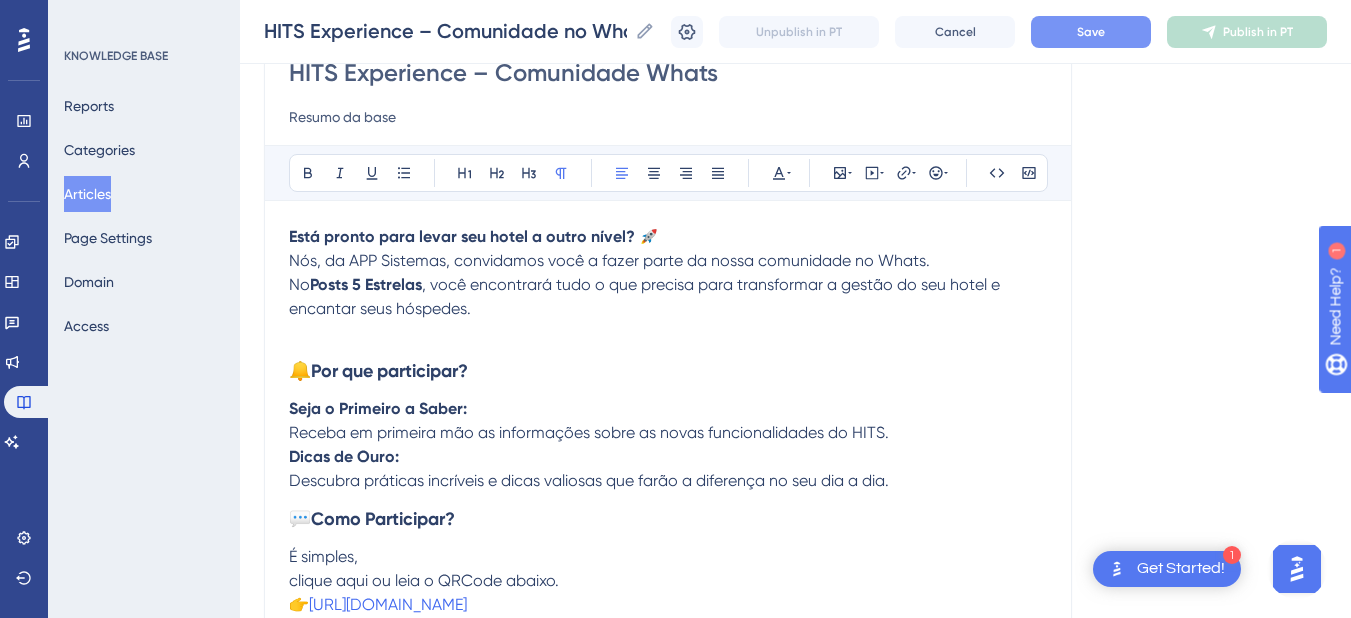 scroll, scrollTop: 400, scrollLeft: 0, axis: vertical 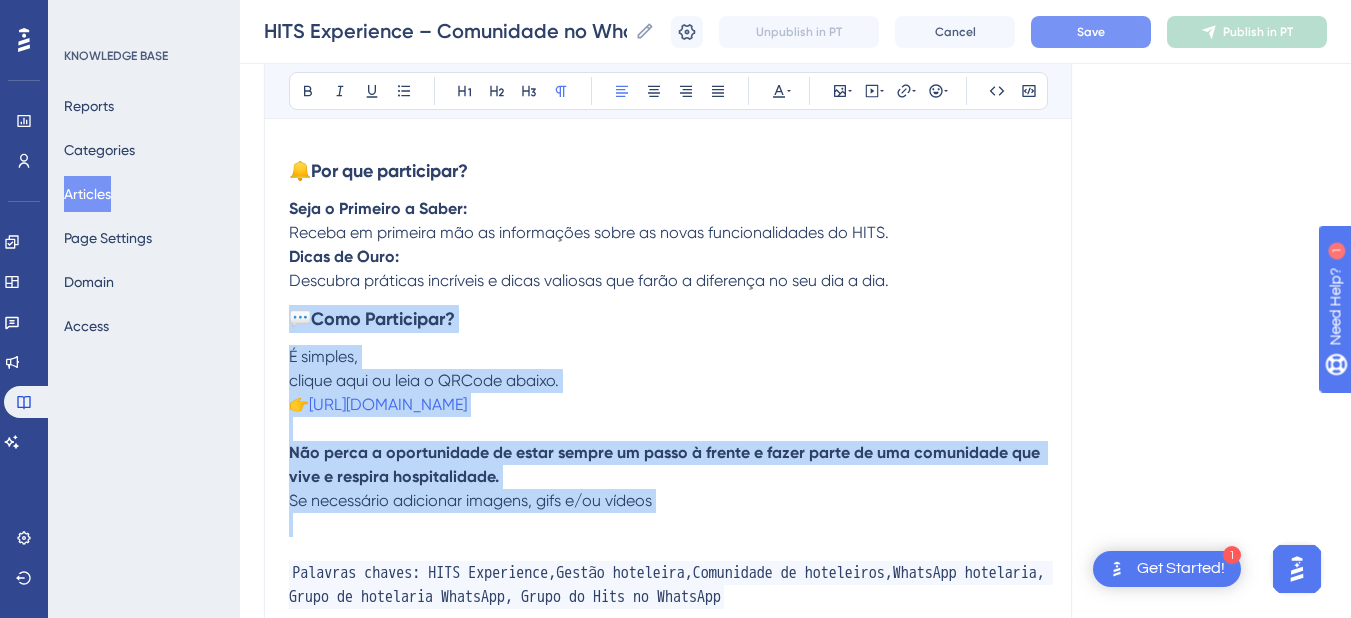 drag, startPoint x: 688, startPoint y: 315, endPoint x: 293, endPoint y: 314, distance: 395.00125 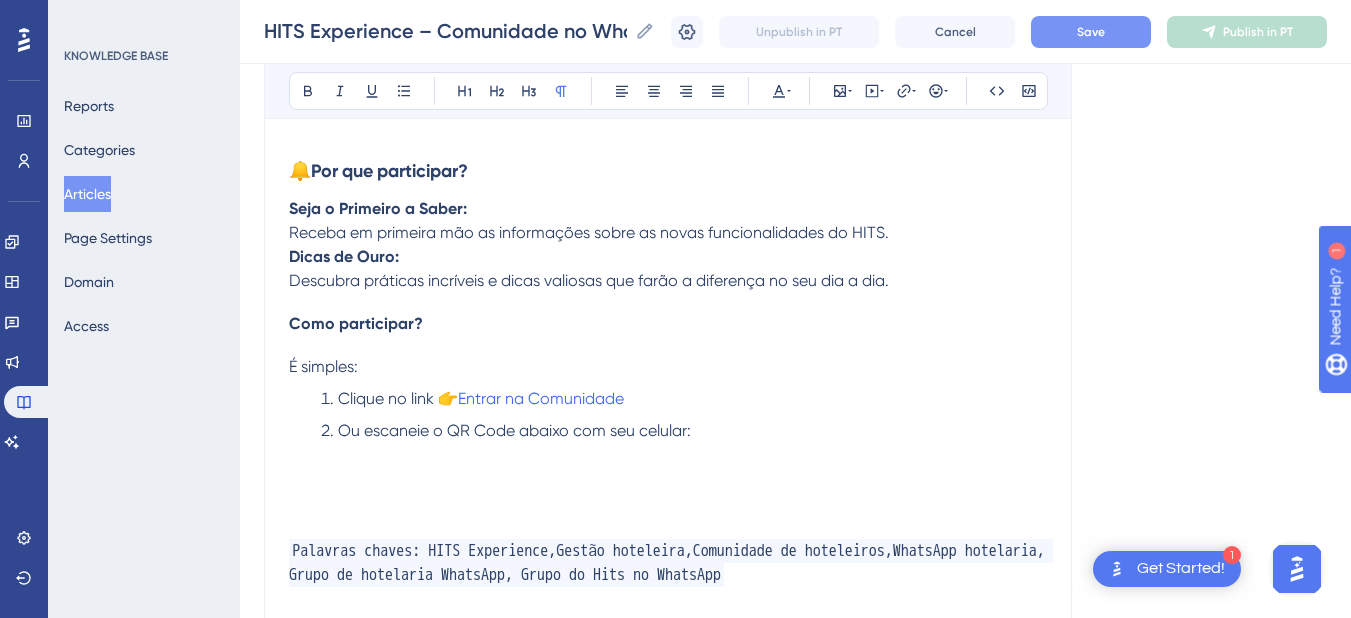 click at bounding box center [668, 479] 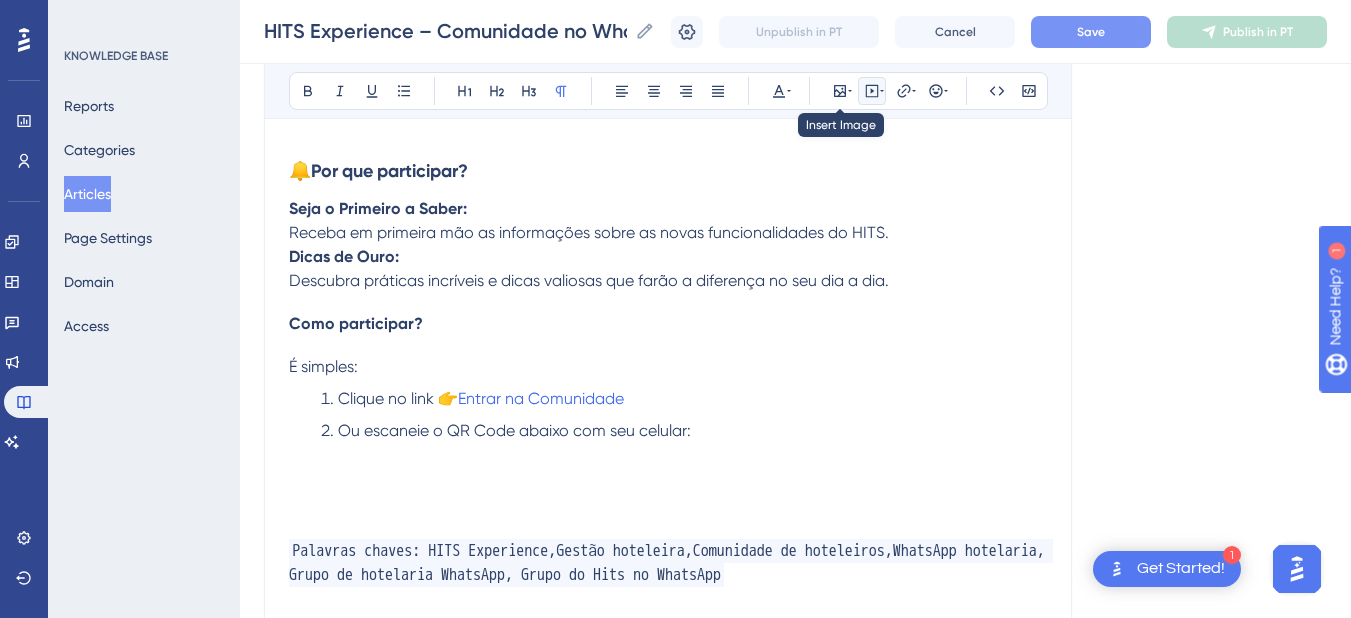 click at bounding box center [872, 91] 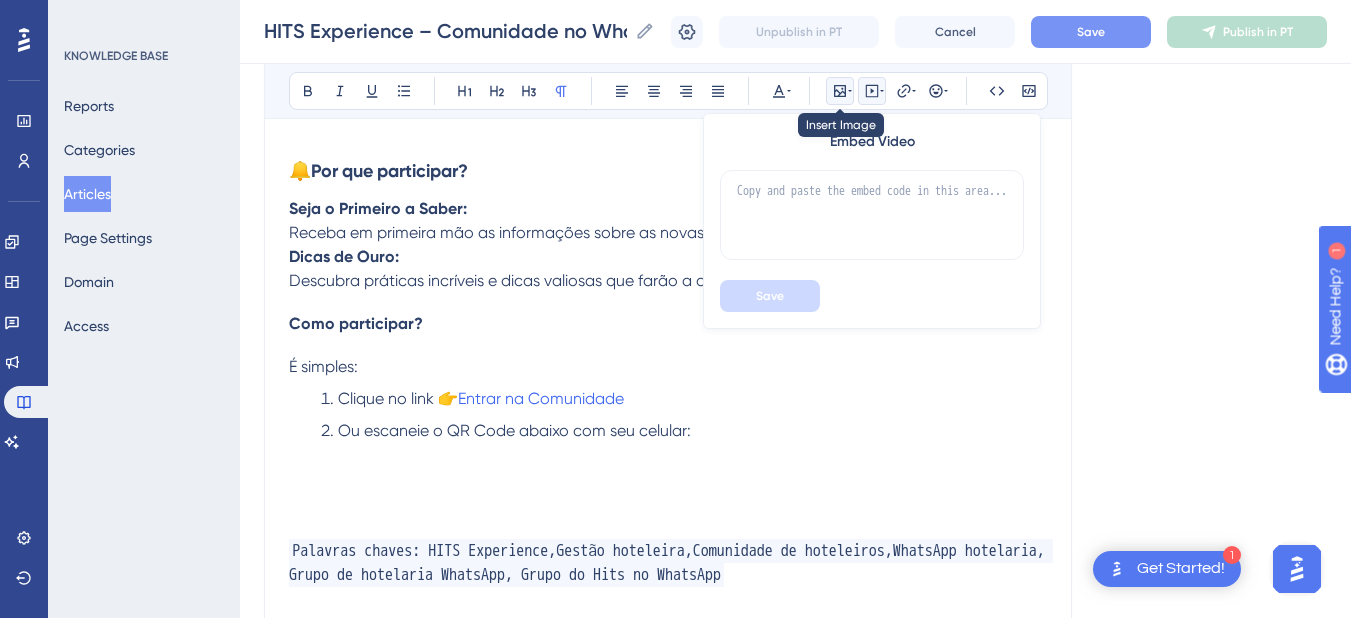 click 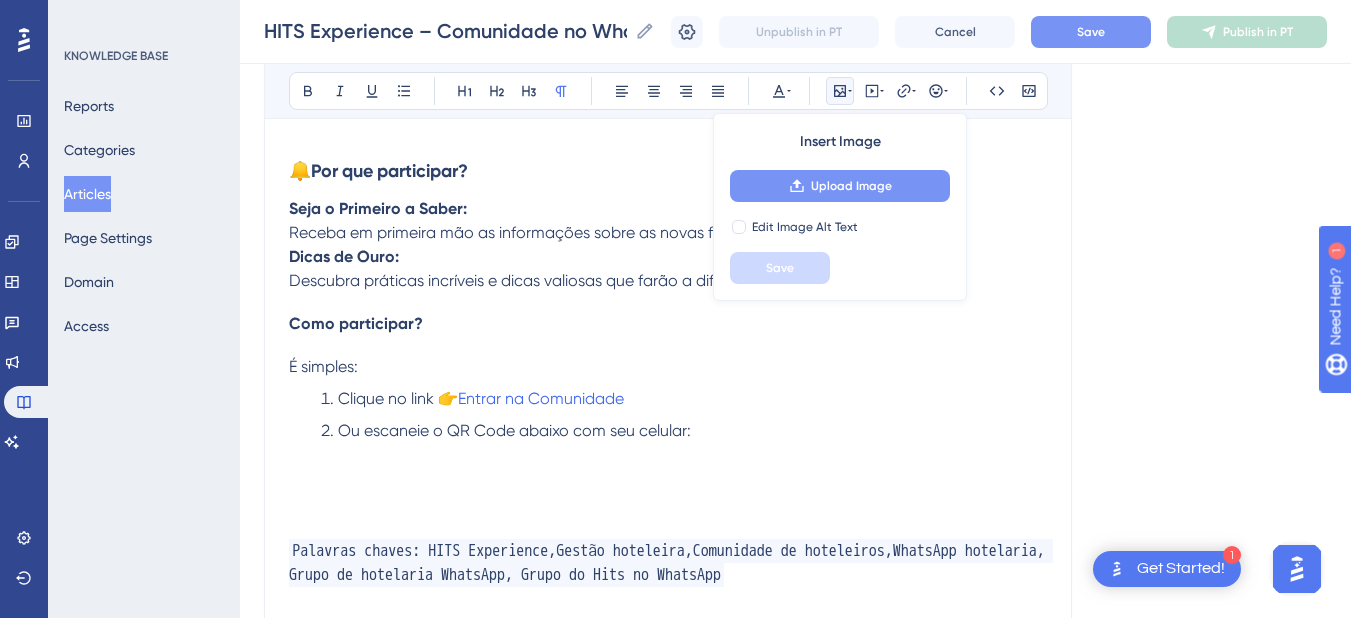 click on "Upload Image" at bounding box center [851, 186] 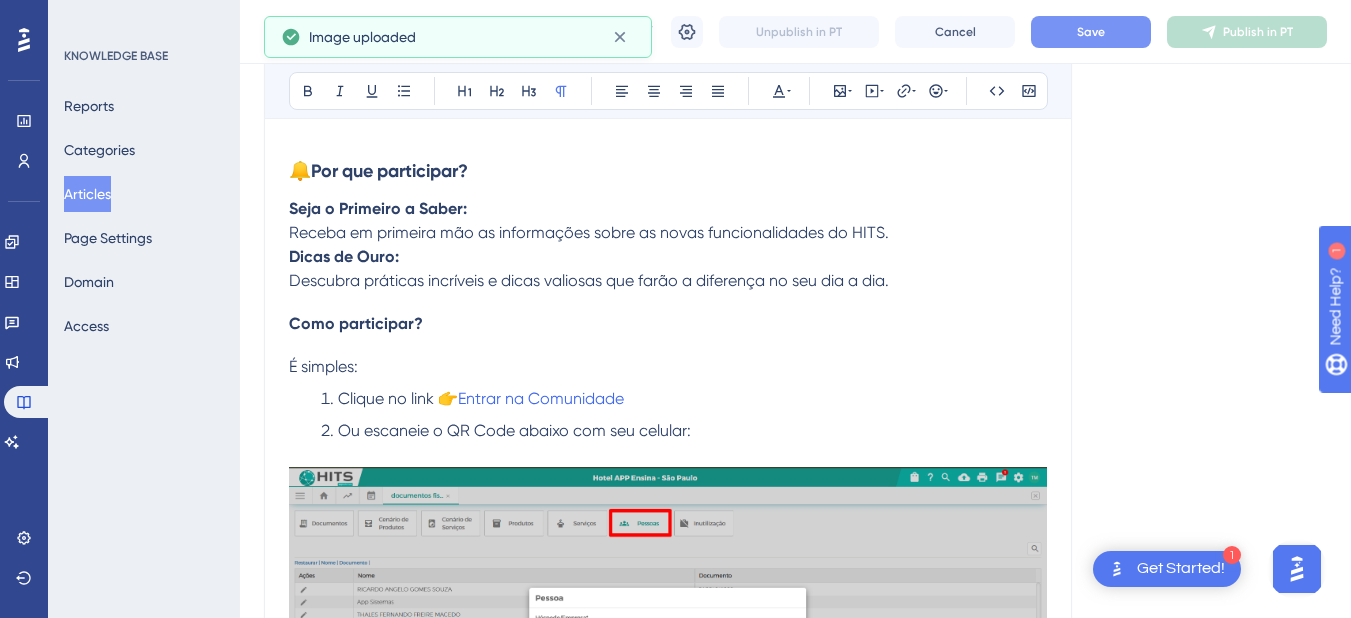 click at bounding box center [668, 654] 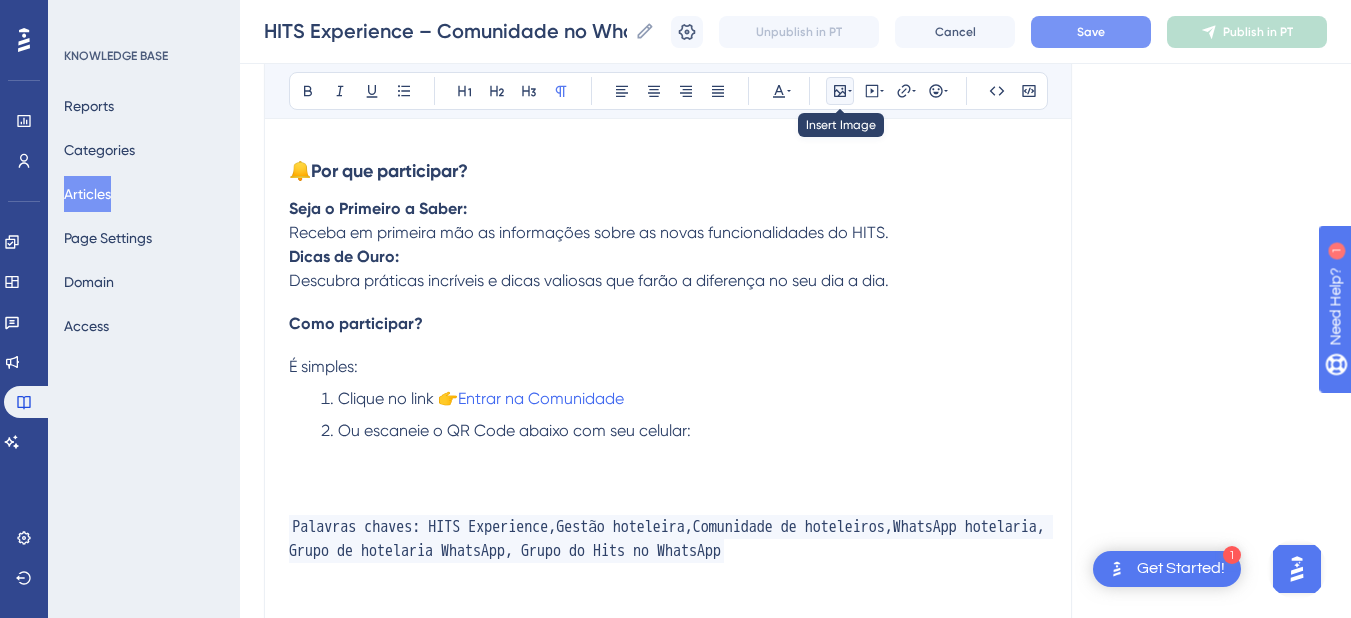 click 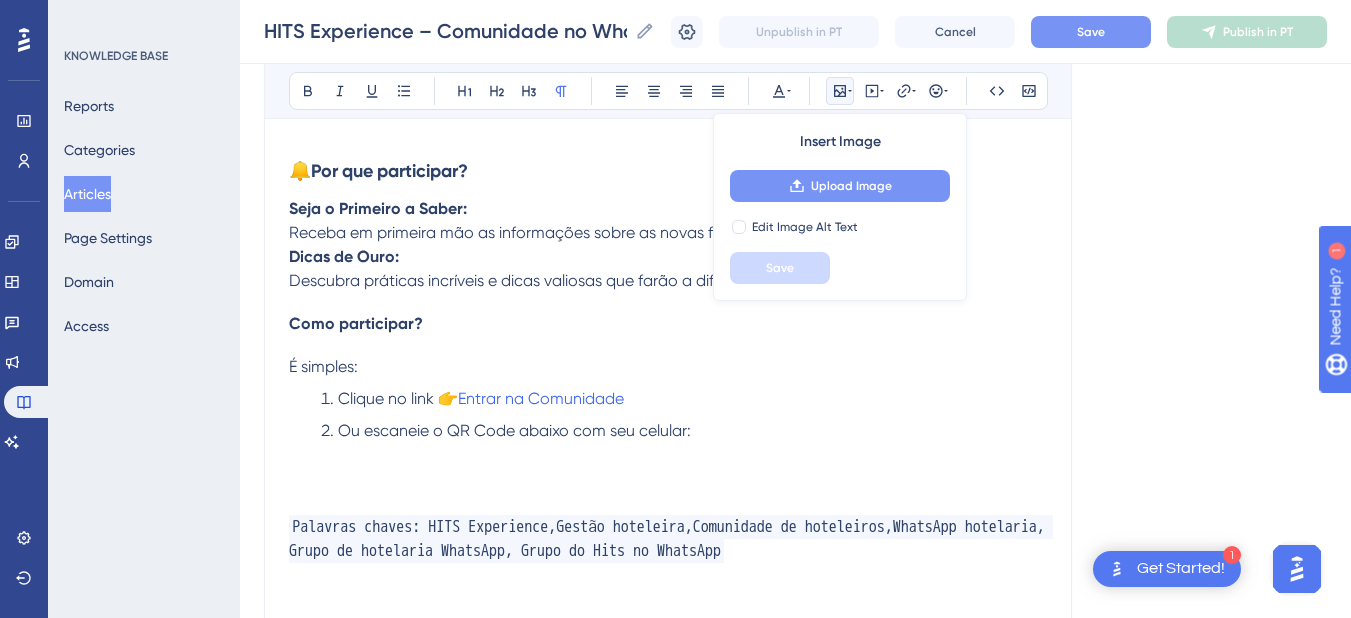 click on "Upload Image" at bounding box center [851, 186] 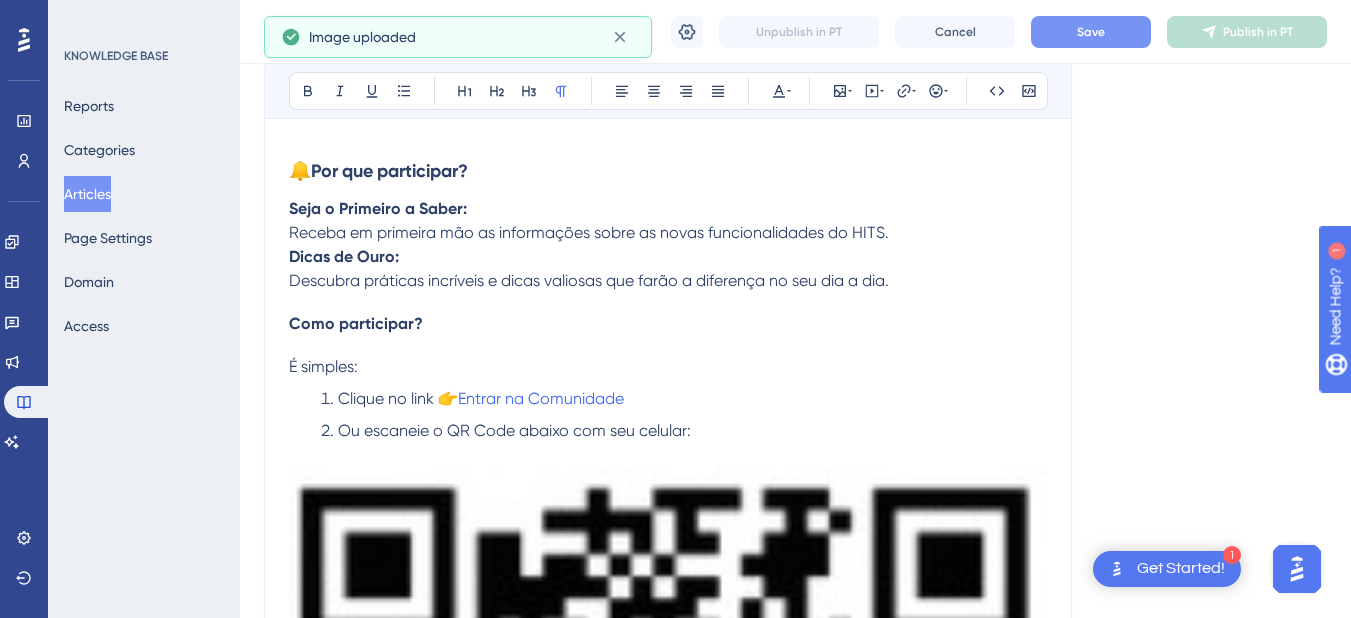 click at bounding box center (668, 850) 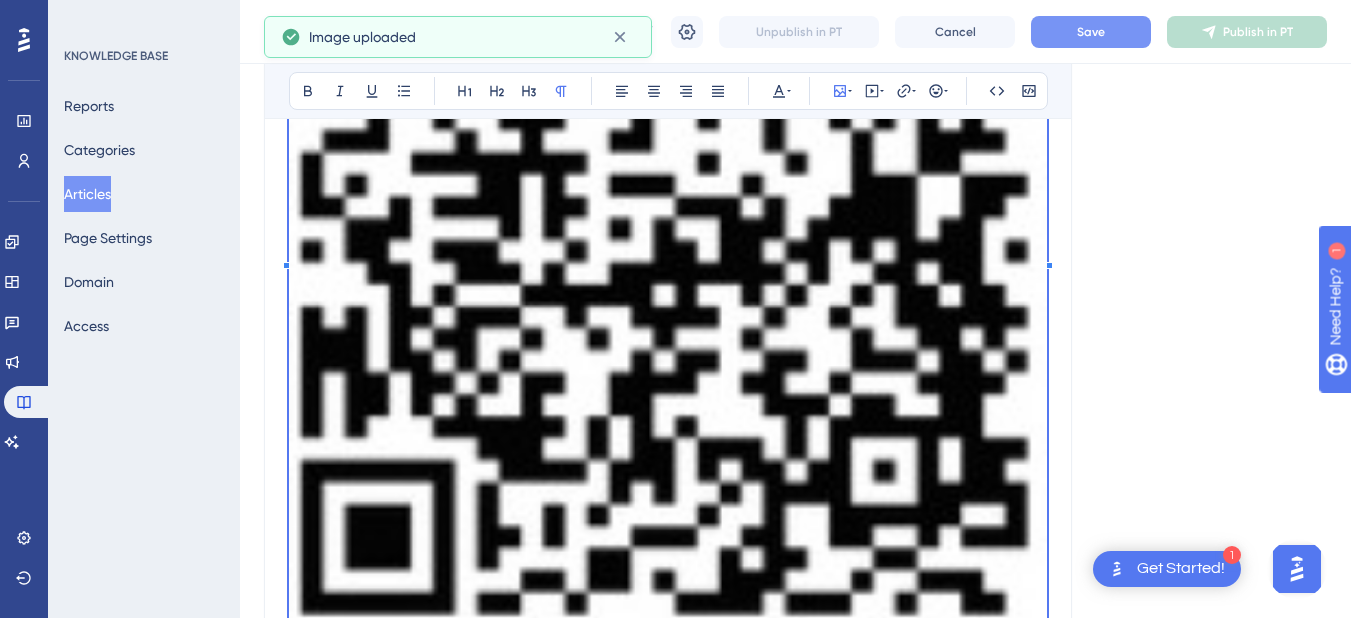 scroll, scrollTop: 1400, scrollLeft: 0, axis: vertical 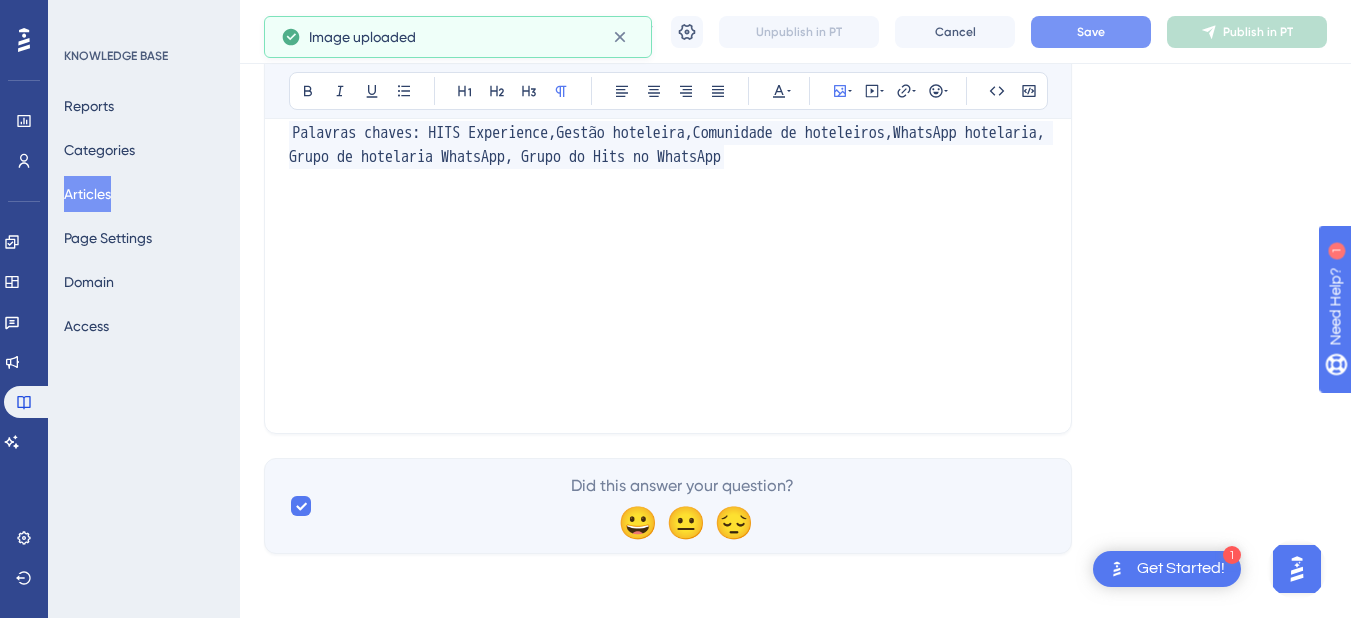 click on "Está pronto para levar seu hotel a outro nível? 🚀 Nós, da APP Sistemas, convidamos você a fazer parte da nossa comunidade no Whats. No  Posts 5 Estrelas , você encontrará tudo o que precisa para transformar a gestão do seu hotel e encantar seus hóspedes. 🔔  Por que participar? Seja o Primeiro a Saber: Receba em primeira mão as informações sobre as novas funcionalidades do HITS. Dicas de Ouro: Descubra práticas incríveis e dicas valiosas que farão a diferença no seu dia a dia. Como participar? É simples: Clique no link 👉  Entrar na Comunidade Ou escaneie o QR Code abaixo com seu celular: Palavras chaves: HITS Experience,Gestão hoteleira,Comunidade de hoteleiros,WhatsApp hotelaria, Grupo de hotelaria WhatsApp, Grupo do Hits no WhatsApp" at bounding box center [668, -132] 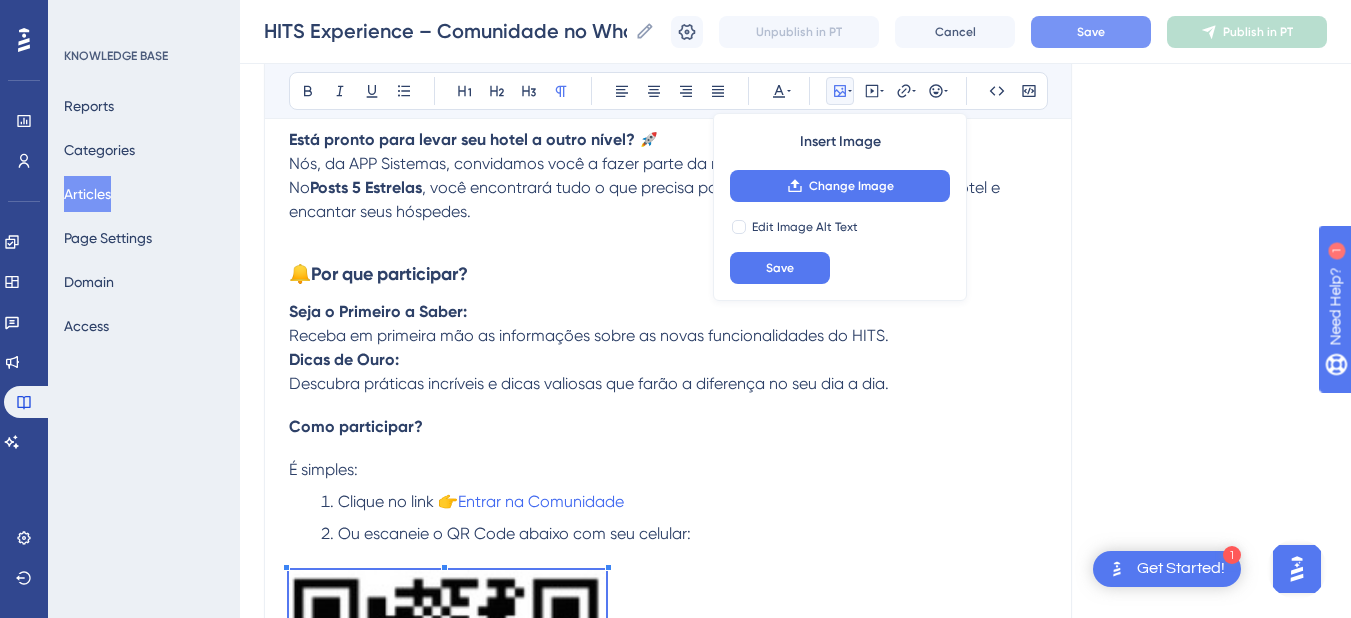 scroll, scrollTop: 497, scrollLeft: 0, axis: vertical 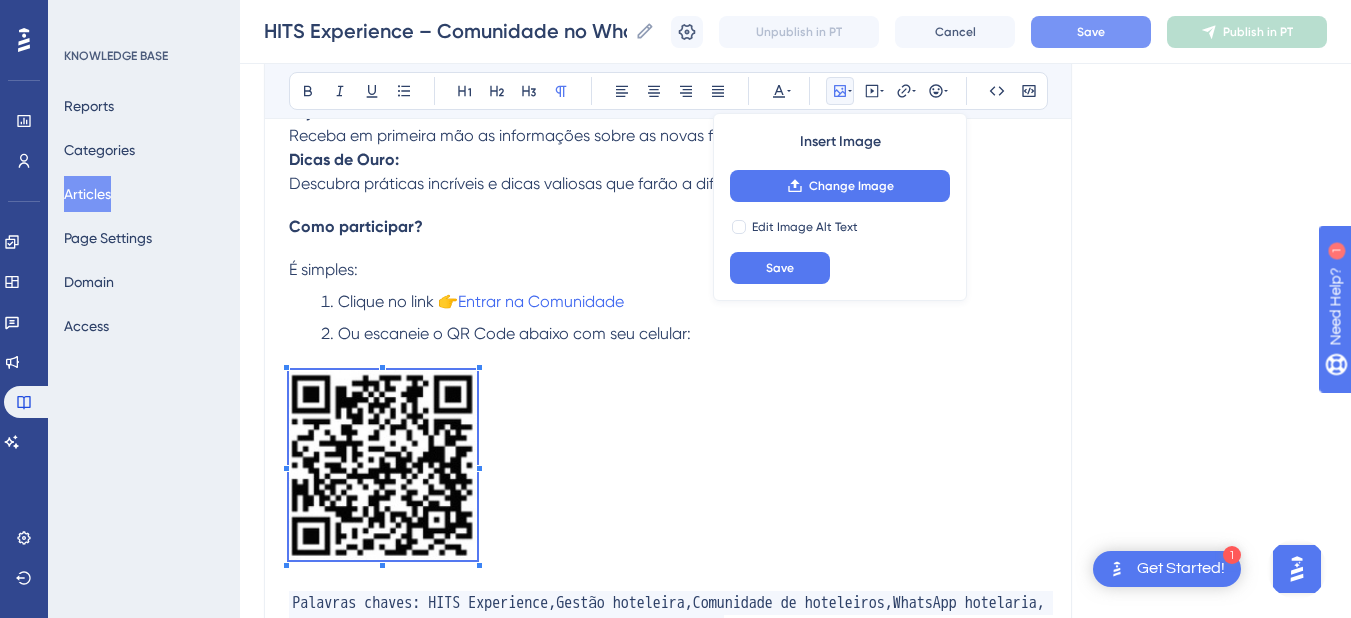 click at bounding box center (383, 468) 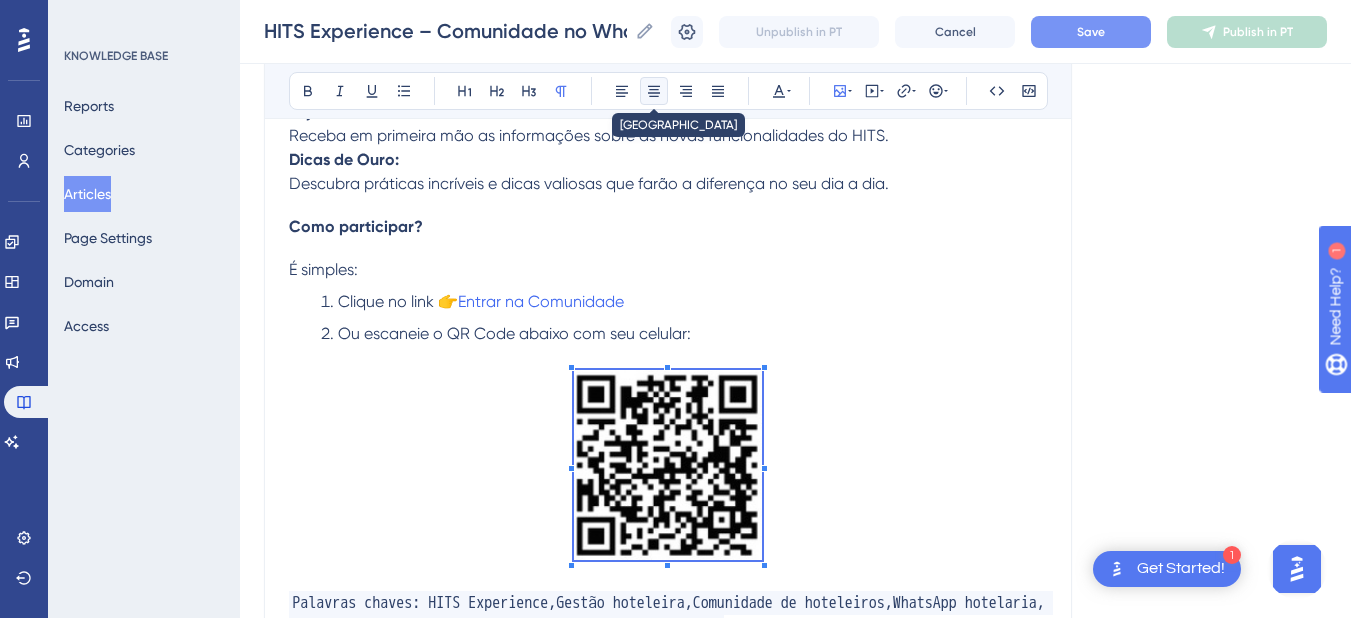 click 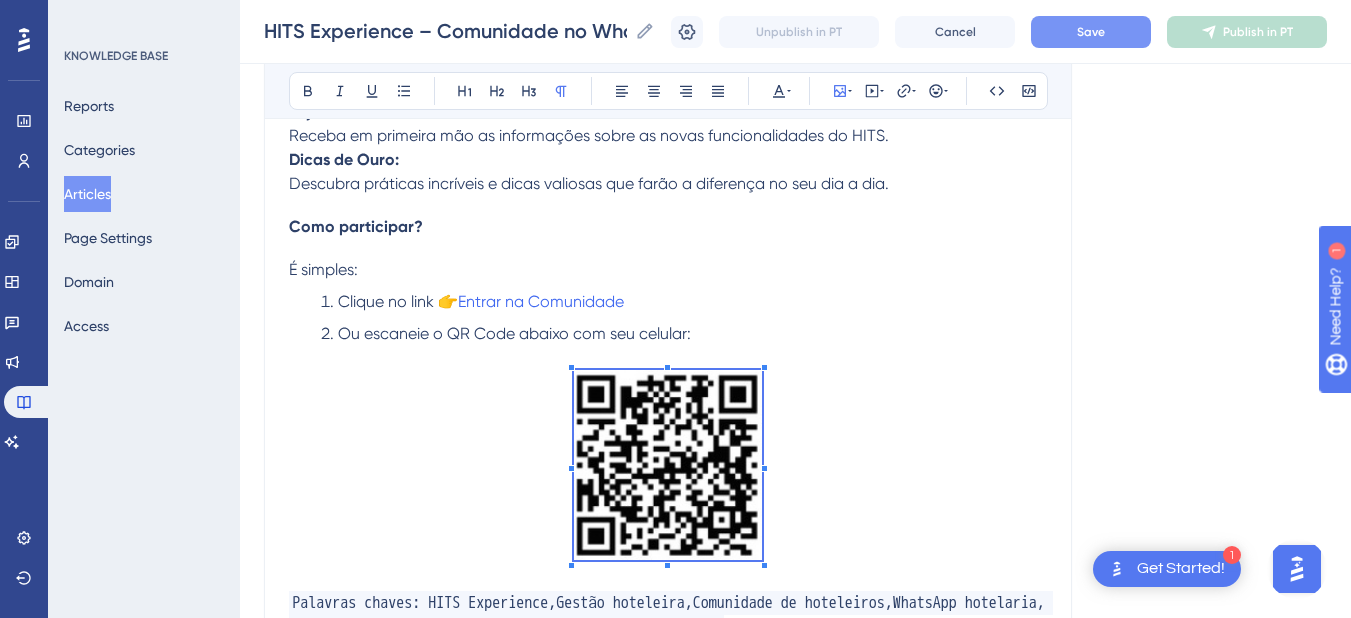click at bounding box center (668, 468) 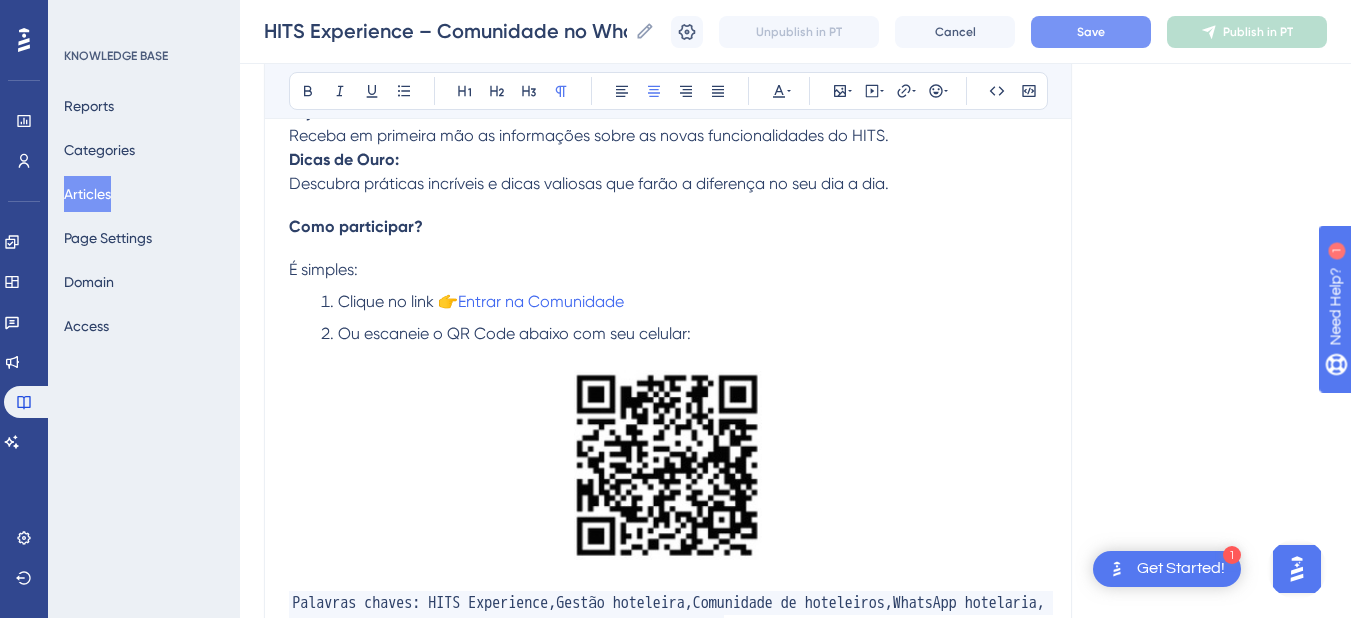 scroll, scrollTop: 697, scrollLeft: 0, axis: vertical 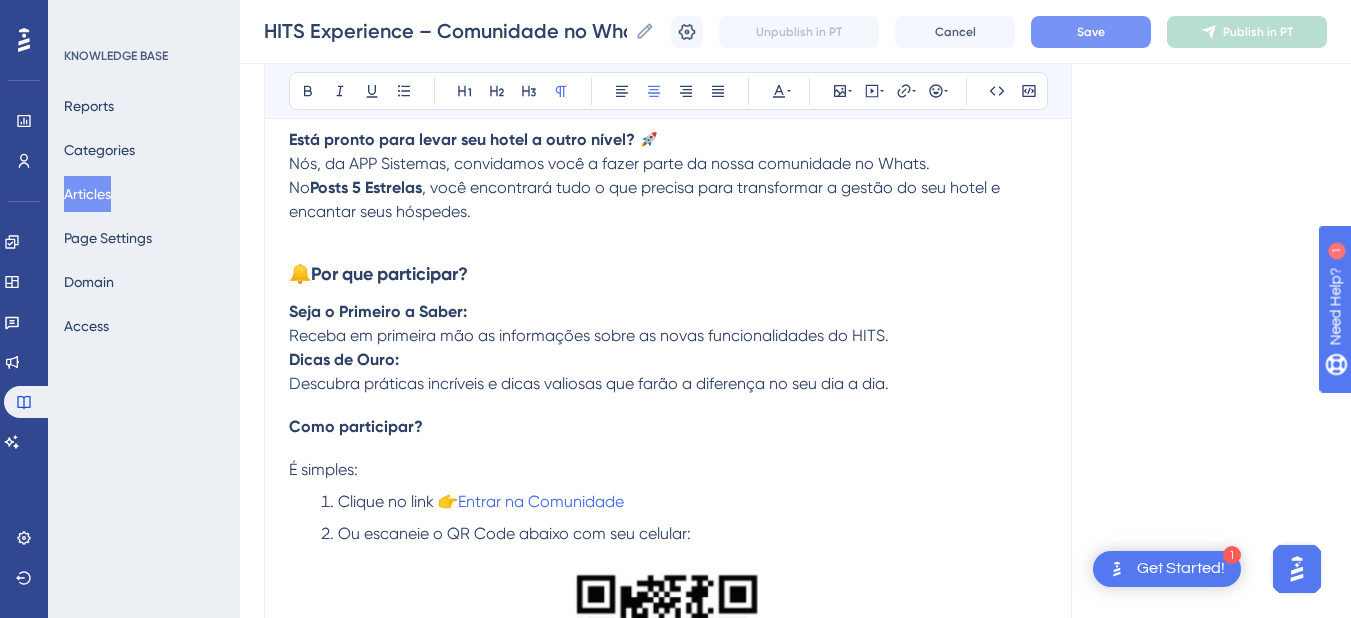 click on "Dicas de Ouro:" at bounding box center (344, 359) 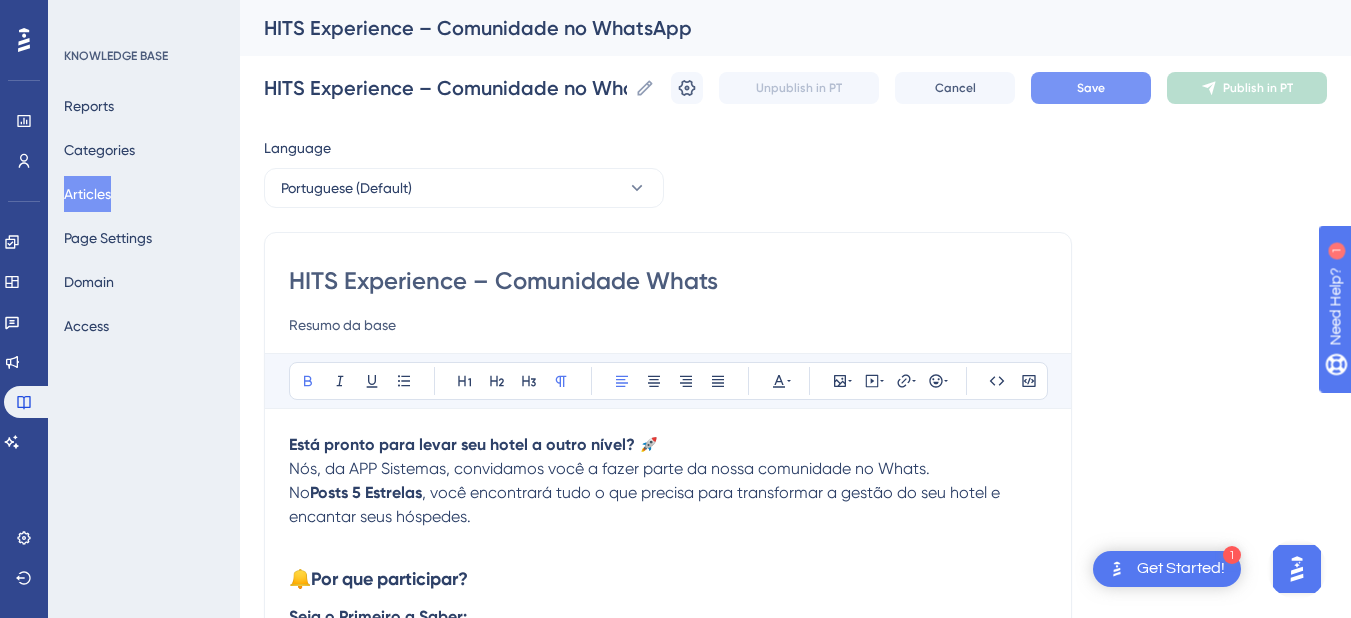 scroll, scrollTop: 200, scrollLeft: 0, axis: vertical 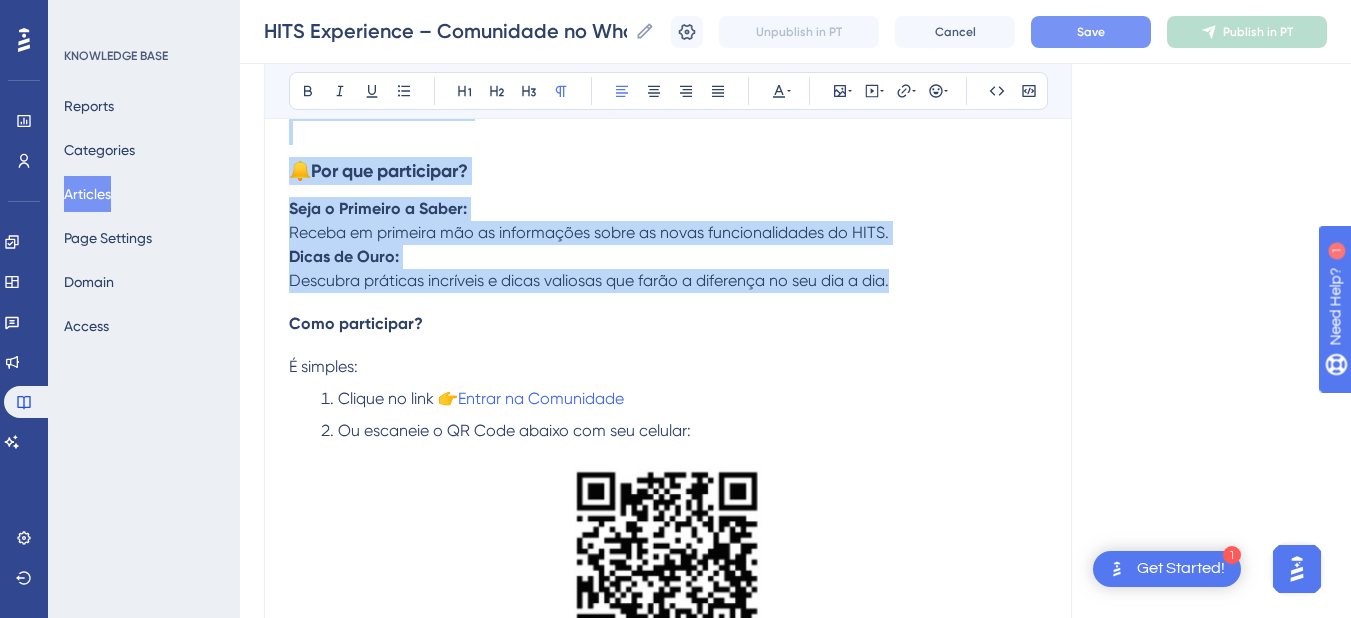 drag, startPoint x: 290, startPoint y: 235, endPoint x: 931, endPoint y: 287, distance: 643.1058 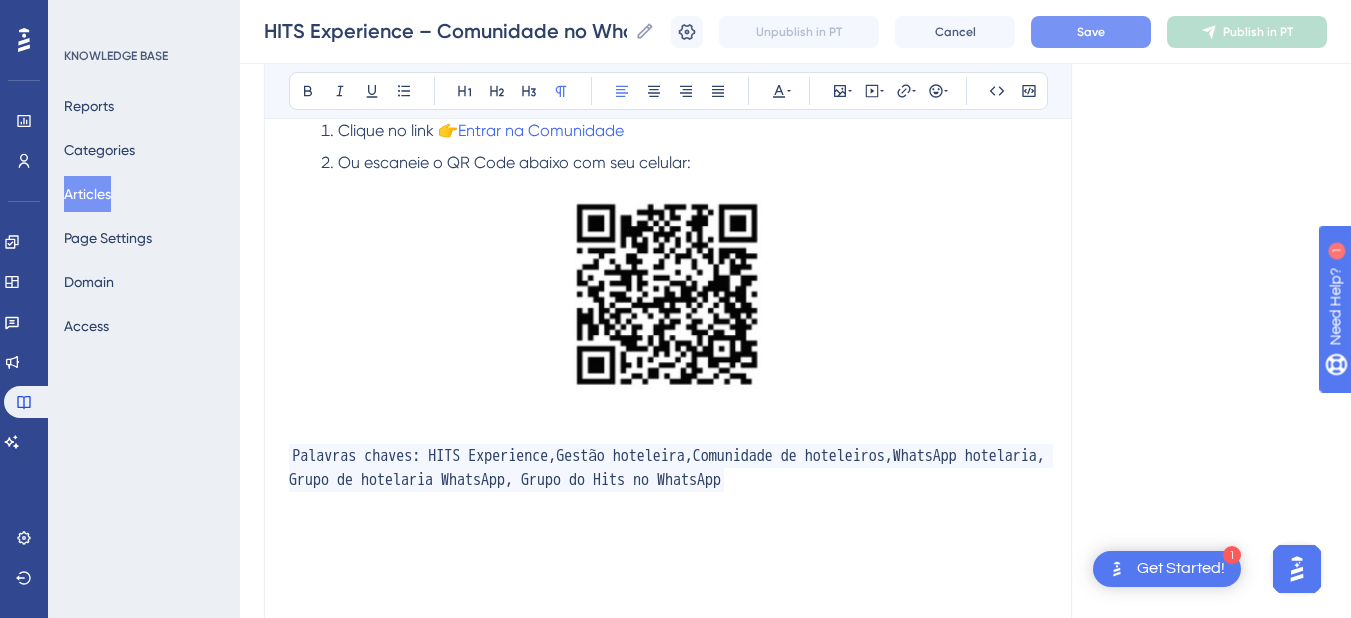 scroll, scrollTop: 200, scrollLeft: 0, axis: vertical 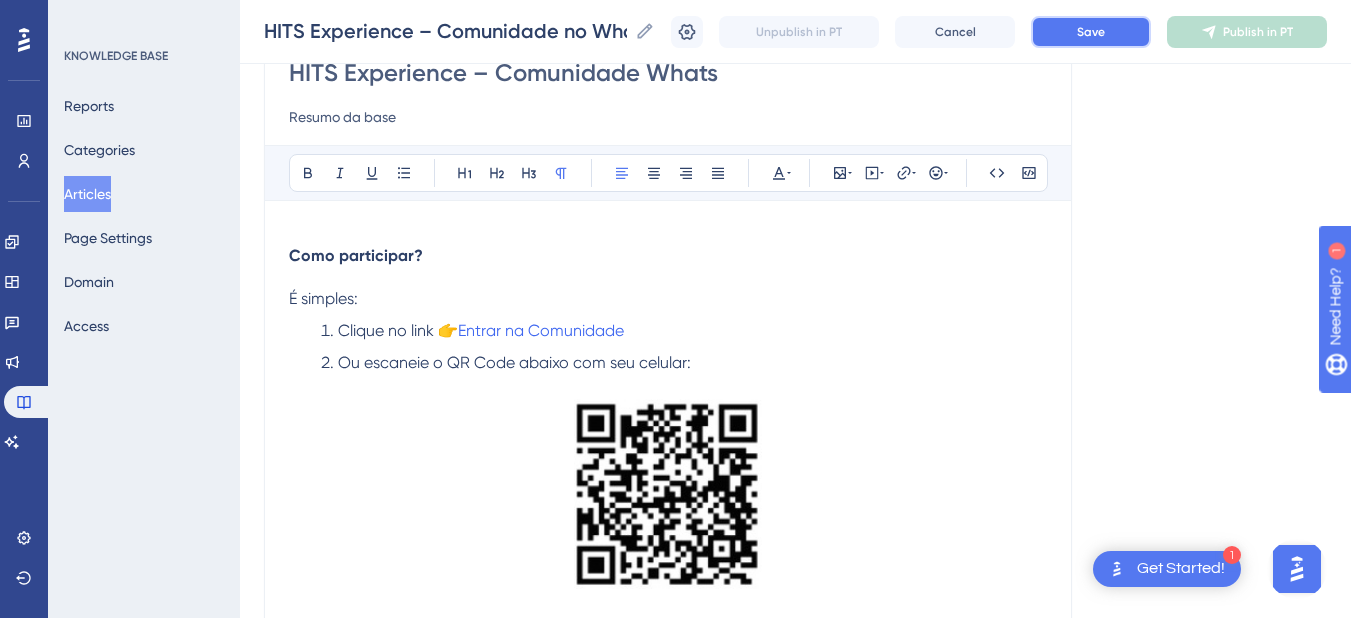 click on "Save" at bounding box center (1091, 32) 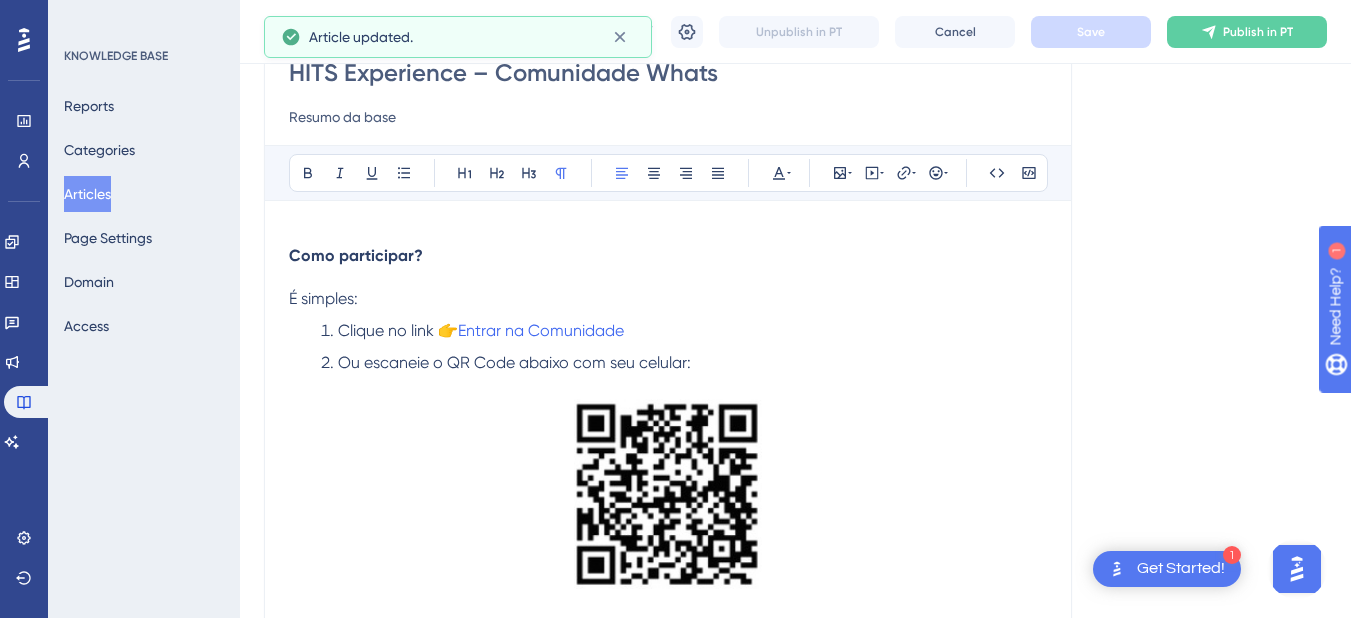 click on "Como participar?" at bounding box center [356, 255] 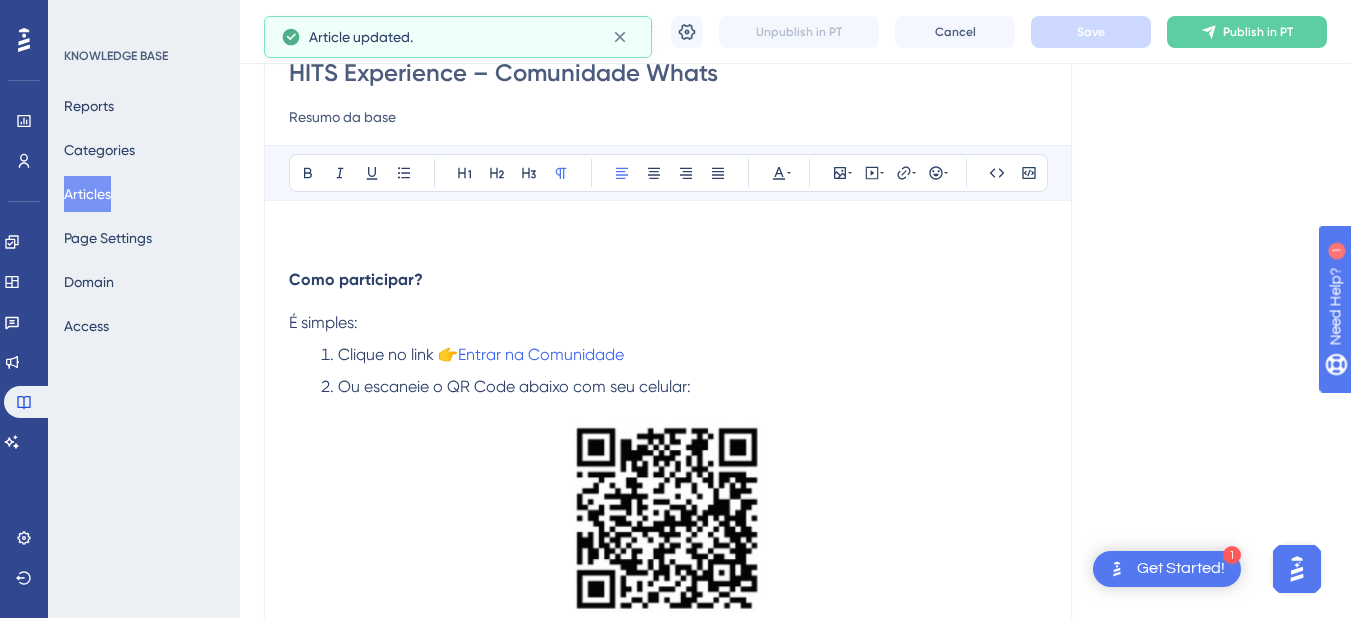 scroll, scrollTop: 179, scrollLeft: 0, axis: vertical 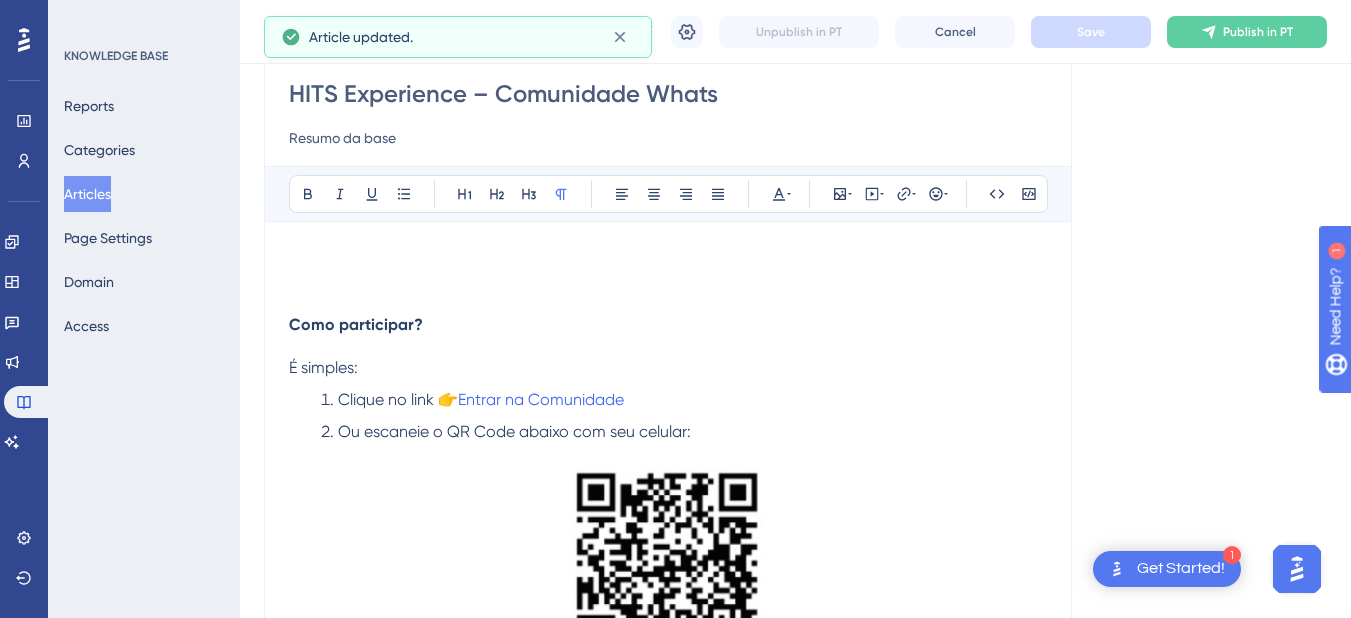 click at bounding box center (668, 258) 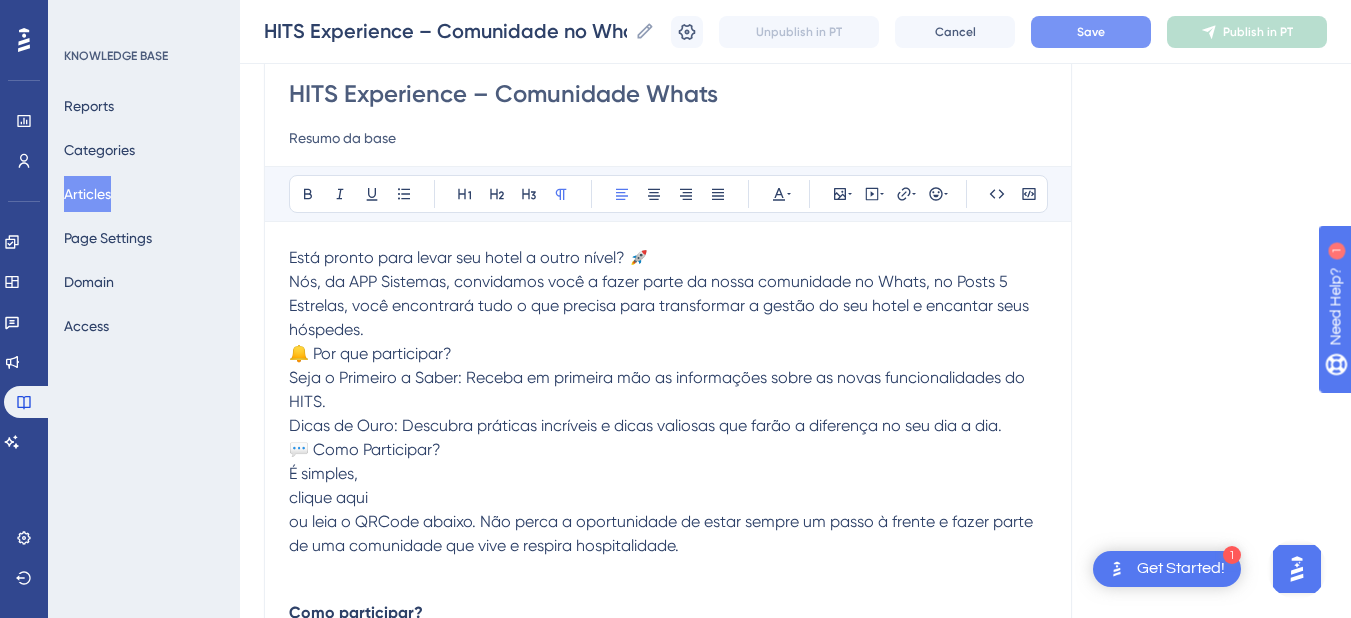 click on "Está pronto para levar seu hotel a outro nível? 🚀" at bounding box center [469, 257] 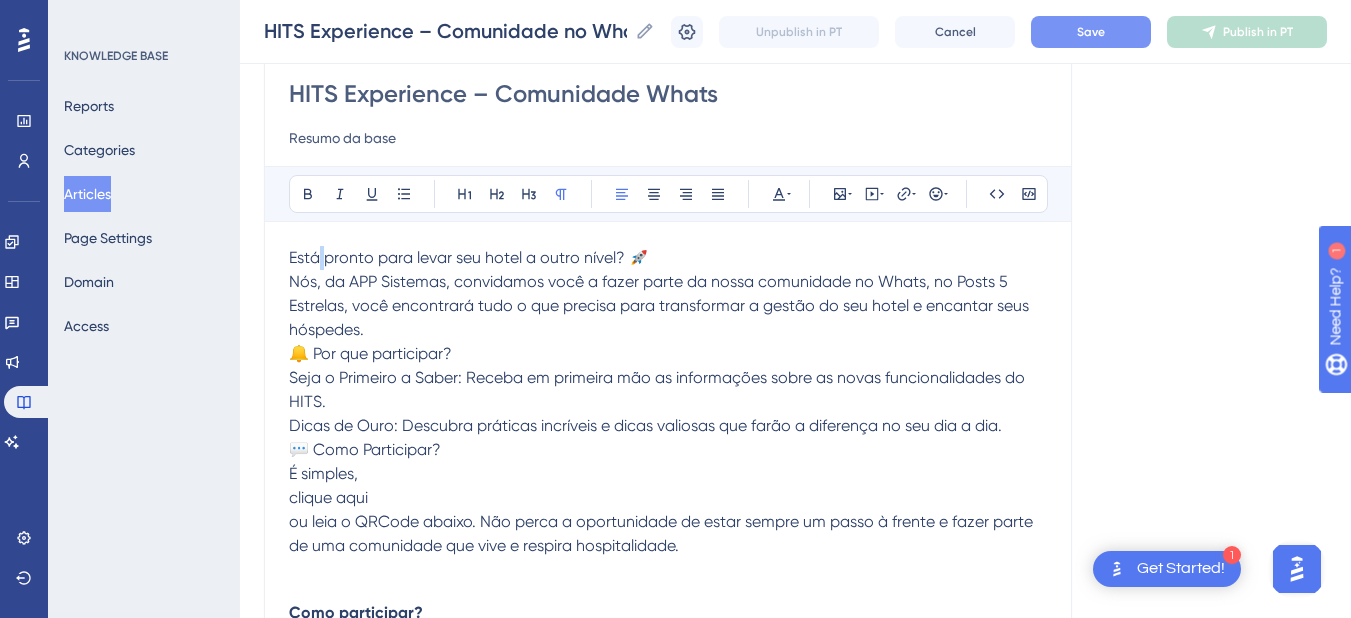 click on "Está pronto para levar seu hotel a outro nível? 🚀" at bounding box center (469, 257) 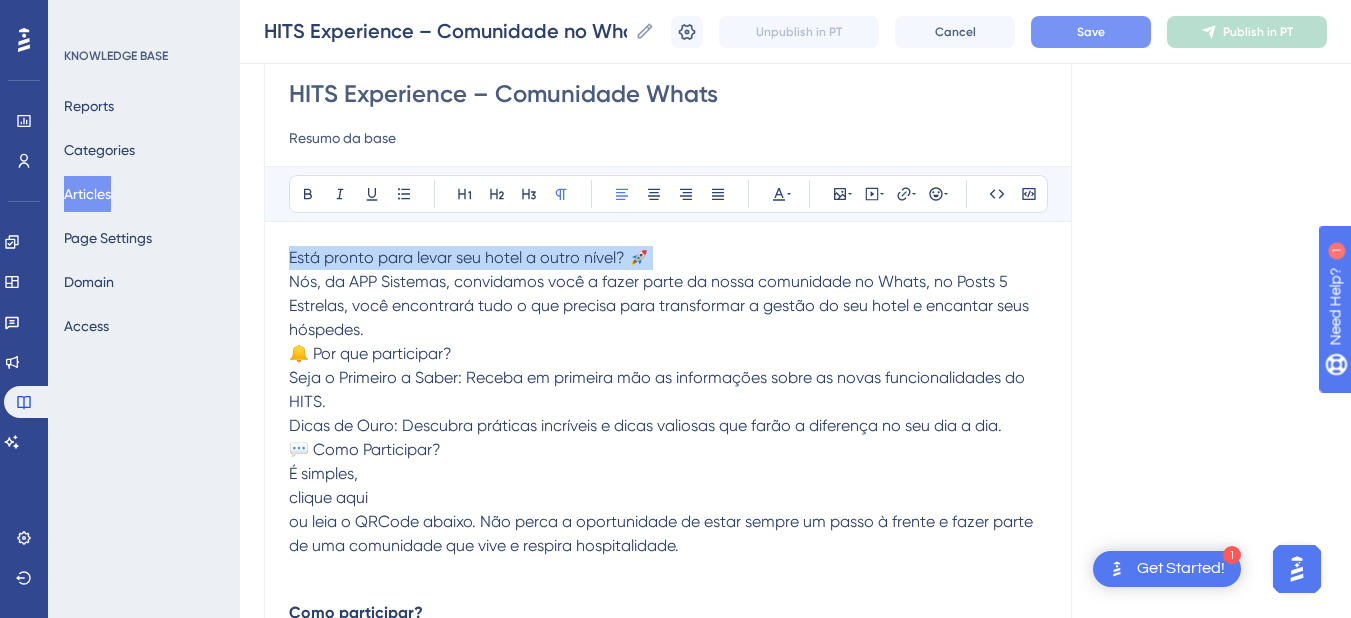 click on "Está pronto para levar seu hotel a outro nível? 🚀" at bounding box center (469, 257) 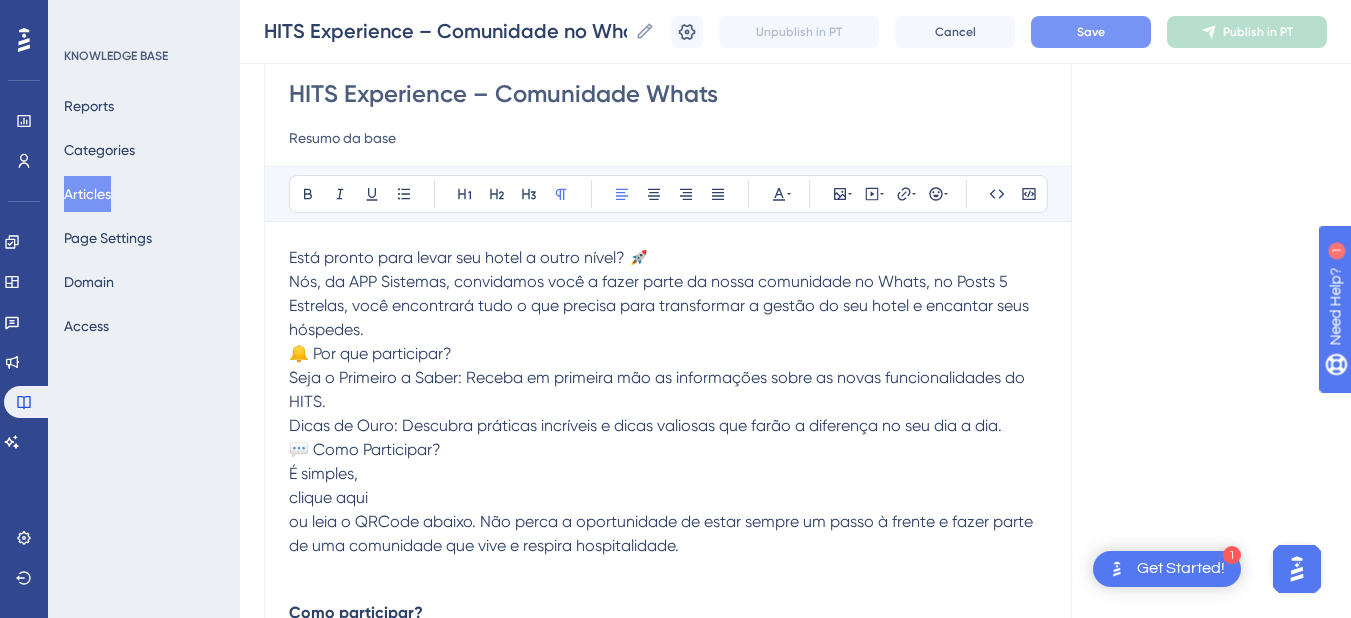click on "HITS Experience – Comunidade Whats Resumo da base" at bounding box center [668, 114] 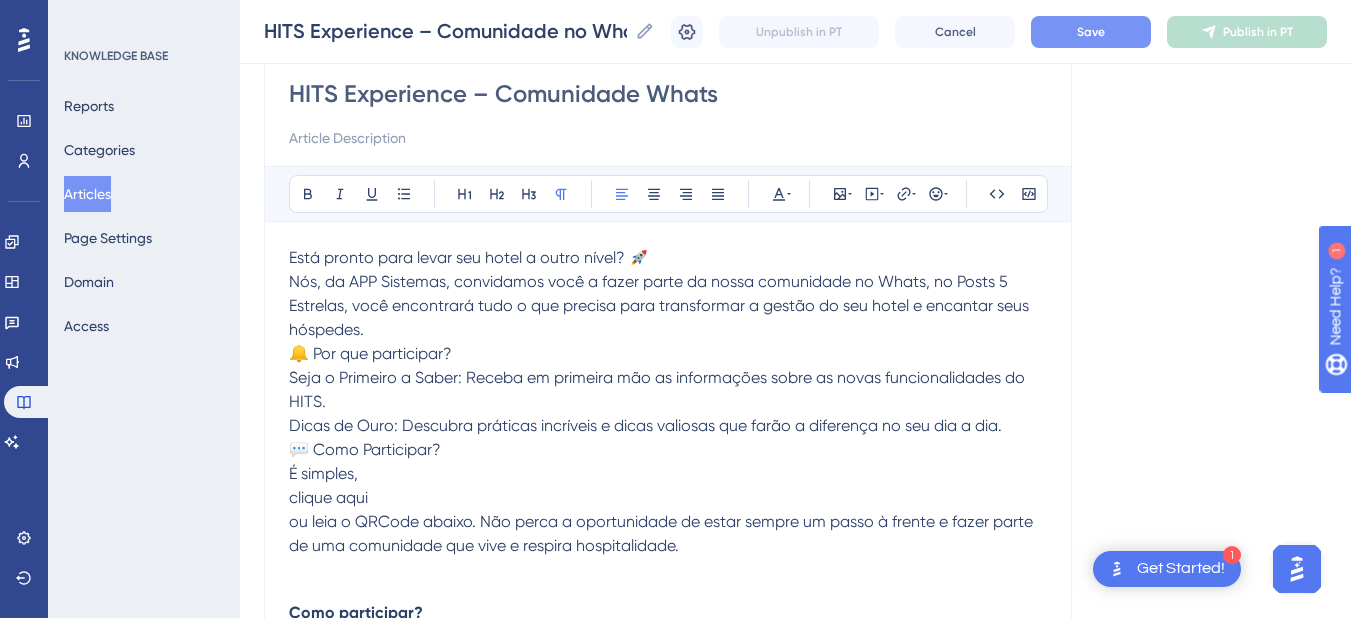 paste on "Está pronto para levar seu hotel a outro nível? 🚀" 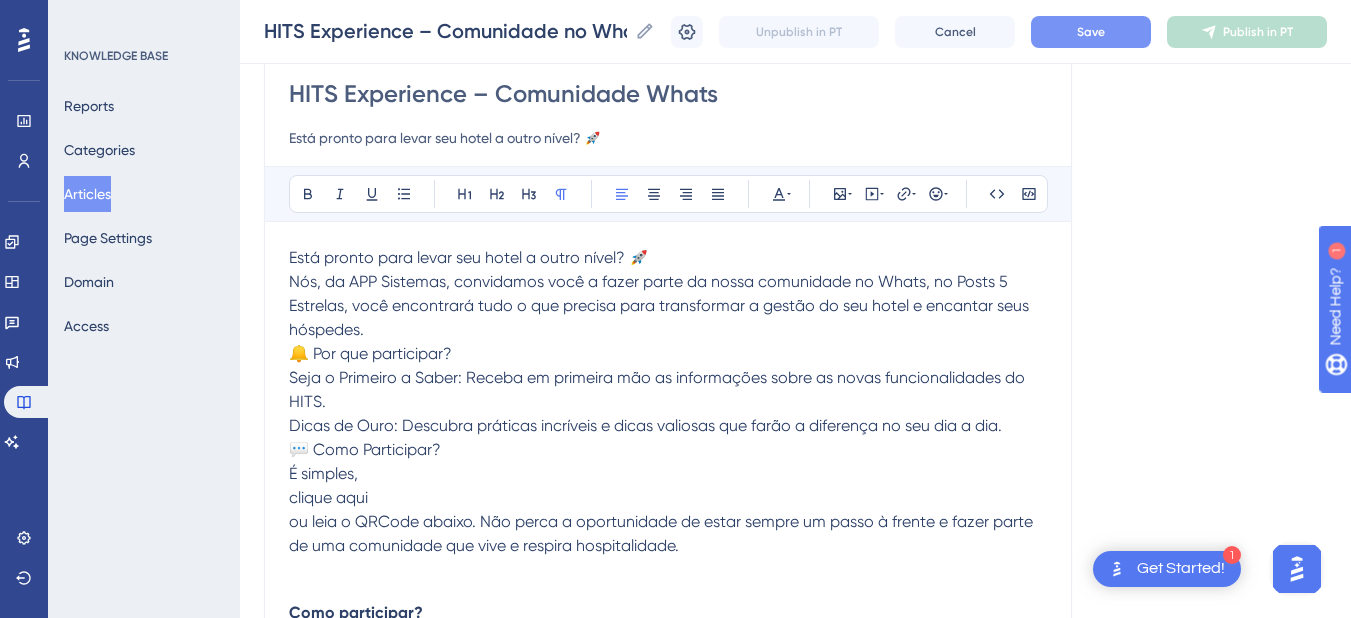 type on "Está pronto para levar seu hotel a outro nível? 🚀" 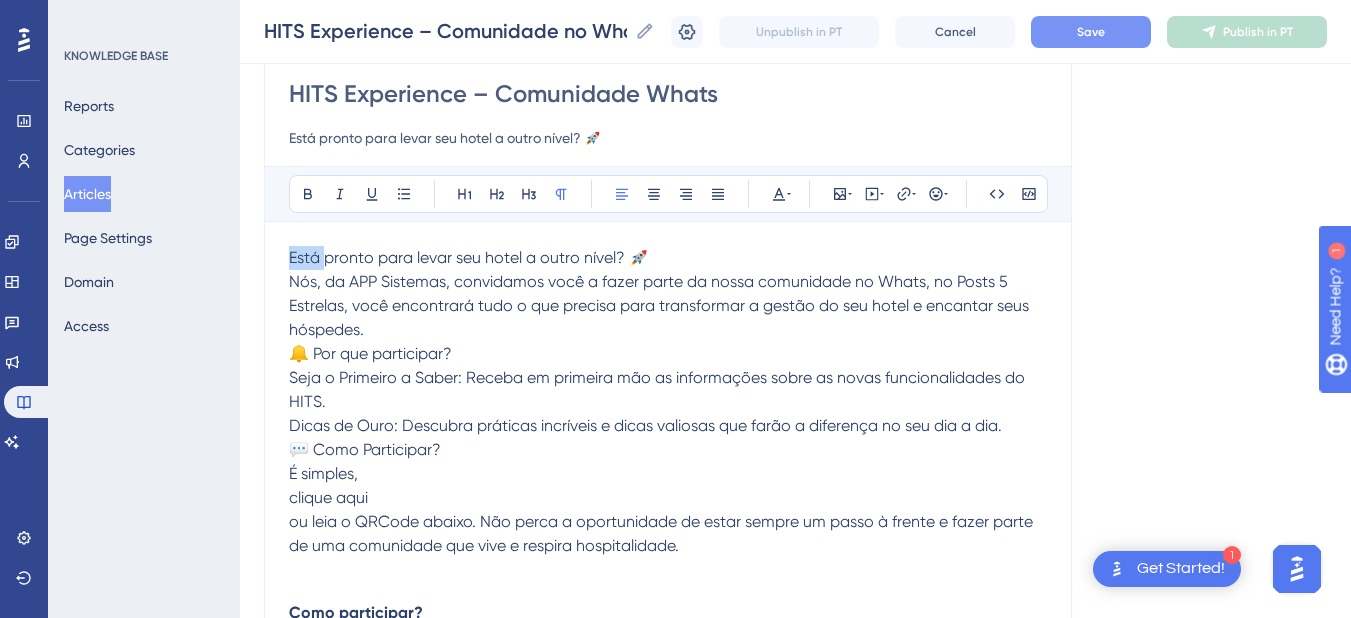 click on "Está pronto para levar seu hotel a outro nível? 🚀" at bounding box center (469, 257) 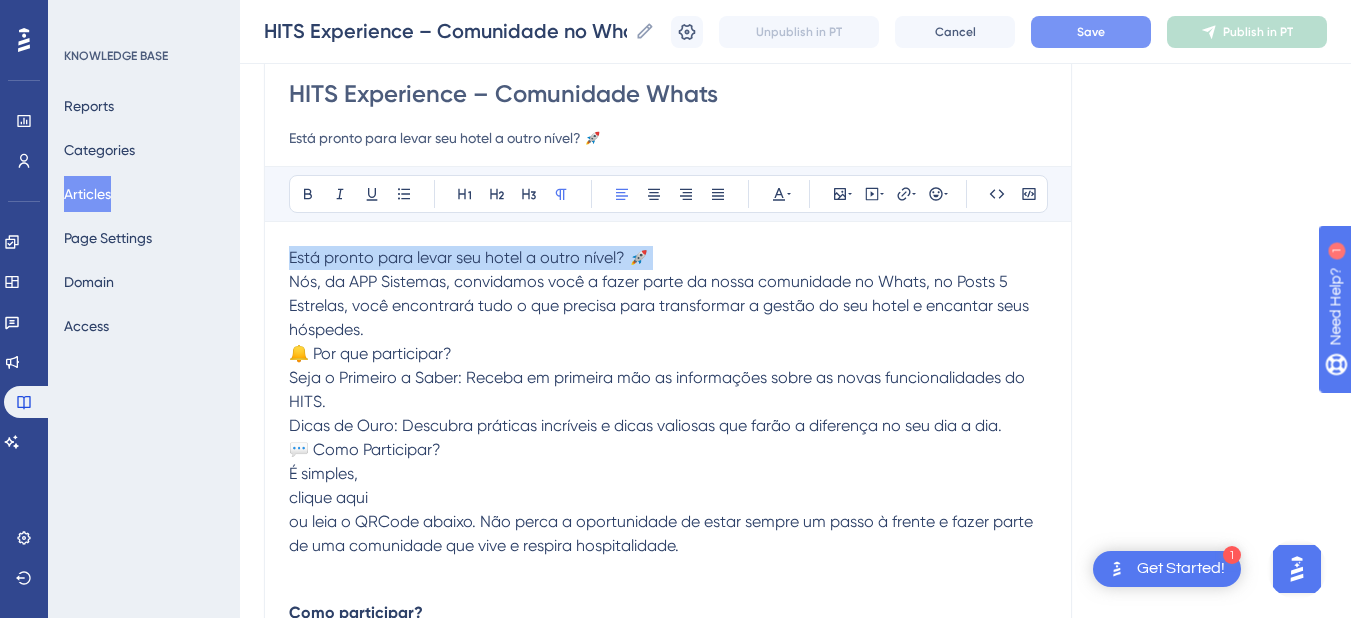 click on "Está pronto para levar seu hotel a outro nível? 🚀" at bounding box center (469, 257) 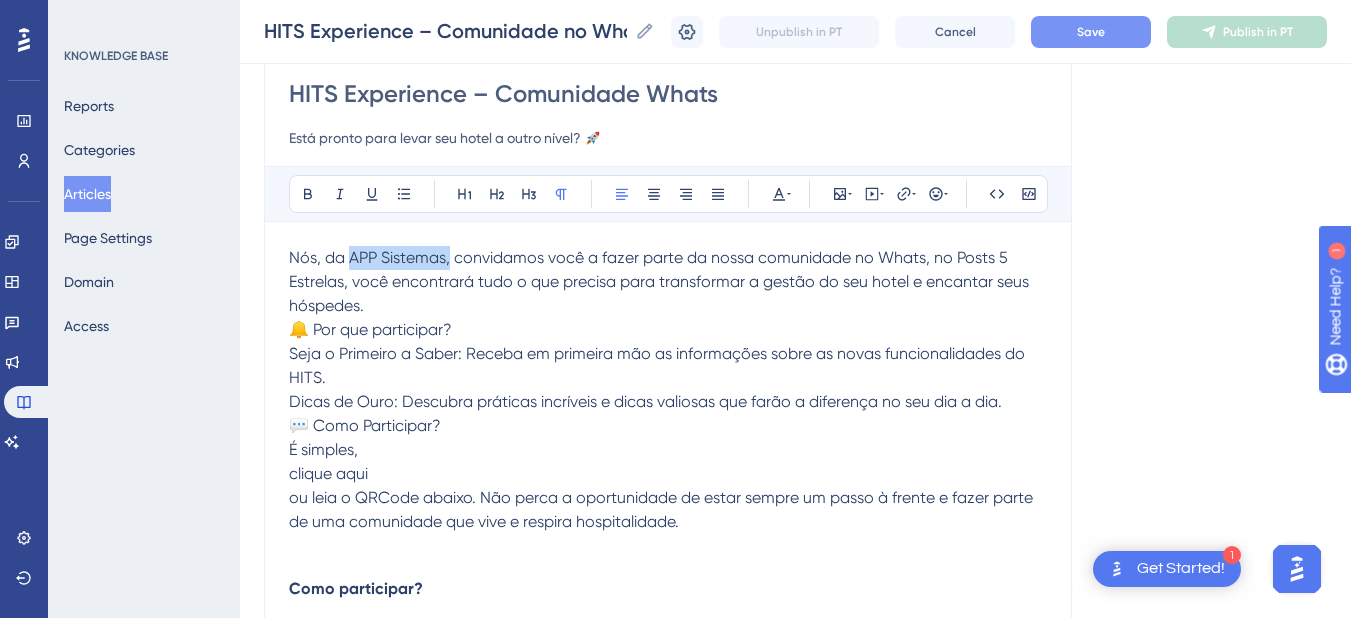 drag, startPoint x: 449, startPoint y: 260, endPoint x: 351, endPoint y: 263, distance: 98.045906 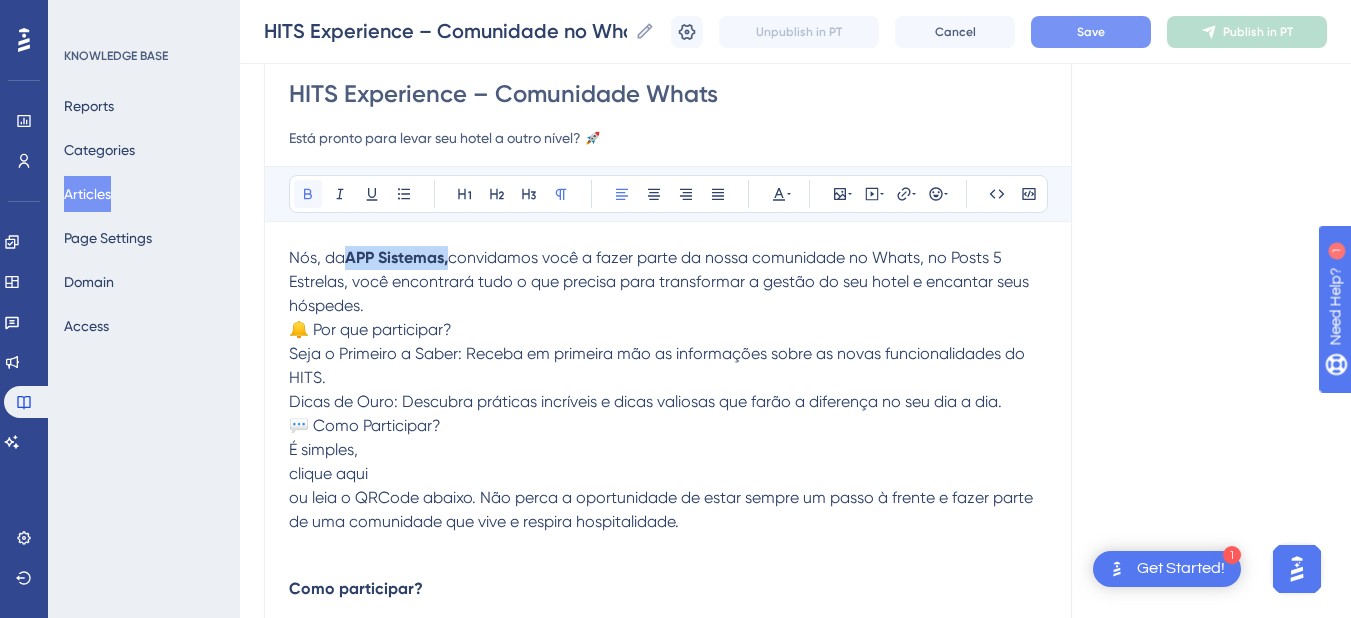 click 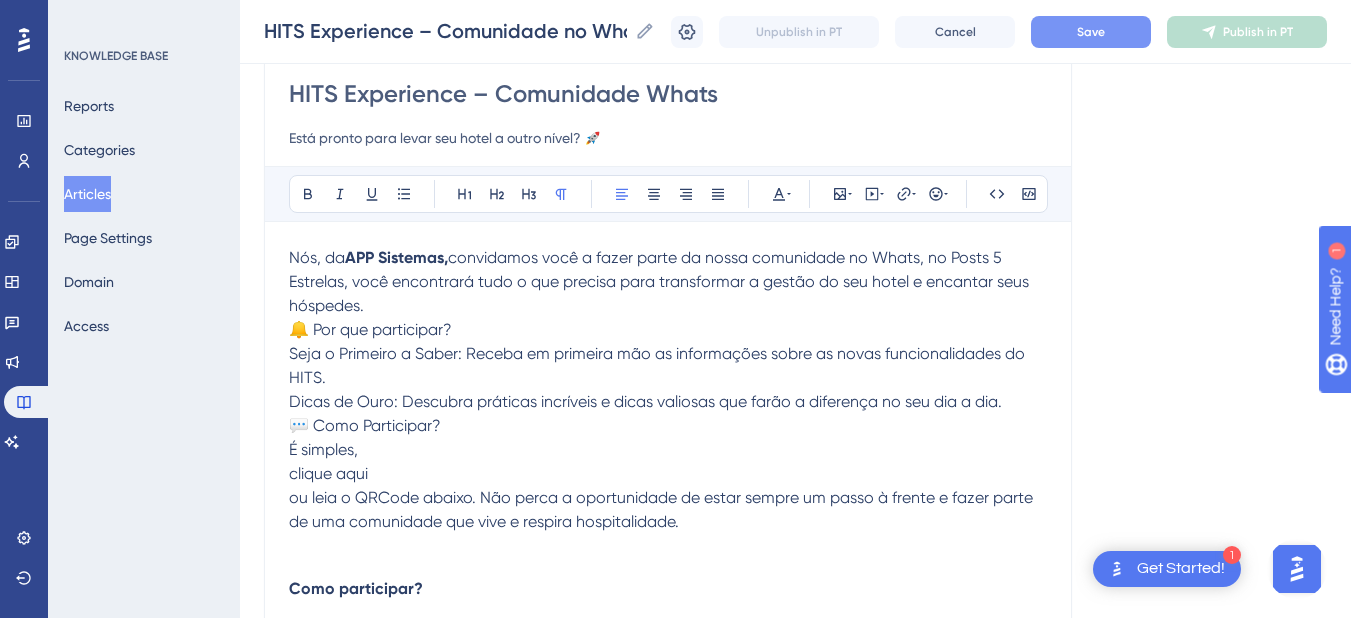 click on "Nós, da  APP Sistemas,  convidamos você a fazer parte da nossa comunidade no Whats, no Posts 5 Estrelas, você encontrará tudo o que precisa para transformar a gestão do seu hotel e encantar seus hóspedes." at bounding box center [668, 282] 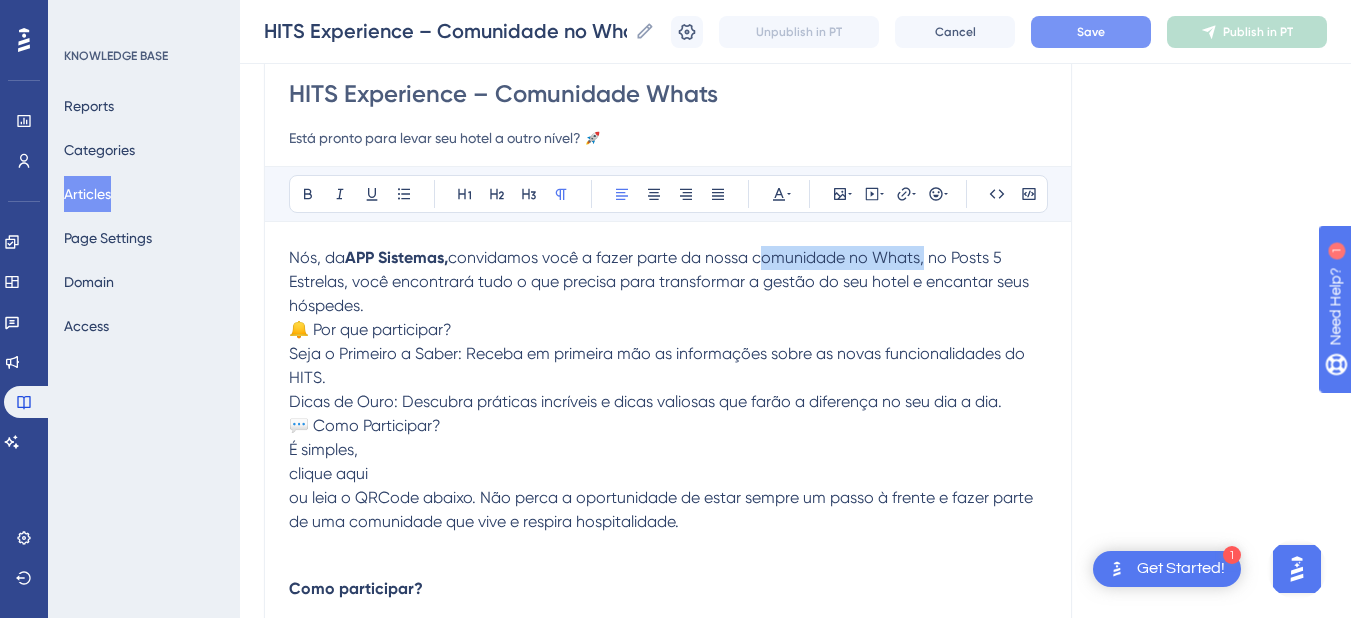 drag, startPoint x: 758, startPoint y: 256, endPoint x: 926, endPoint y: 252, distance: 168.0476 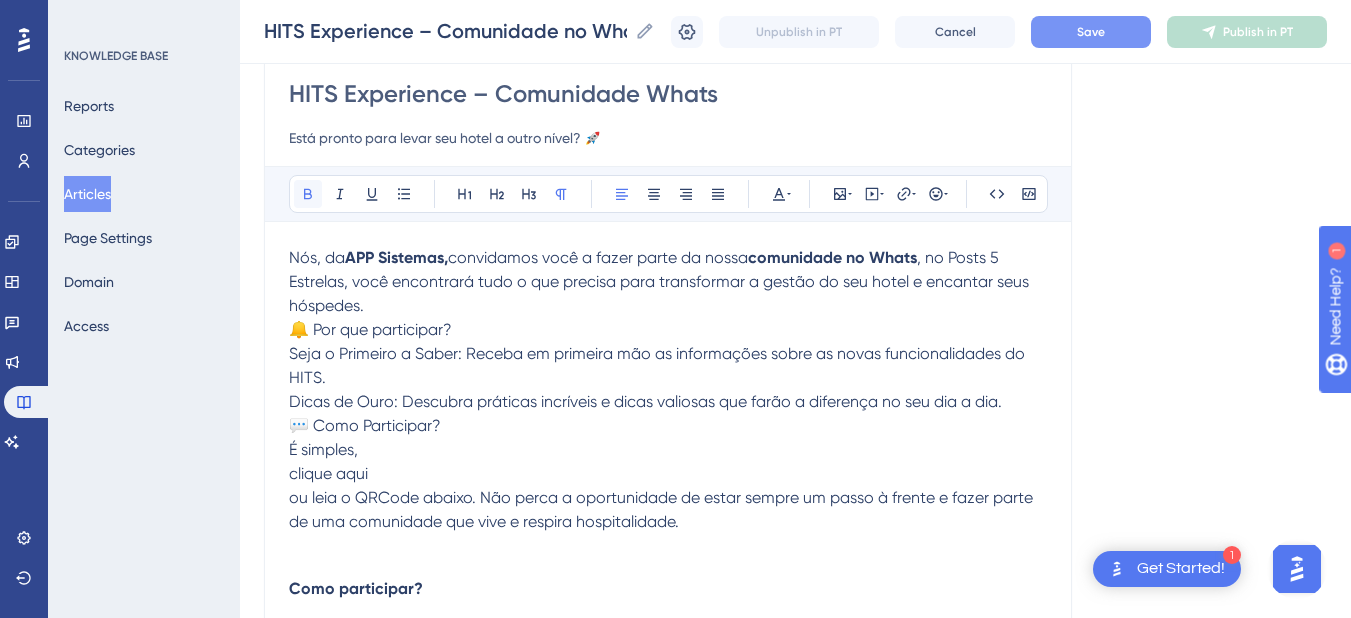 click 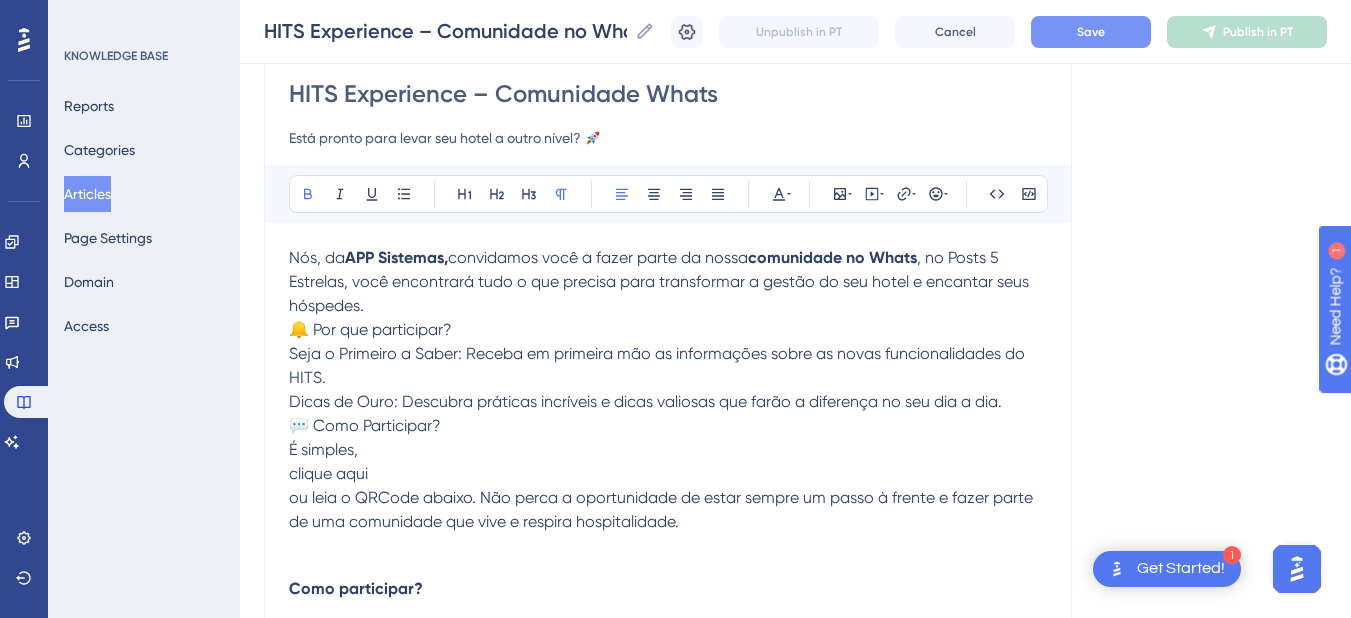 click on "🔔 Por que participar?" at bounding box center (370, 329) 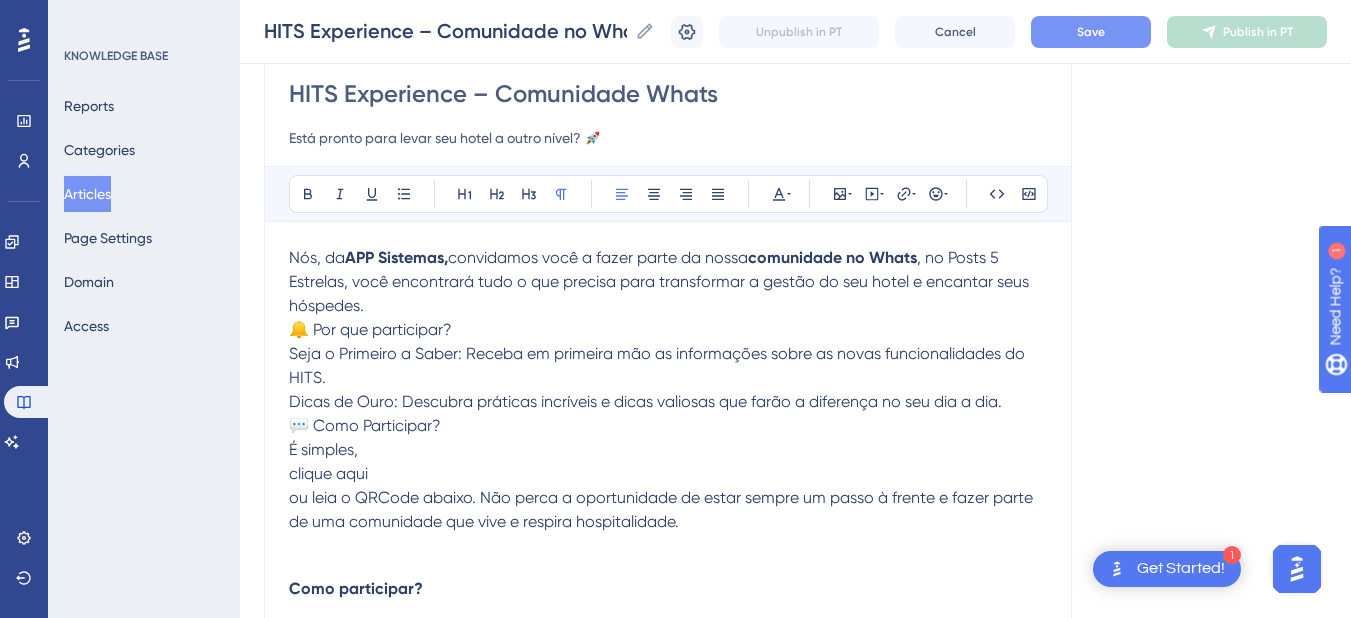 drag, startPoint x: 294, startPoint y: 335, endPoint x: 511, endPoint y: 315, distance: 217.91971 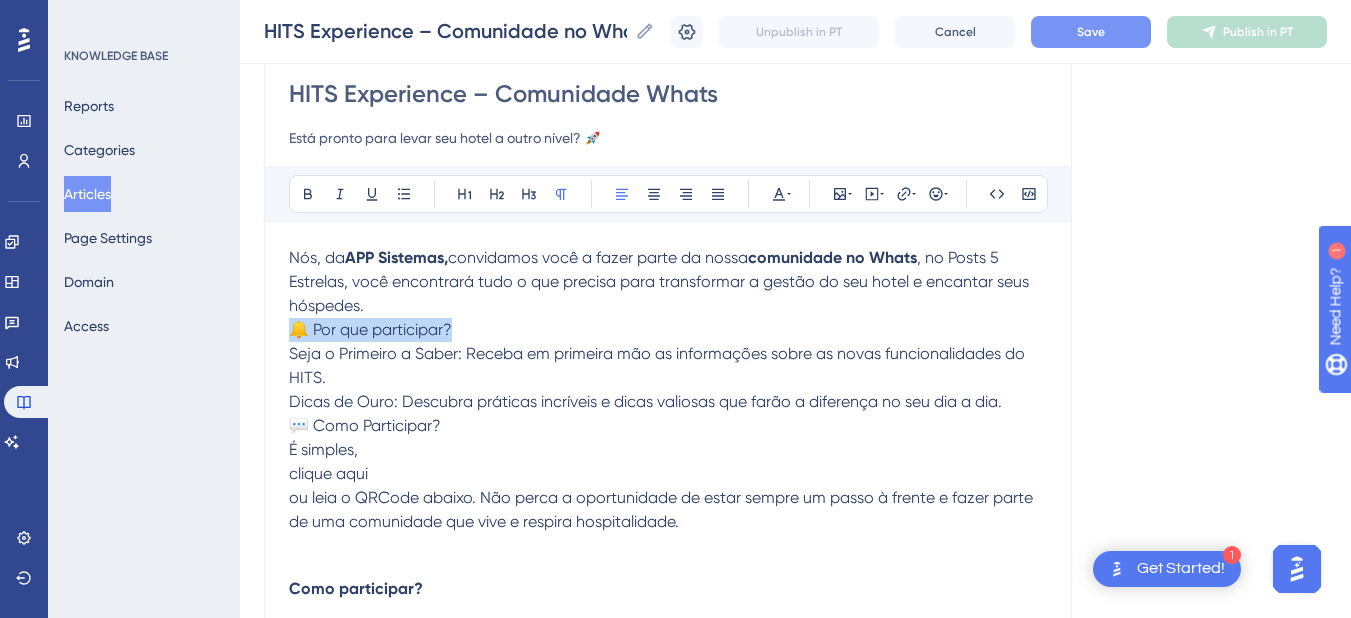 drag, startPoint x: 470, startPoint y: 334, endPoint x: 315, endPoint y: 227, distance: 188.34543 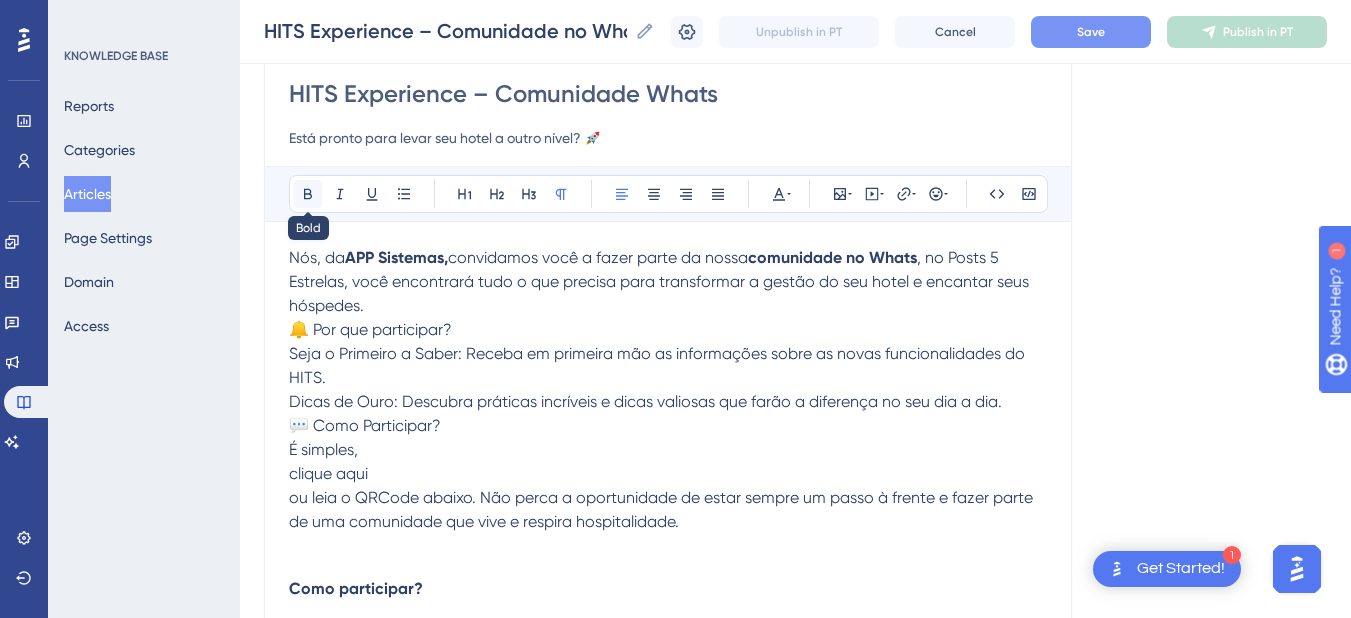 click at bounding box center (308, 194) 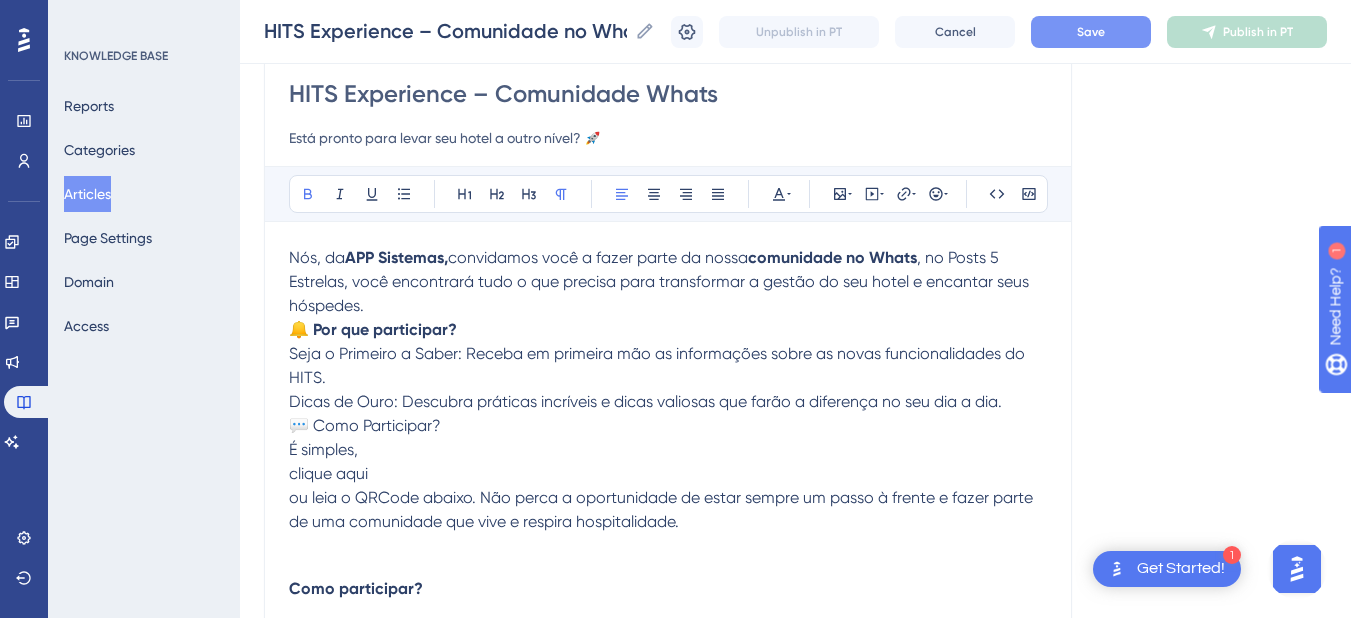 click on "HITS Experience – Comunidade Whats Está pronto para levar seu hotel a outro nível? 🚀 Bold Italic Underline Bullet Point Heading 1 Heading 2 Heading 3 Normal Align Left Align Center Align Right Align Justify Text Color Insert Image Embed Video Hyperlink Emojis Code Code Block Nós, da  APP Sistemas,  convidamos você a fazer parte da nossa  comunidade no Whats , no Posts 5 Estrelas, você encontrará tudo o que precisa para transformar a gestão do seu hotel e encantar seus hóspedes. 🔔 Por que participar? Seja o Primeiro a Saber: Receba em primeira mão as informações sobre as novas funcionalidades do HITS. Dicas de Ouro: Descubra práticas incríveis e dicas valiosas que farão a diferença no seu dia a dia. 💬 Como Participar? É simples,  clique aqui  ou leia o QRCode abaixo. Não perca a oportunidade de estar sempre um passo à frente e fazer parte de uma comunidade que vive e respira hospitalidade. Como participar? É simples: Clique no link 👉  Entrar na Comunidade" at bounding box center (668, 667) 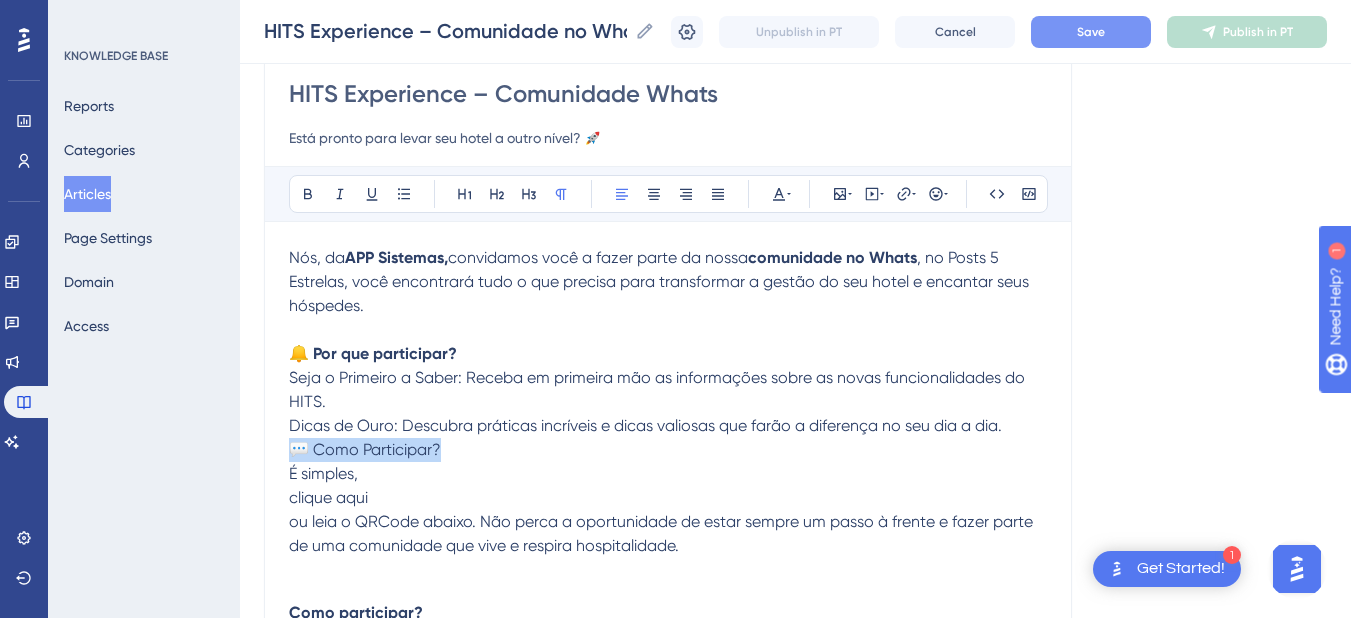 drag, startPoint x: 292, startPoint y: 453, endPoint x: 481, endPoint y: 448, distance: 189.06613 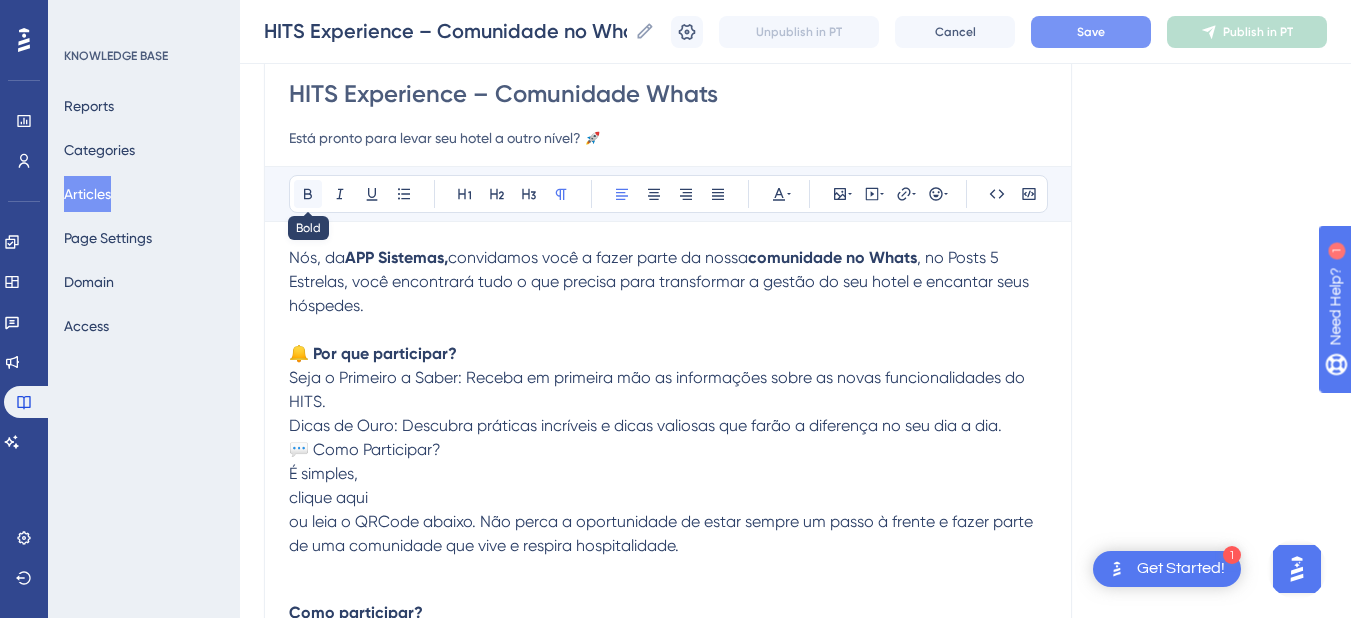 click at bounding box center [308, 194] 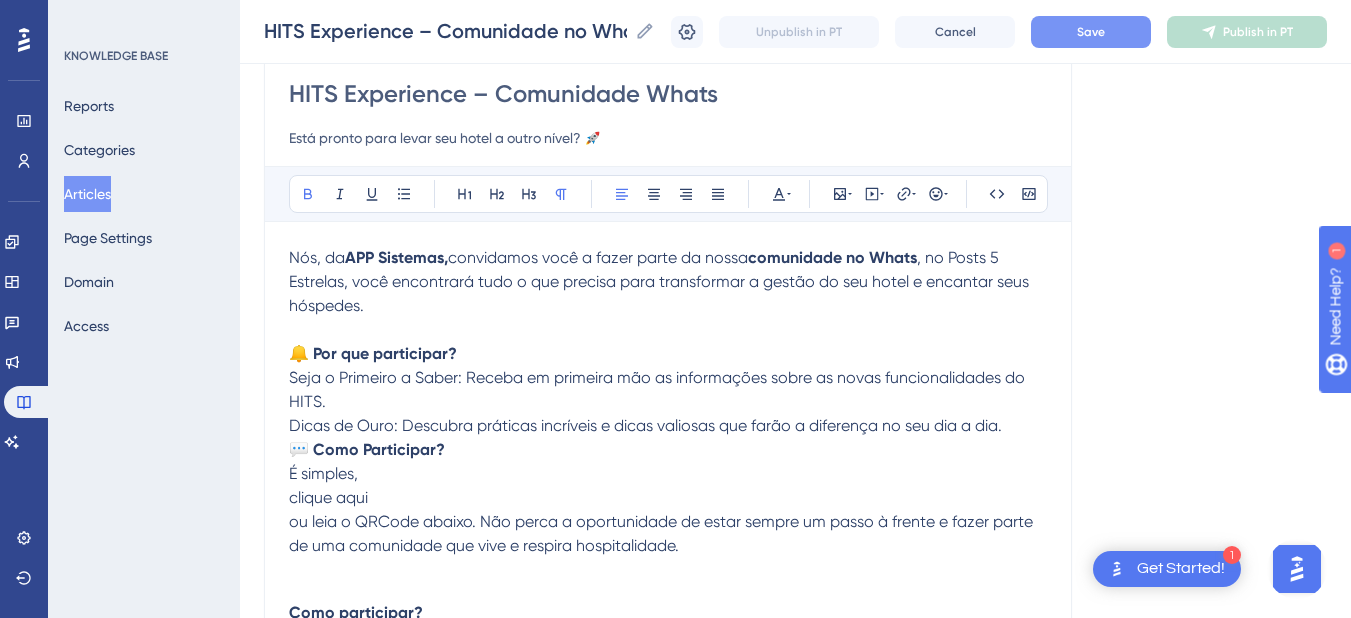 click on "Dicas de Ouro: Descubra práticas incríveis e dicas valiosas que farão a diferença no seu dia a dia." at bounding box center [645, 425] 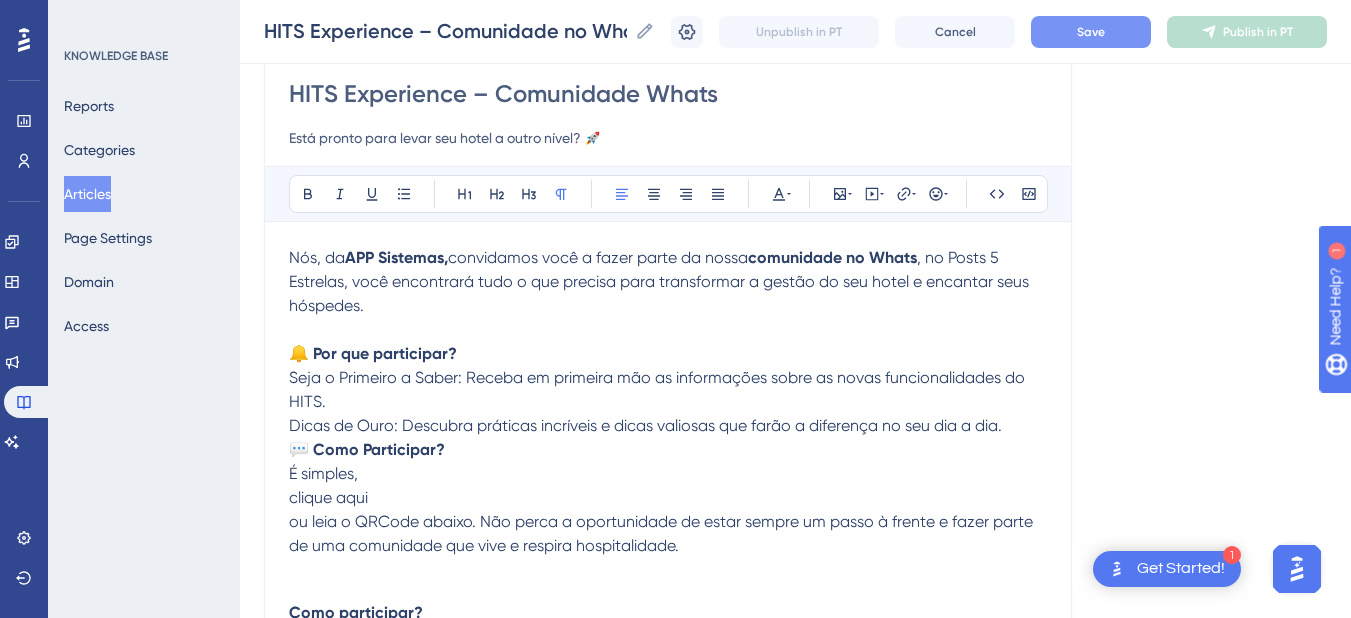 click on "💬 Como Participar?" at bounding box center [367, 449] 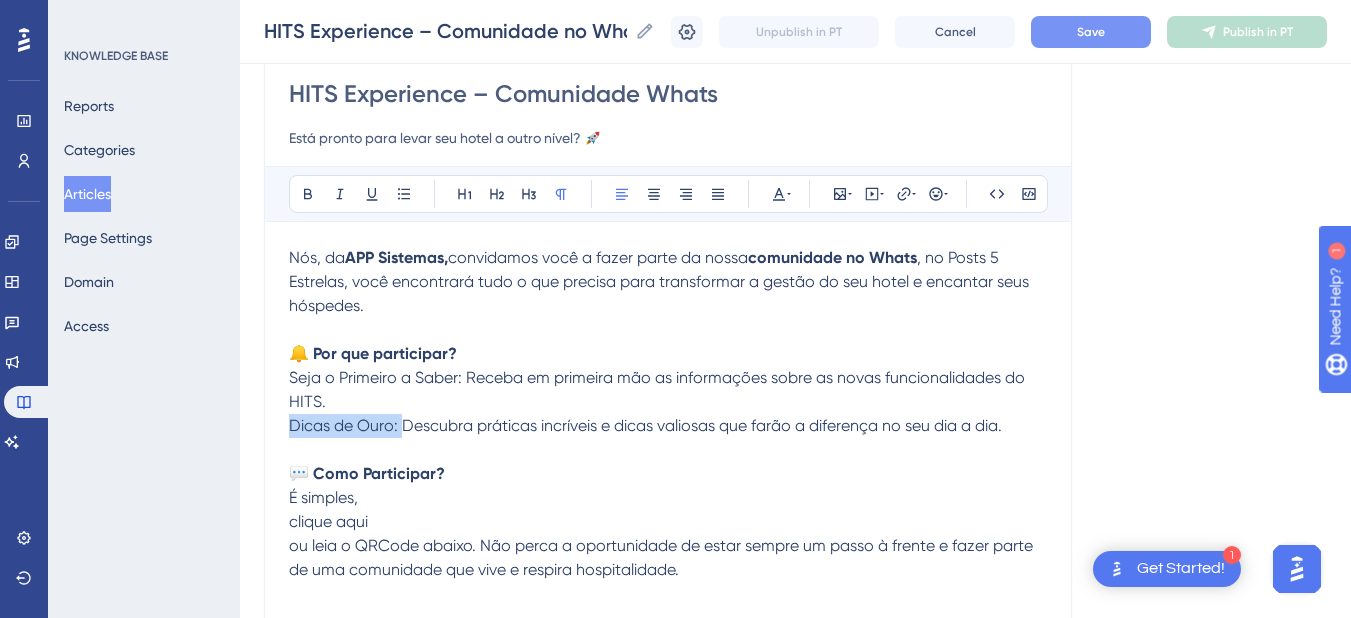 drag, startPoint x: 294, startPoint y: 427, endPoint x: 399, endPoint y: 435, distance: 105.30432 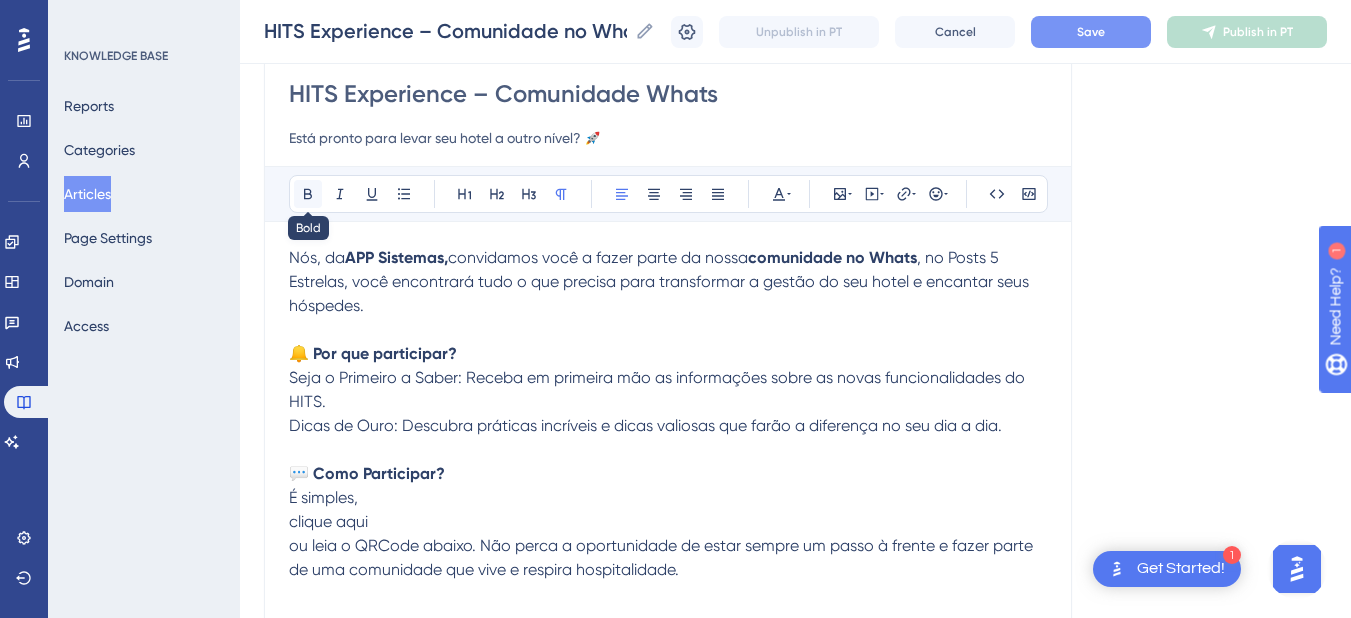 click at bounding box center (308, 194) 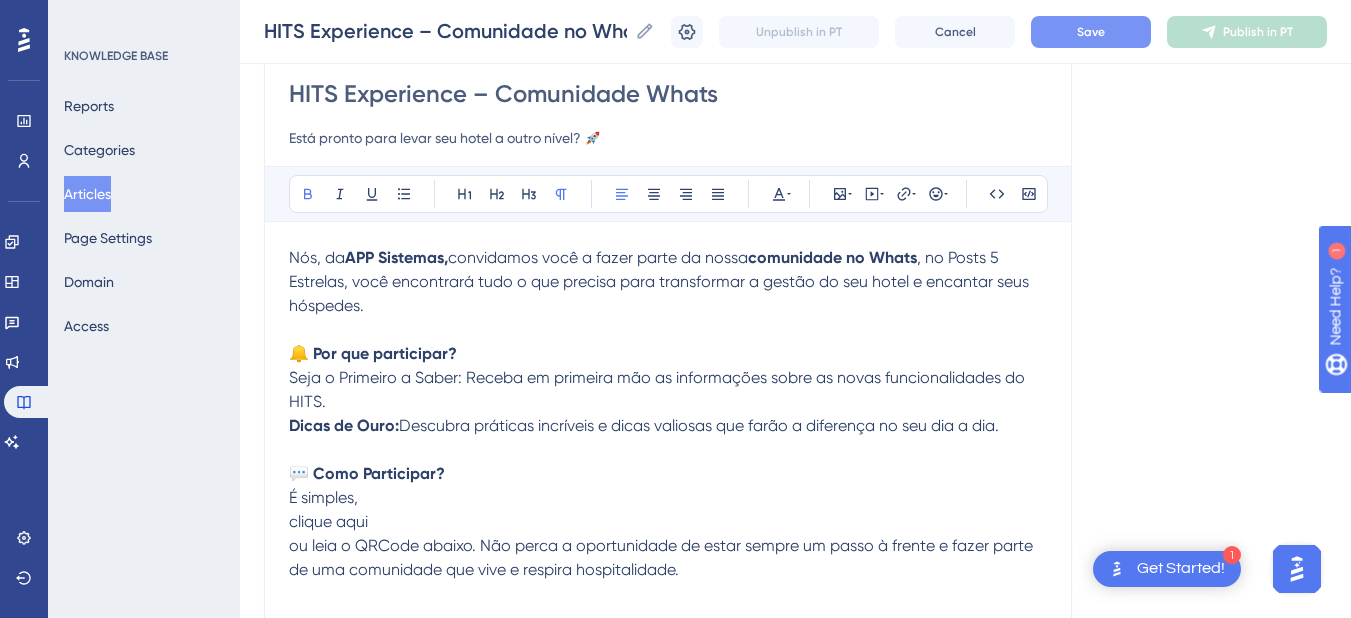 click at bounding box center [668, 450] 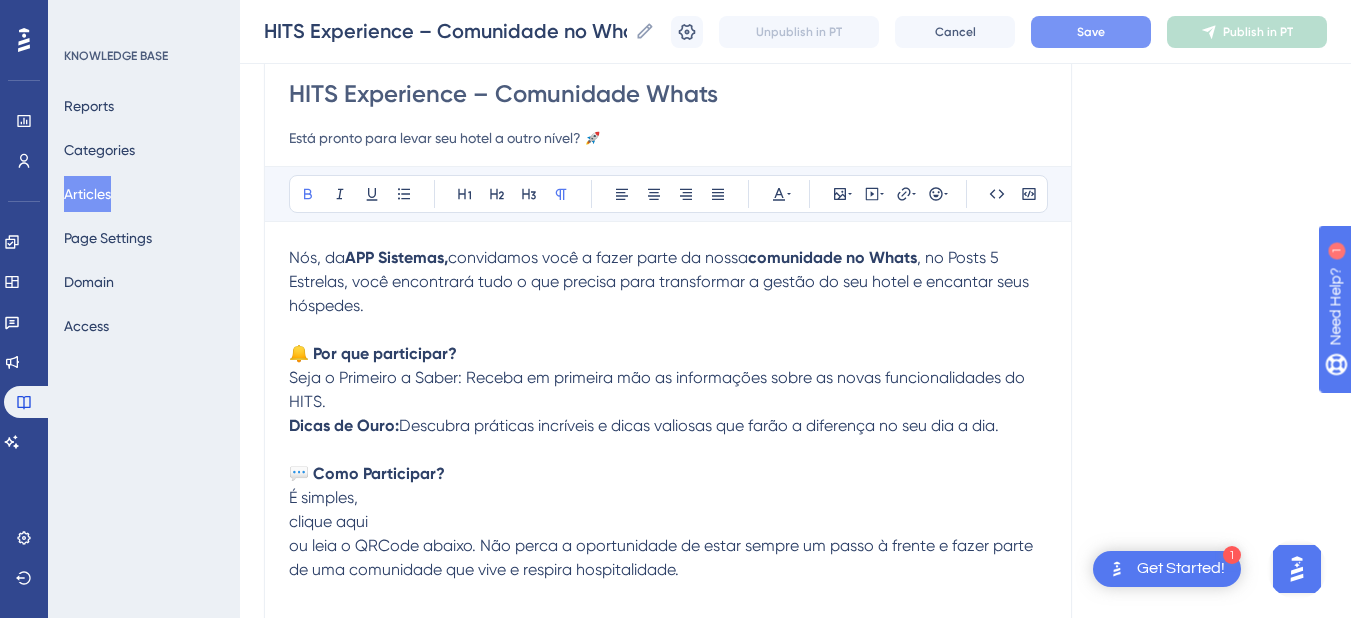 scroll, scrollTop: 379, scrollLeft: 0, axis: vertical 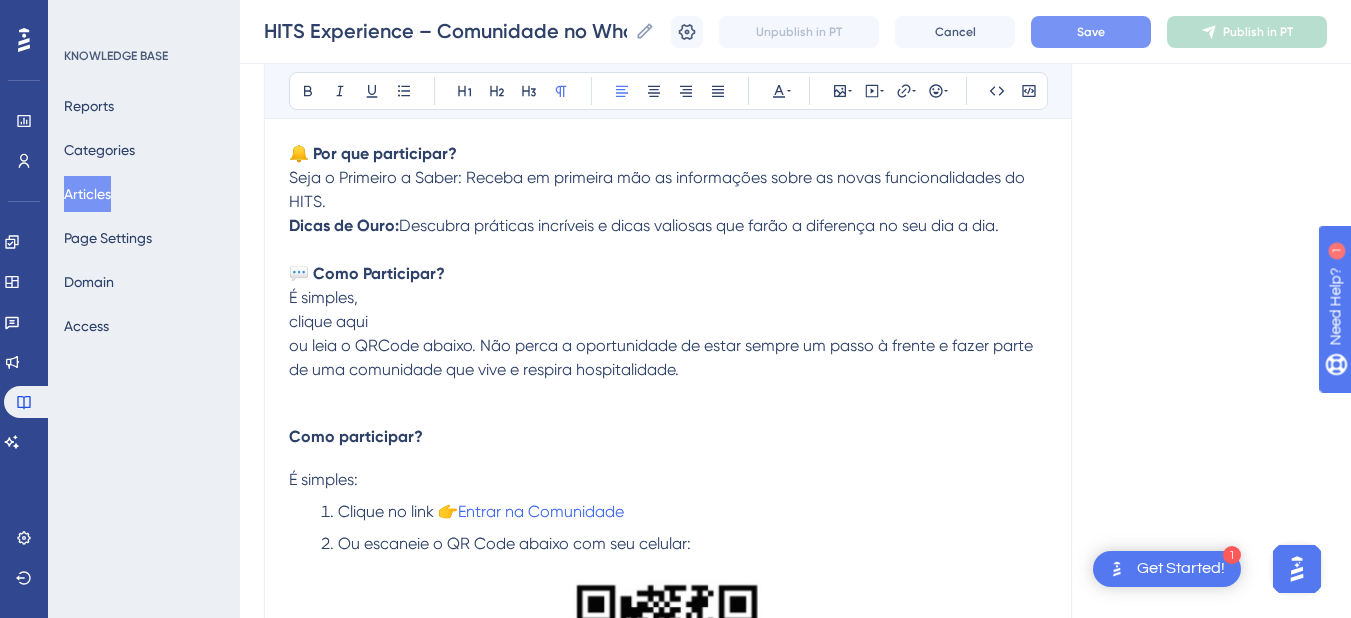 drag, startPoint x: 722, startPoint y: 376, endPoint x: 321, endPoint y: 288, distance: 410.54233 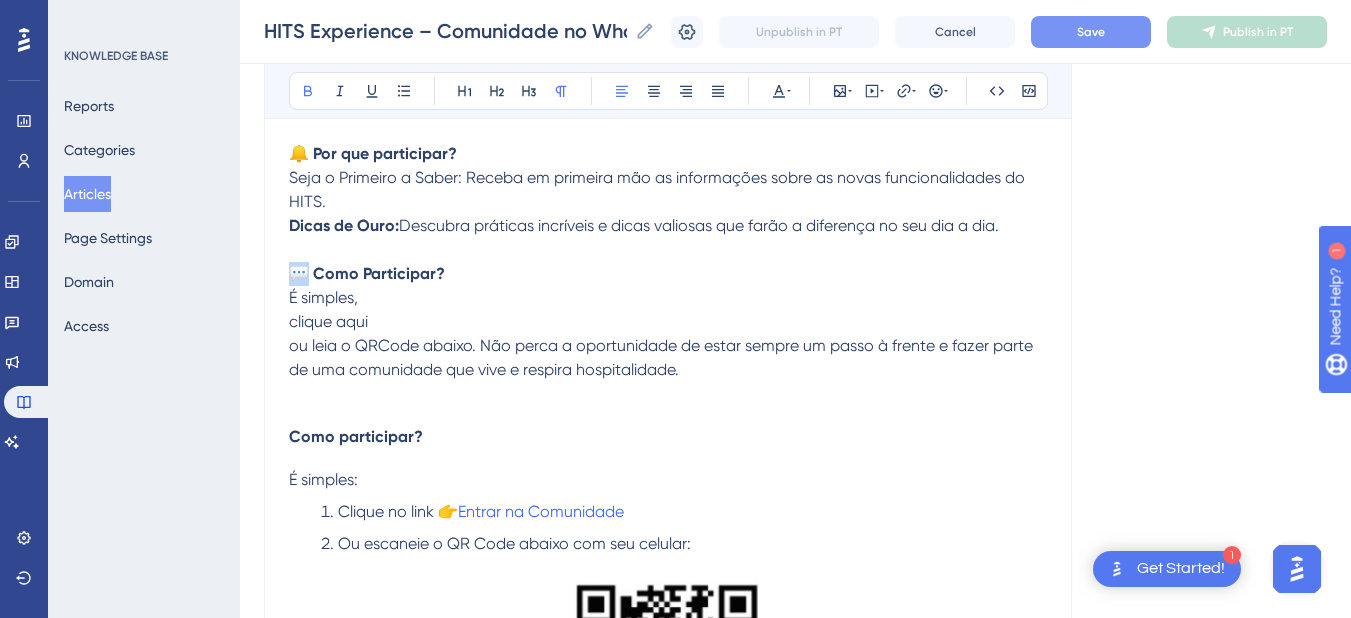 click on "💬 Como Participar?" at bounding box center (367, 273) 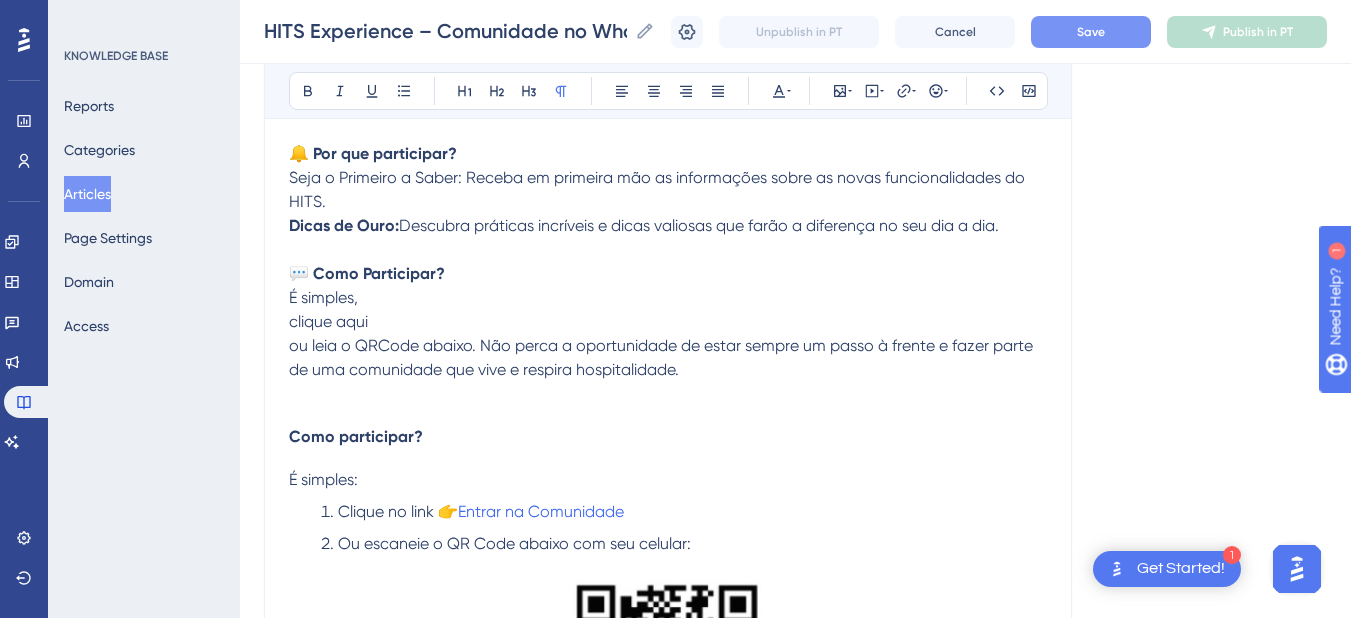 click at bounding box center (668, 394) 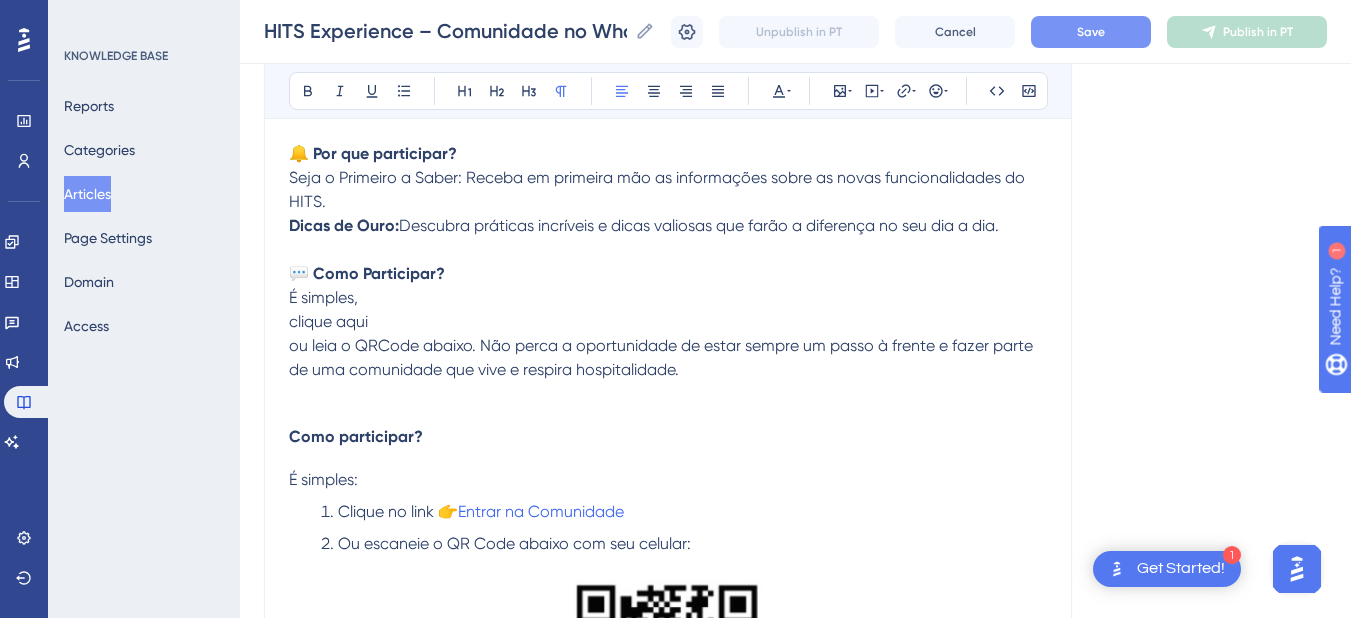 drag, startPoint x: 727, startPoint y: 374, endPoint x: 281, endPoint y: 304, distance: 451.45987 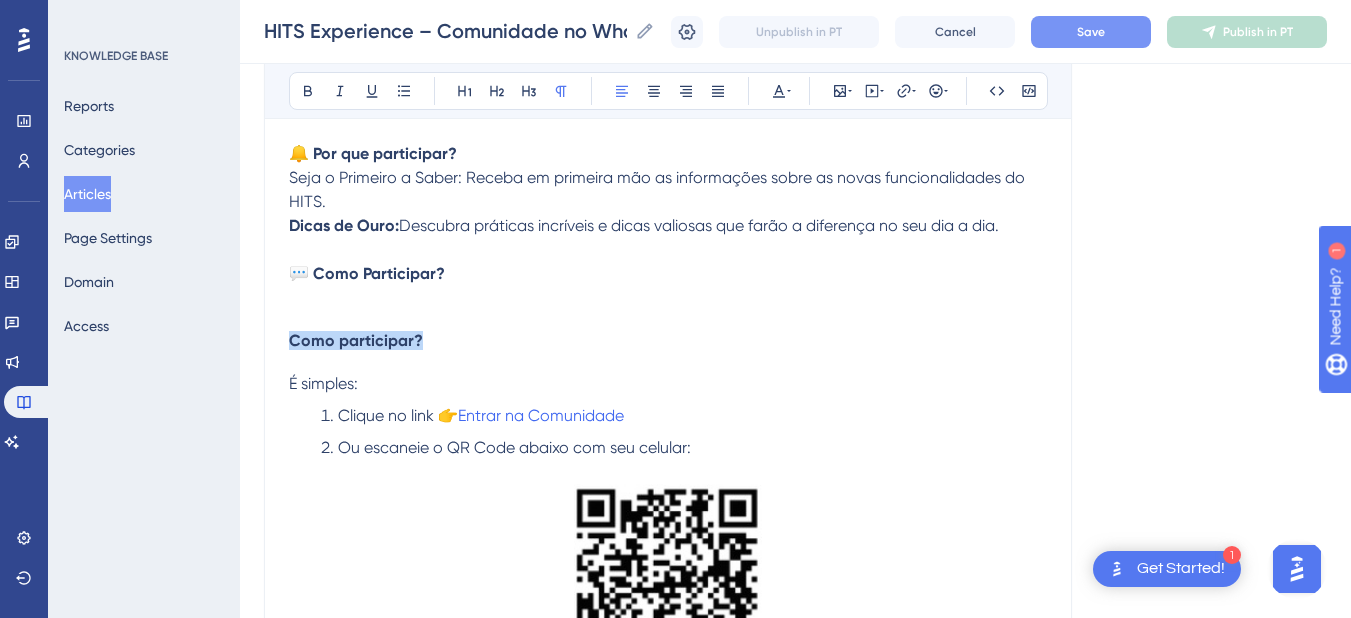 drag, startPoint x: 445, startPoint y: 348, endPoint x: 276, endPoint y: 333, distance: 169.66437 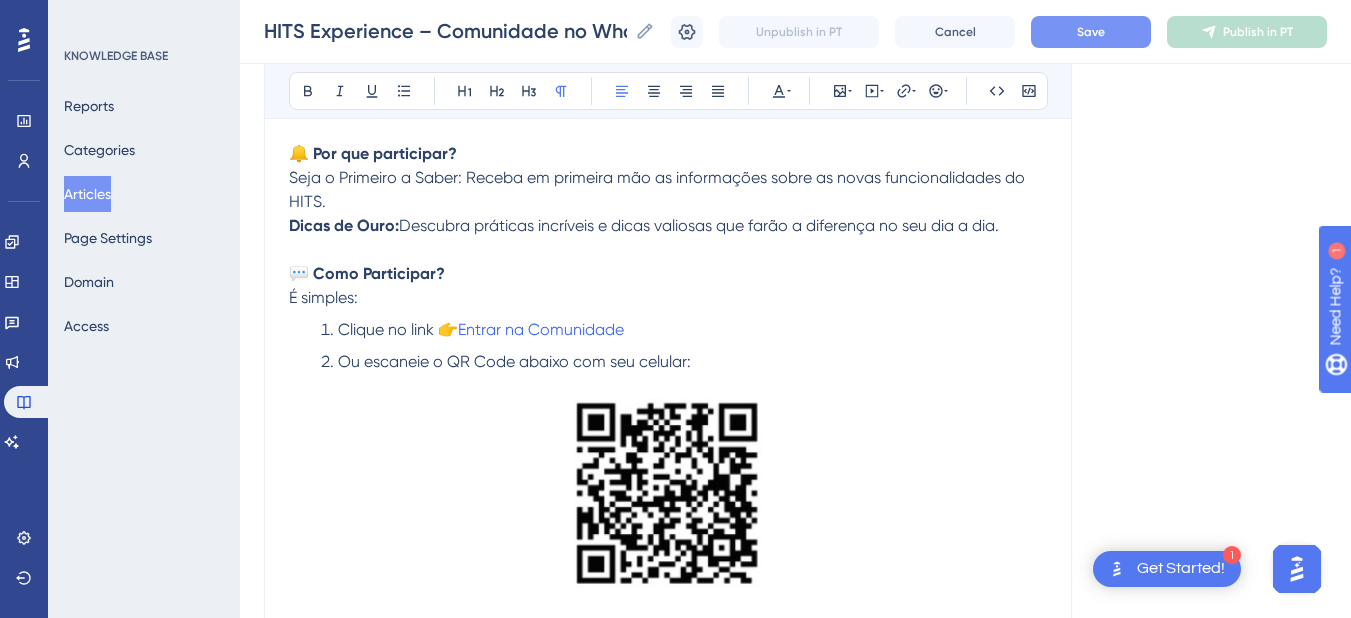 scroll, scrollTop: 179, scrollLeft: 0, axis: vertical 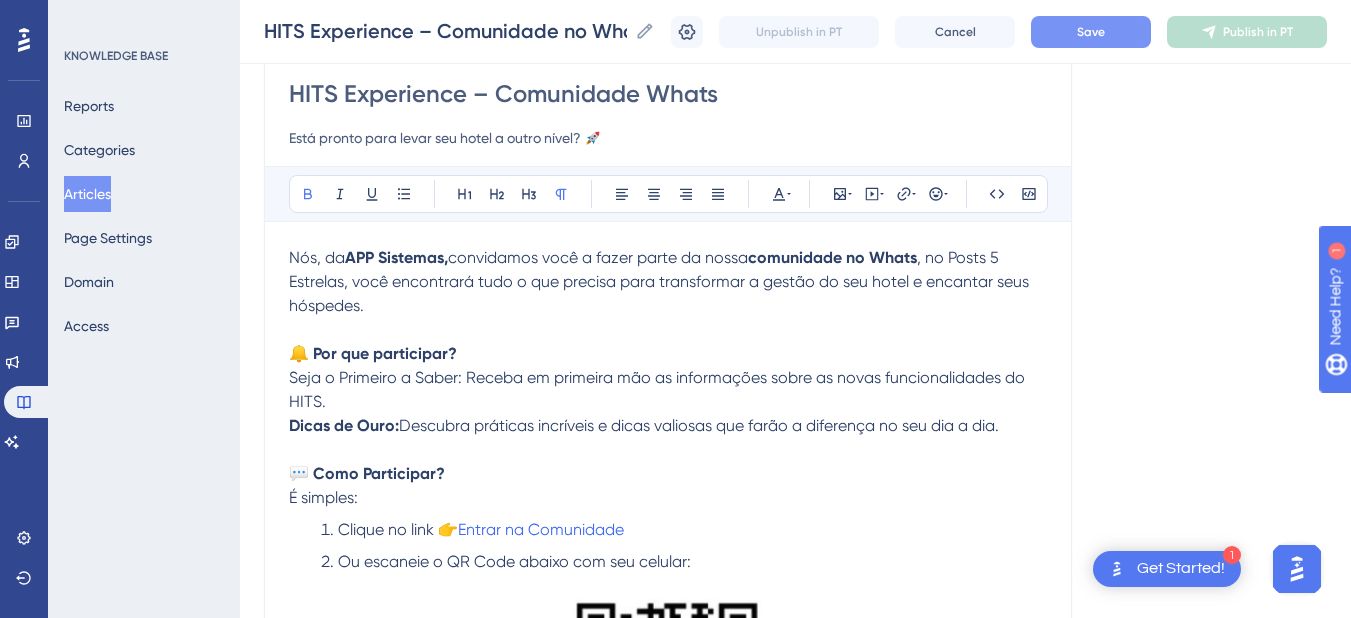 click at bounding box center (668, 450) 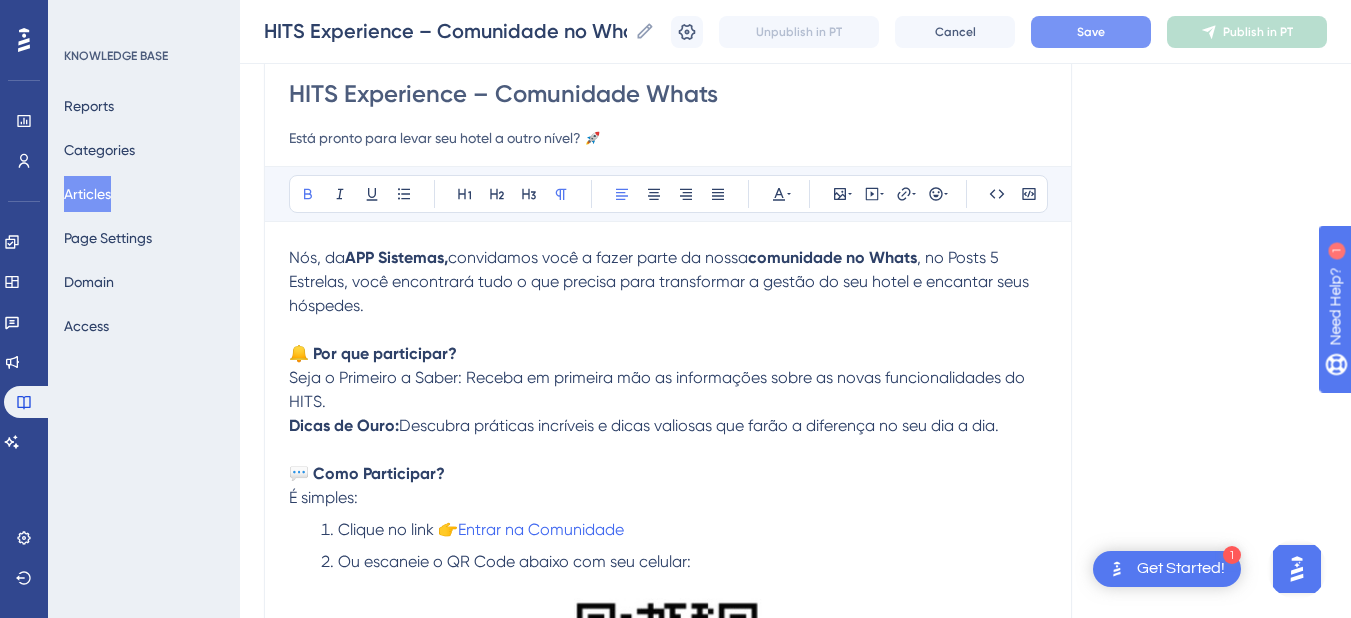click on "Dicas de Ouro:" at bounding box center (344, 425) 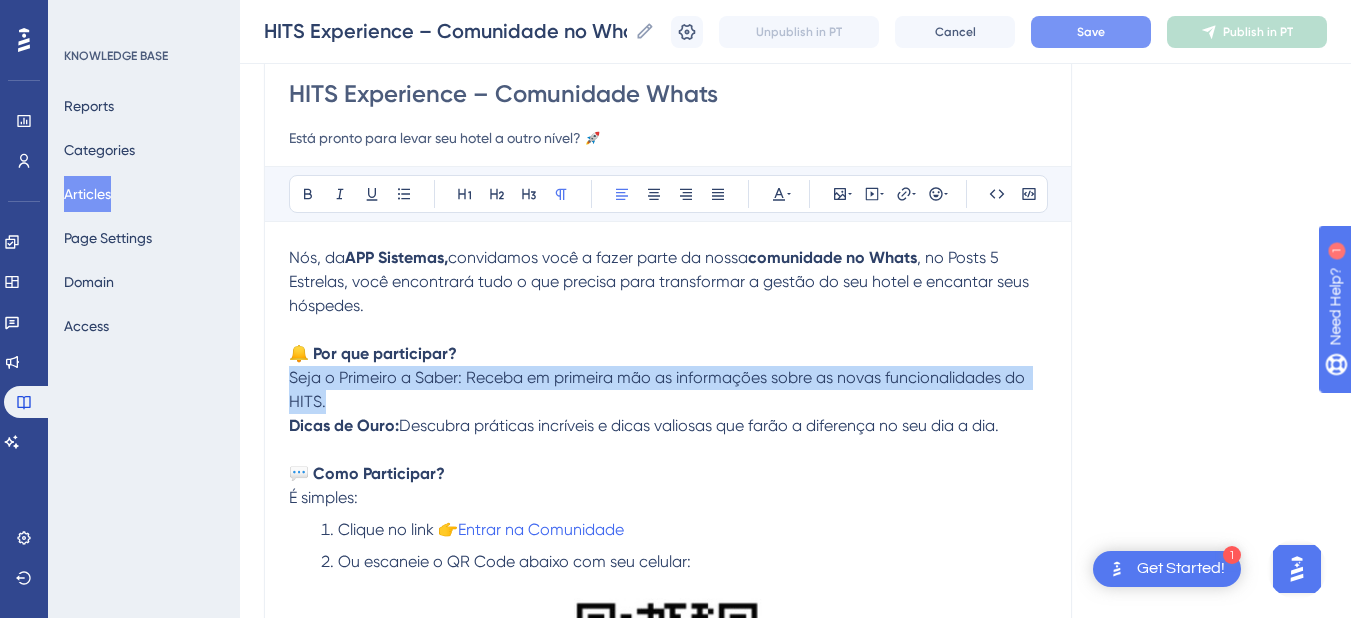 drag, startPoint x: 329, startPoint y: 394, endPoint x: 293, endPoint y: 386, distance: 36.878178 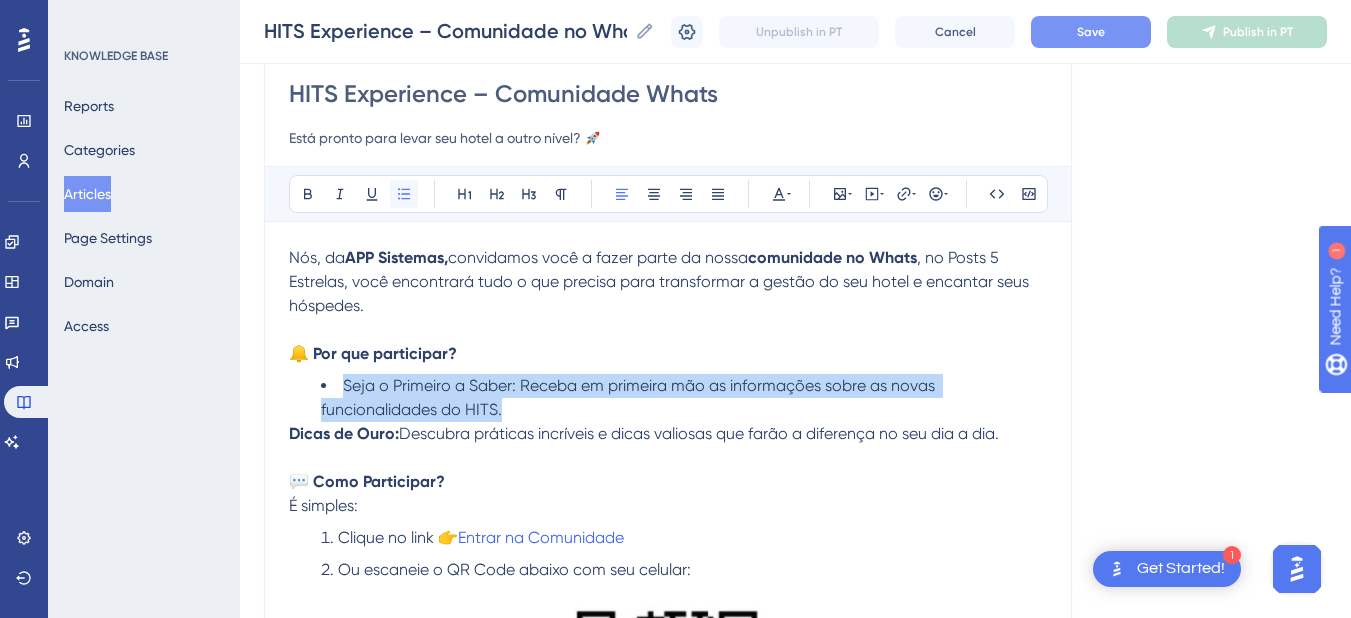 click 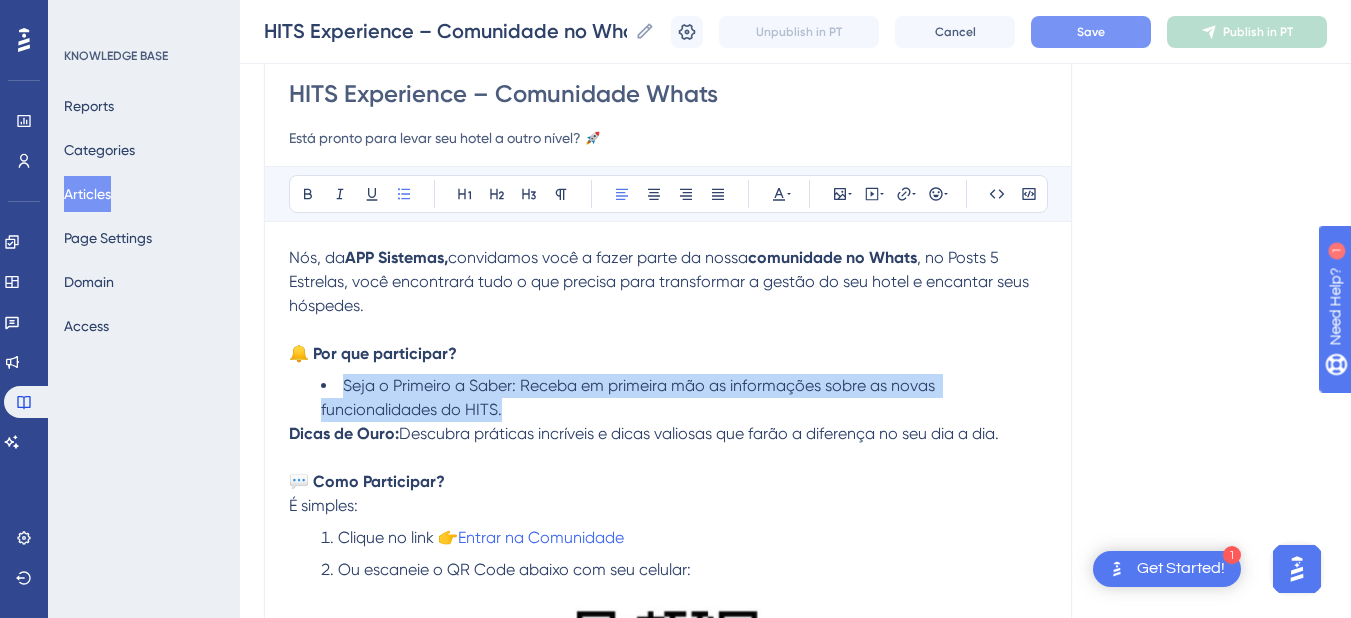 click on "Seja o Primeiro a Saber: Receba em primeira mão as informações sobre as novas funcionalidades do HITS." at bounding box center [684, 398] 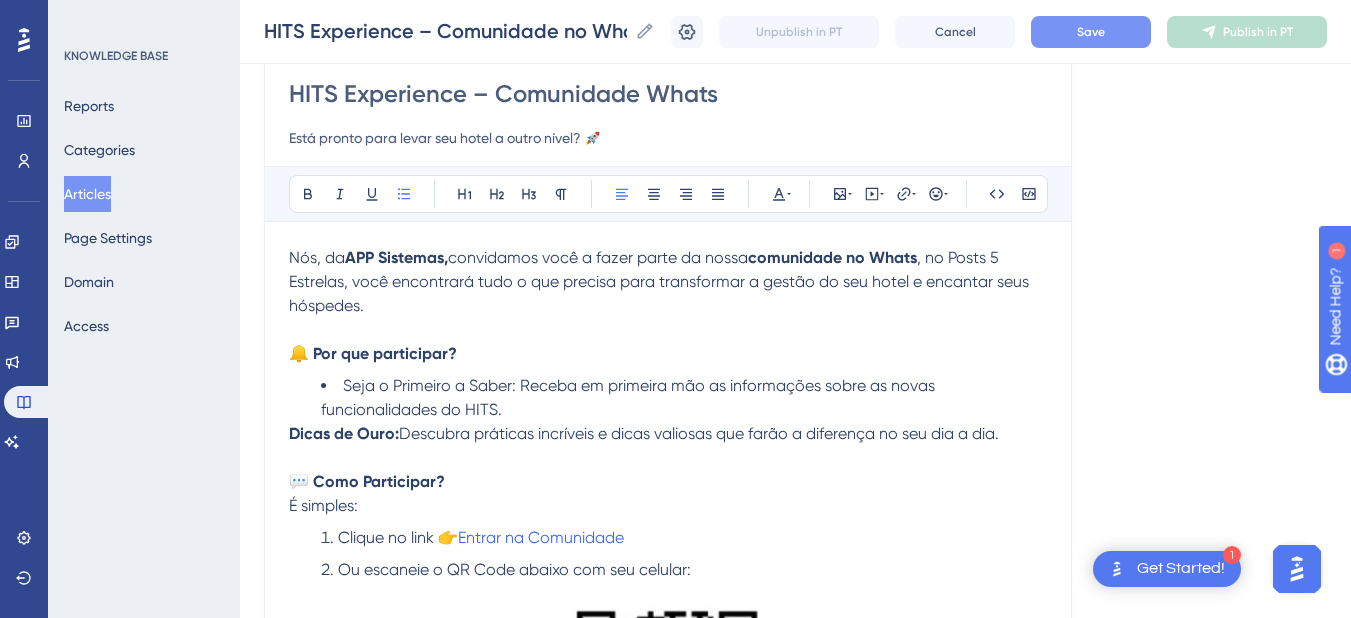 click on "Descubra práticas incríveis e dicas valiosas que farão a diferença no seu dia a dia." at bounding box center [699, 433] 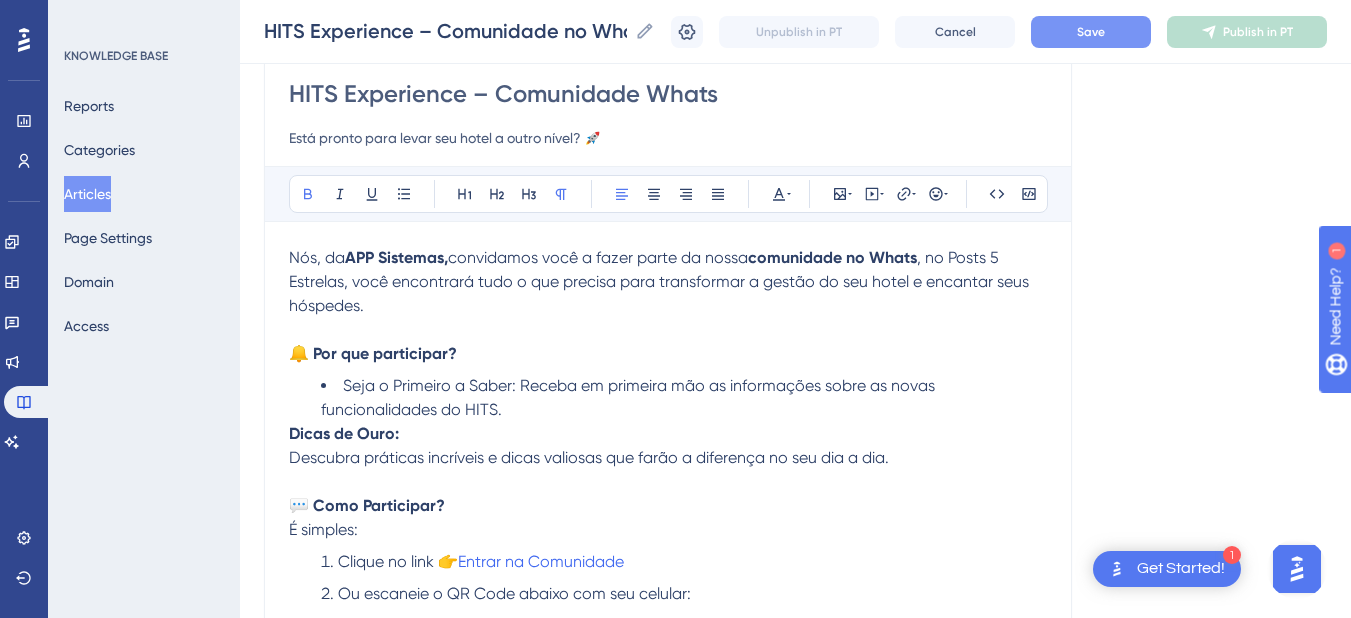 click on "Descubra práticas incríveis e dicas valiosas que farão a diferença no seu dia a dia." at bounding box center [668, 458] 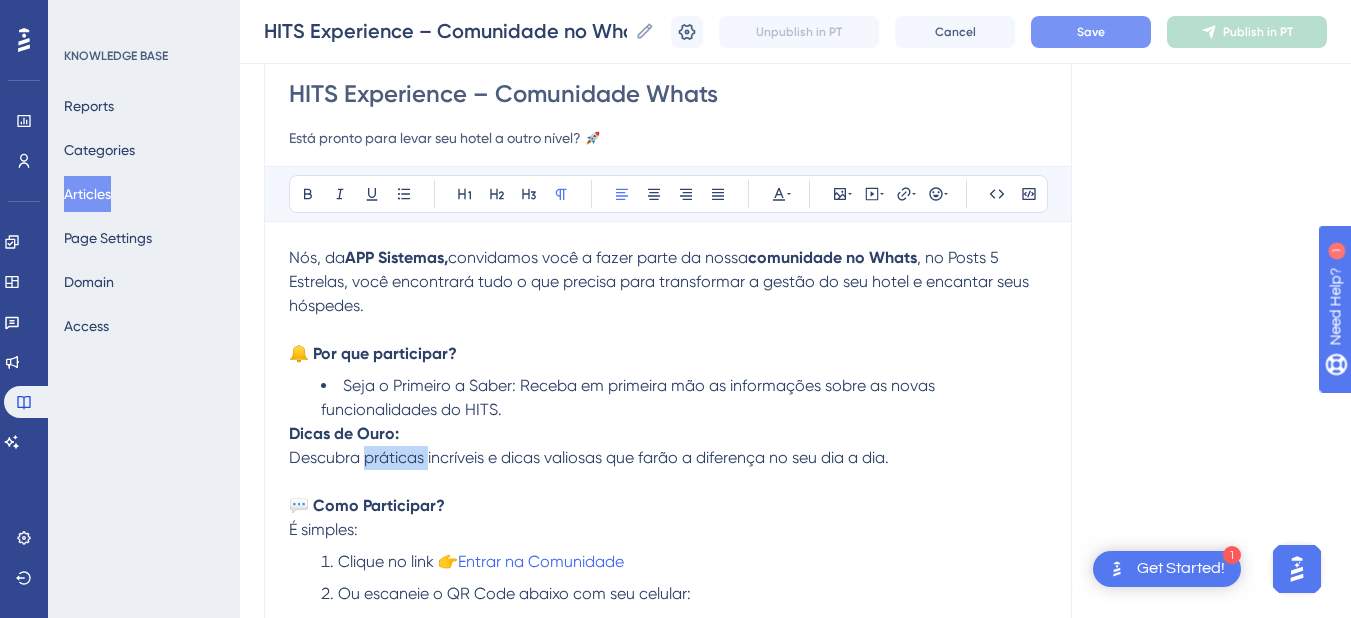 click on "Descubra práticas incríveis e dicas valiosas que farão a diferença no seu dia a dia." at bounding box center [668, 458] 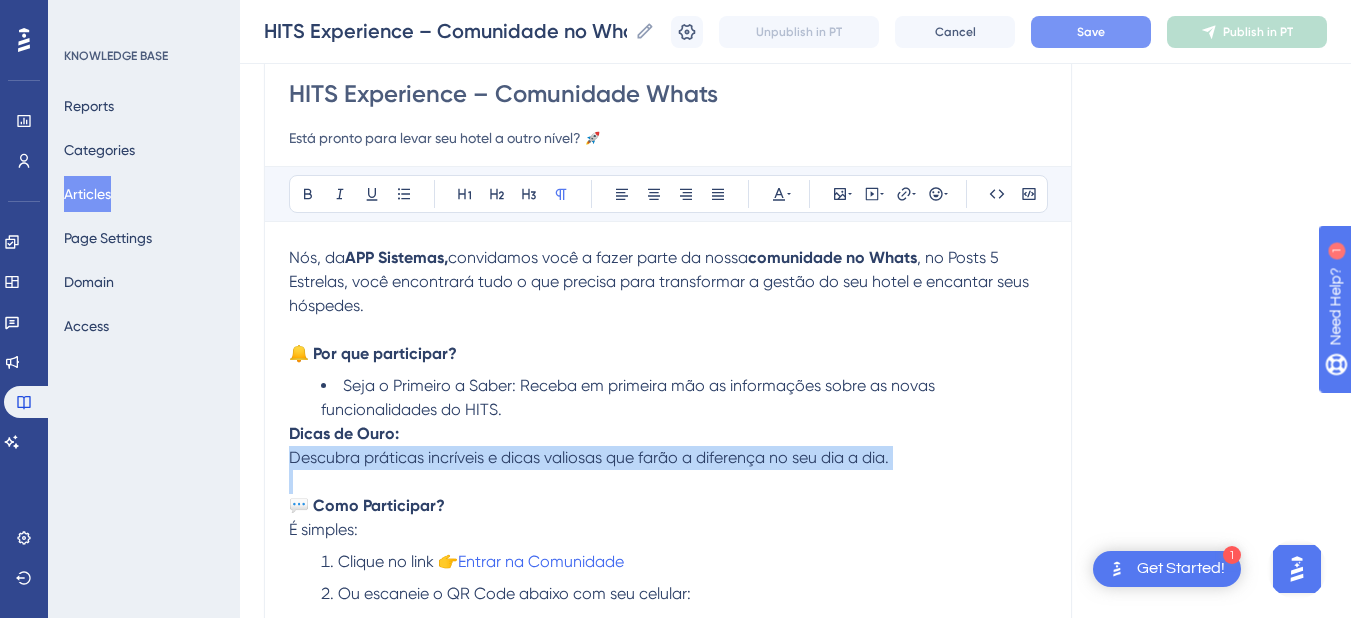 click on "Descubra práticas incríveis e dicas valiosas que farão a diferença no seu dia a dia." at bounding box center [668, 458] 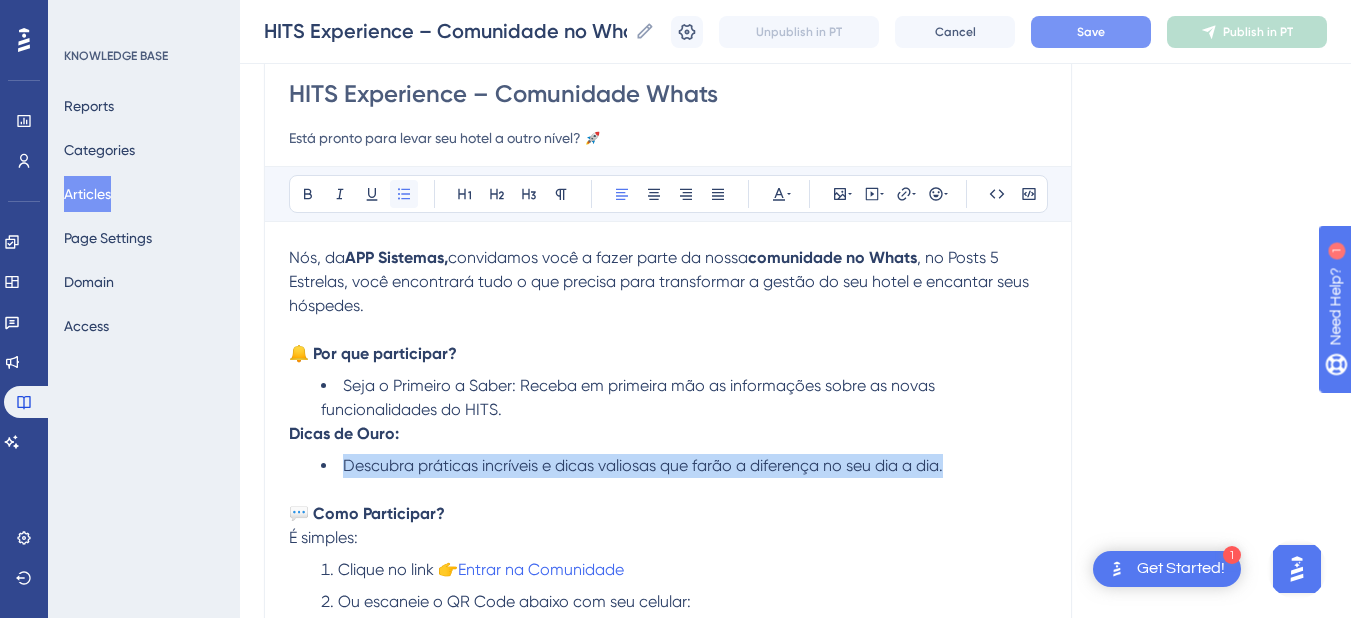 click 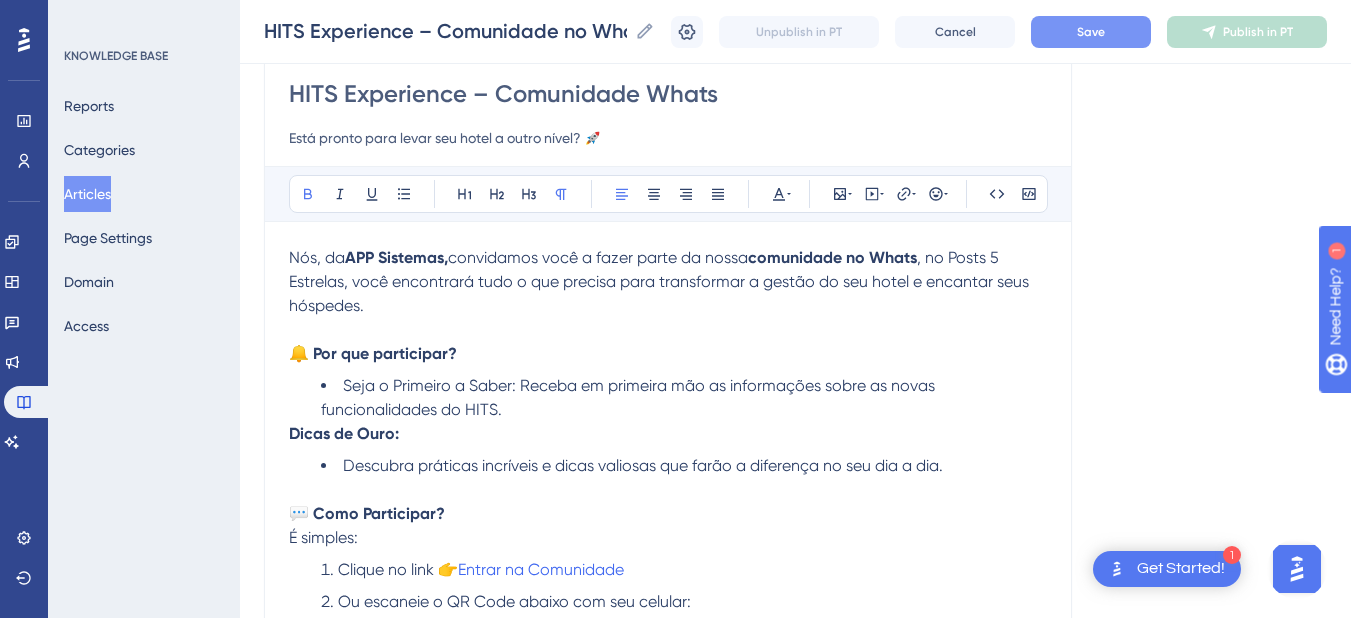 click on "Dicas de Ouro:" at bounding box center [668, 434] 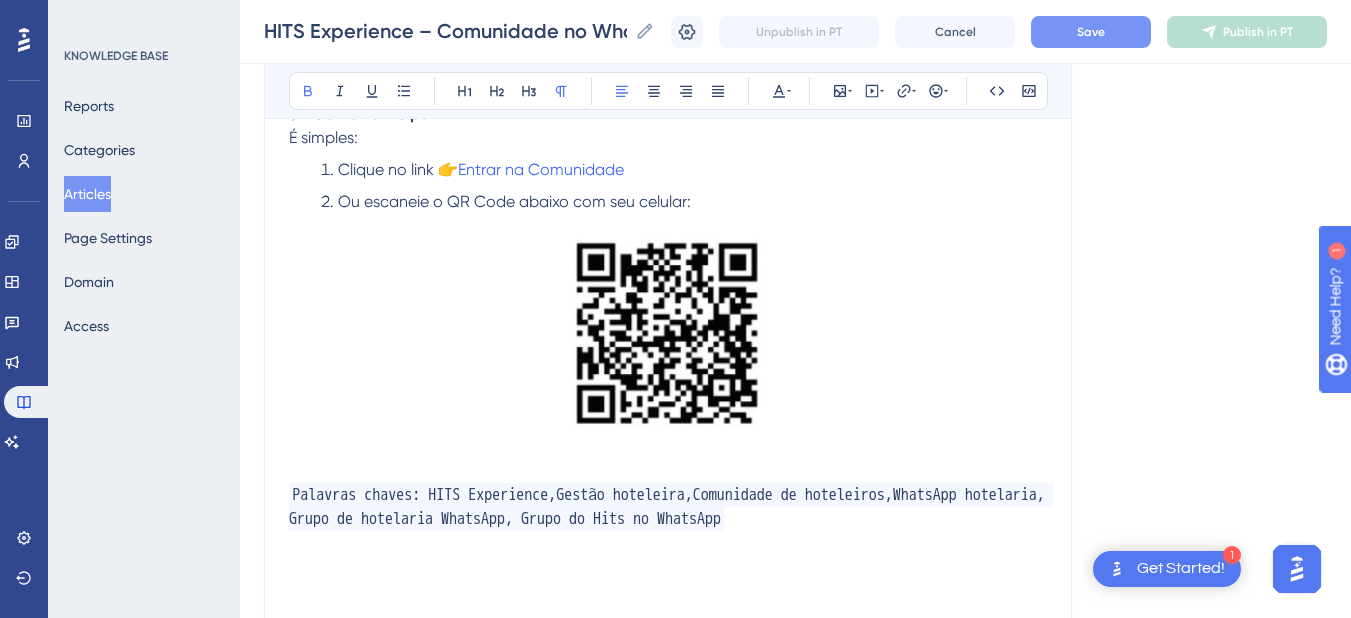 scroll, scrollTop: 779, scrollLeft: 0, axis: vertical 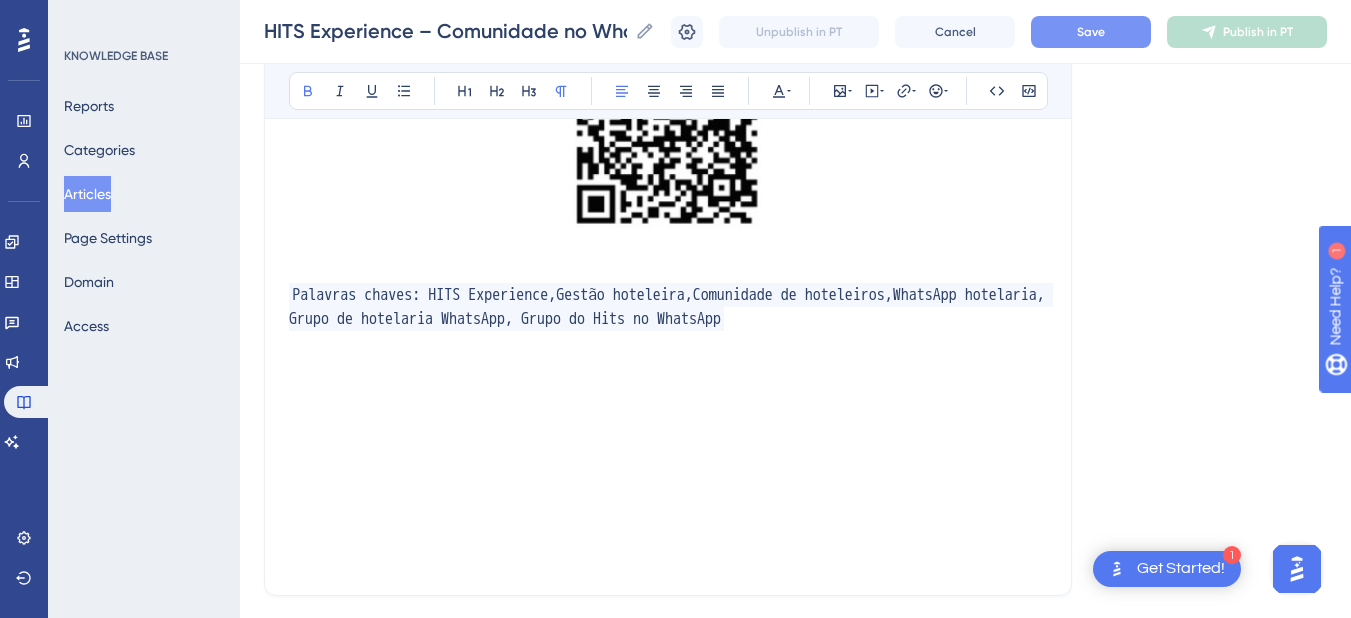 click at bounding box center (668, 271) 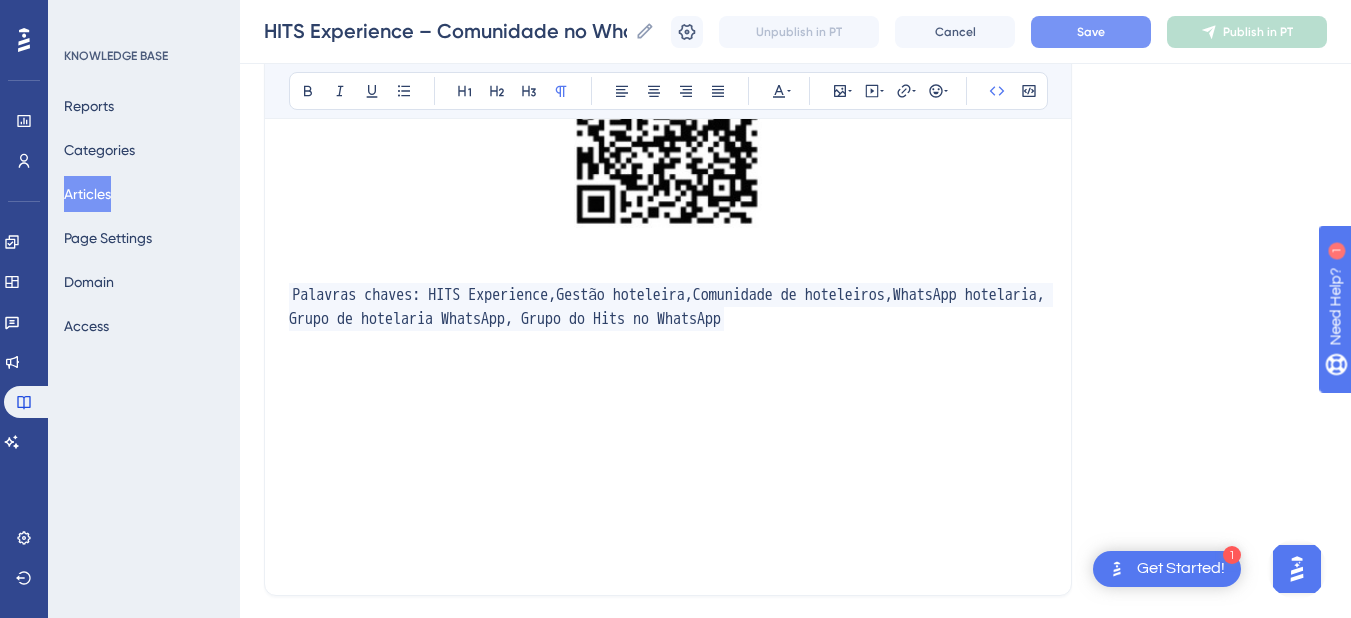 click at bounding box center (668, 487) 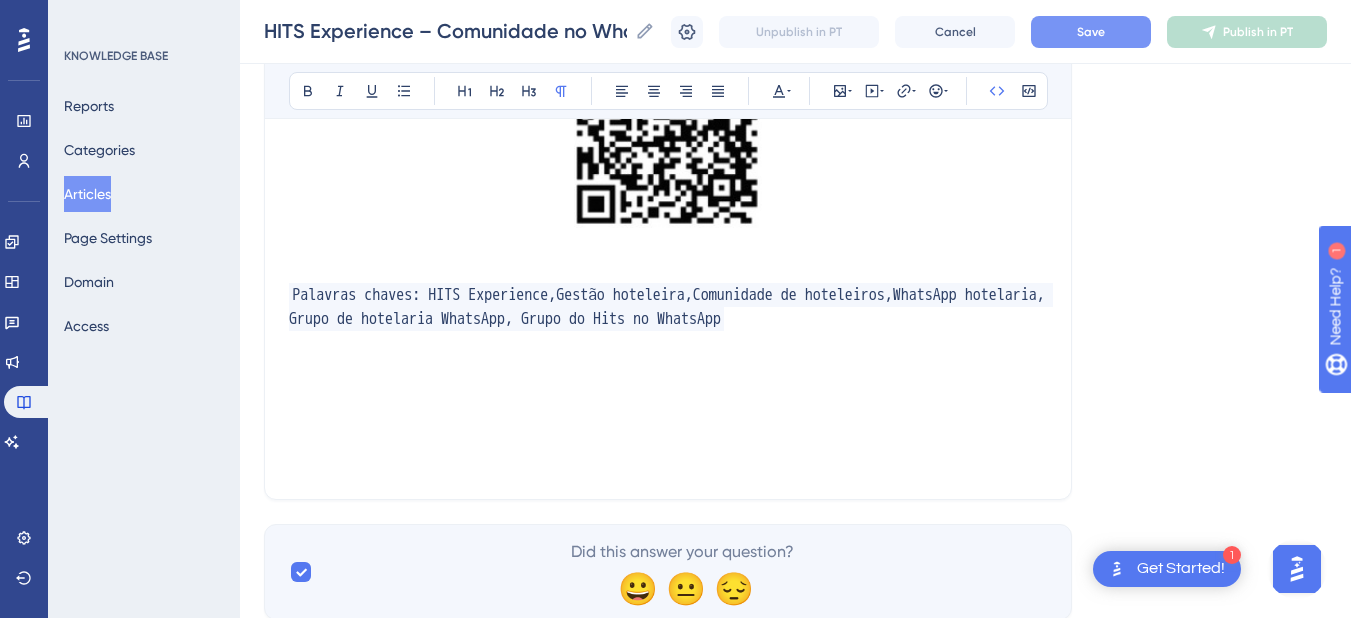 click at bounding box center (668, 463) 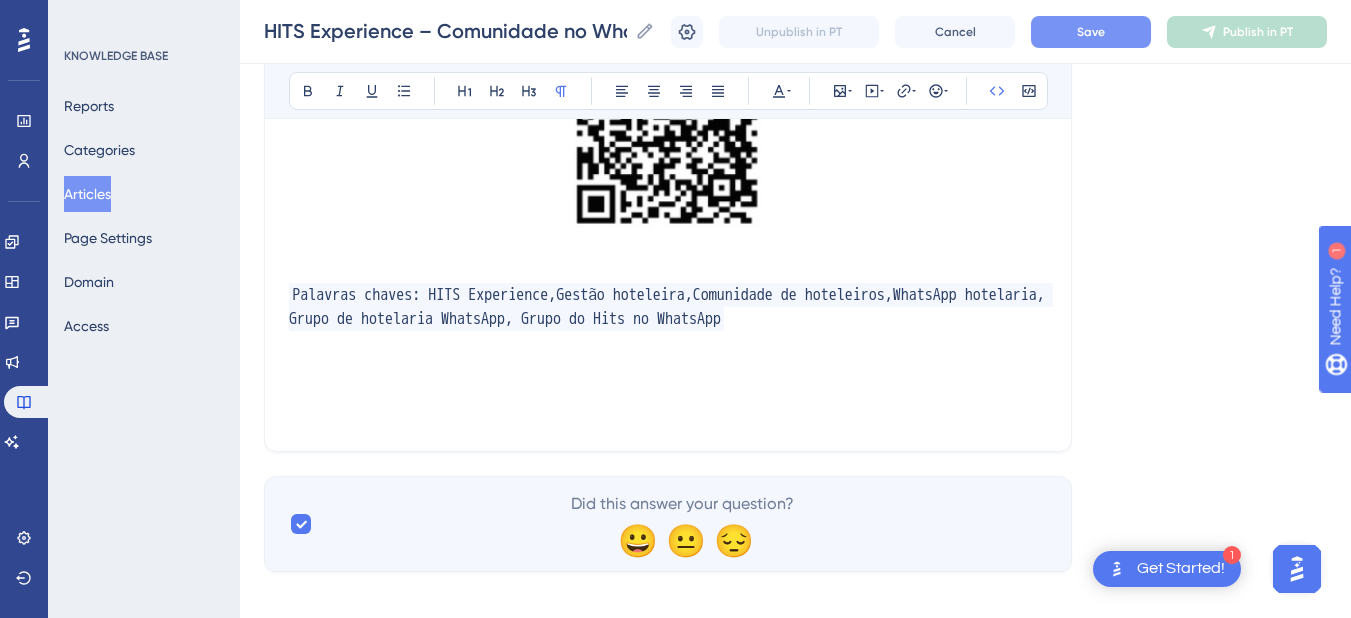 scroll, scrollTop: 773, scrollLeft: 0, axis: vertical 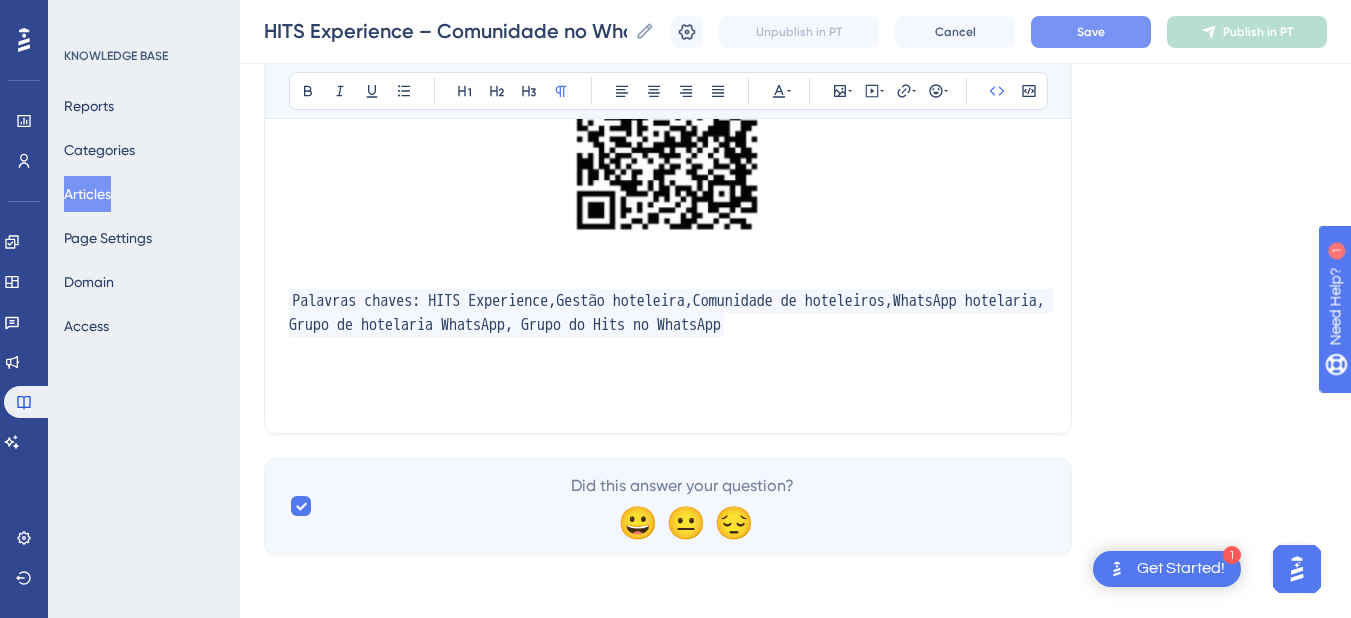click on "HITS Experience – Comunidade Whats Está pronto para levar seu hotel a outro nível? 🚀 Bold Italic Underline Bullet Point Heading 1 Heading 2 Heading 3 Normal Align Left Align Center Align Right Align Justify Text Color Insert Image Embed Video Hyperlink Emojis Code Code Block Nós, da  APP Sistemas,  convidamos você a fazer parte da nossa  comunidade no Whats , no Posts 5 Estrelas, você encontrará tudo o que precisa para transformar a gestão do seu hotel e encantar seus hóspedes. 🔔 Por que participar? Seja o Primeiro a Saber: Receba em primeira mão as informações sobre as novas funcionalidades do HITS. Dicas de Ouro:  Descubra práticas incríveis e dicas valiosas que farão a diferença no seu dia a dia. 💬 Como Participar? É simples: Clique no link 👉  Entrar na Comunidade Ou escaneie o QR Code abaixo com seu celular: Palavras chaves: HITS Experience,Gestão hoteleira,Comunidade de hoteleiros,WhatsApp hotelaria, Grupo de hotelaria WhatsApp, Grupo do Hits no WhatsApp" at bounding box center [668, -58] 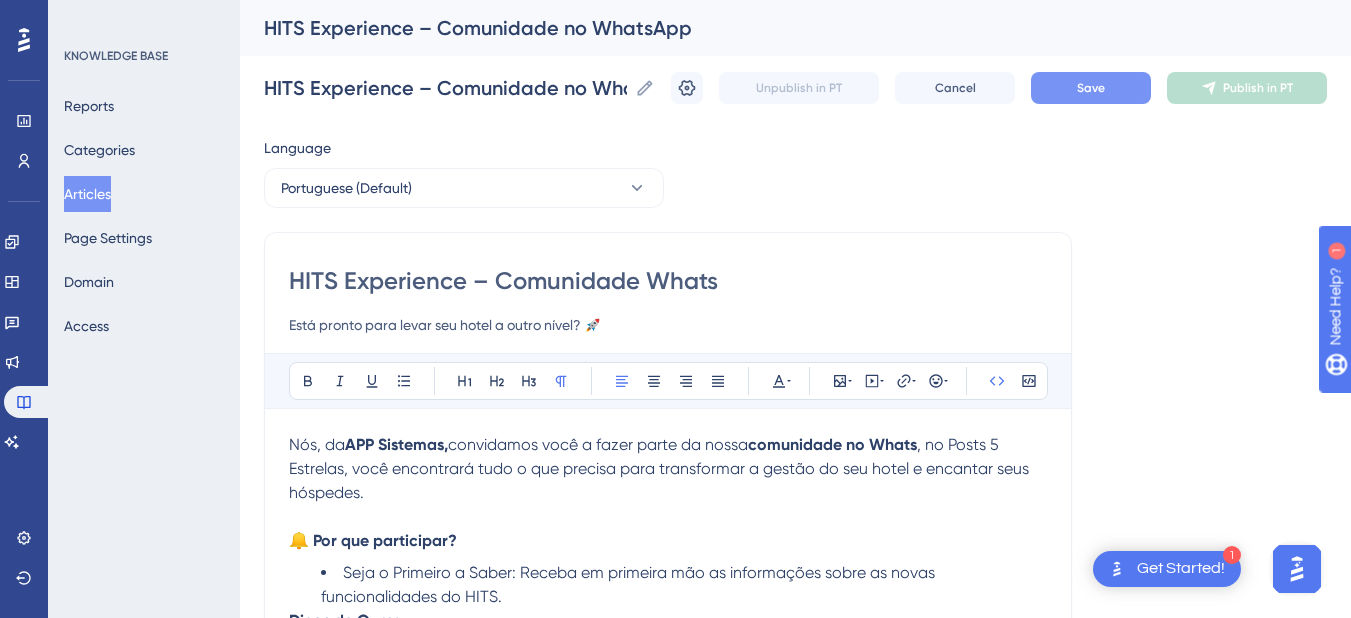 scroll, scrollTop: 200, scrollLeft: 0, axis: vertical 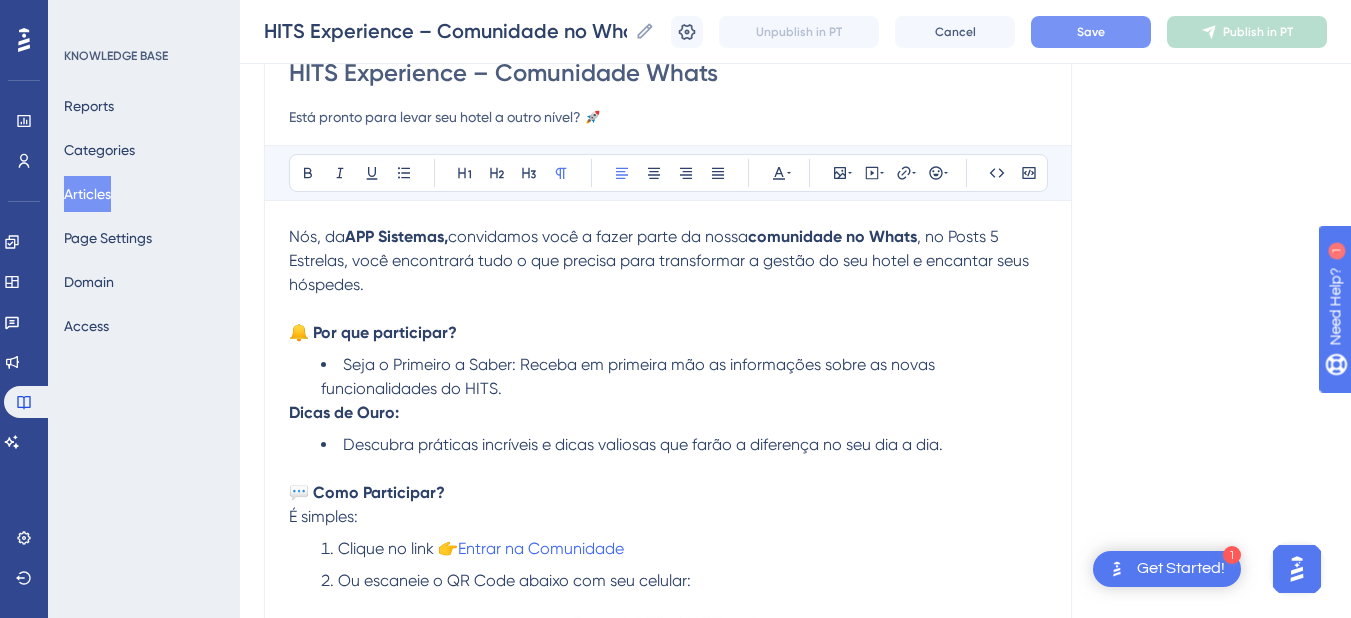 click on "Nós, da  APP Sistemas,  convidamos você a fazer parte da nossa  comunidade no Whats , no Posts 5 Estrelas, você encontrará tudo o que precisa para transformar a gestão do seu hotel e encantar seus hóspedes." at bounding box center (668, 261) 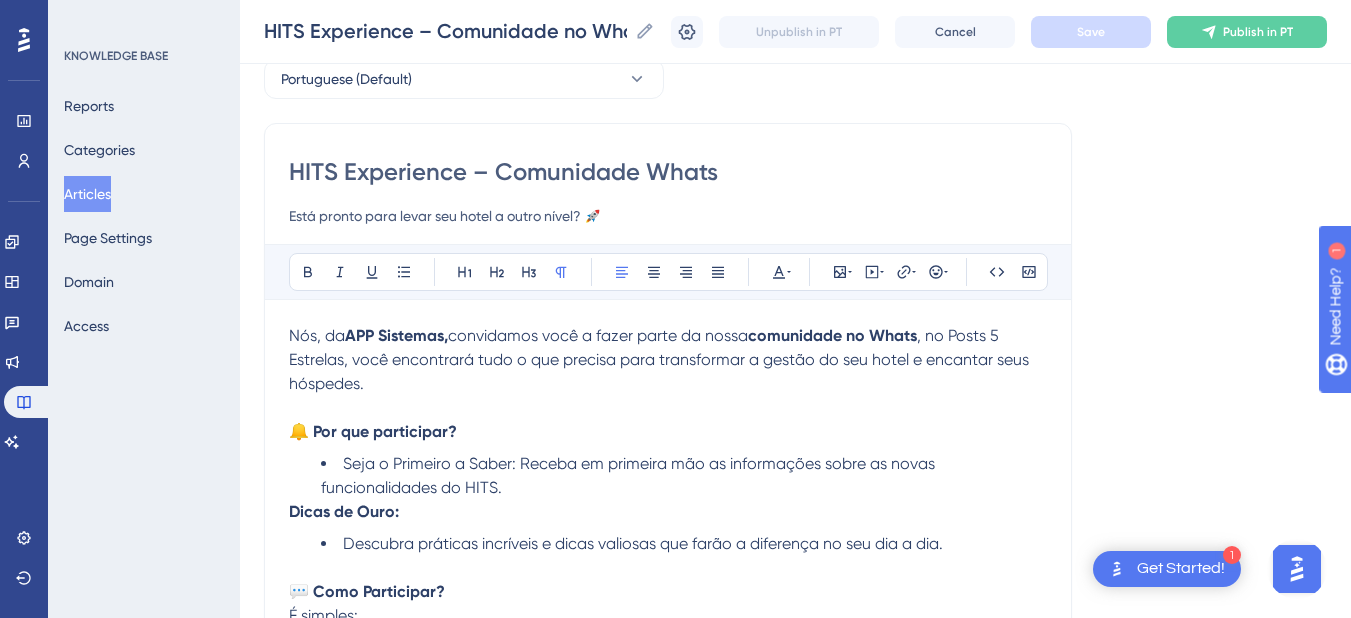 scroll, scrollTop: 301, scrollLeft: 0, axis: vertical 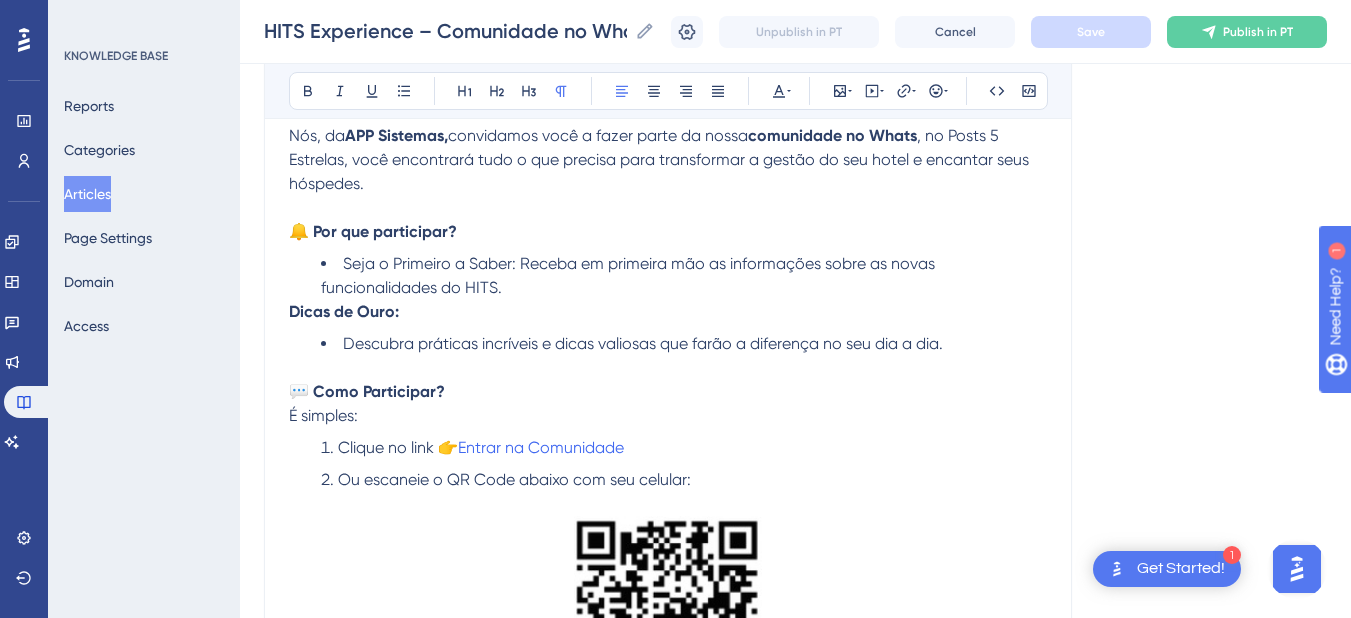 click on "Seja o Primeiro a Saber: Receba em primeira mão as informações sobre as novas funcionalidades do HITS." at bounding box center [684, 276] 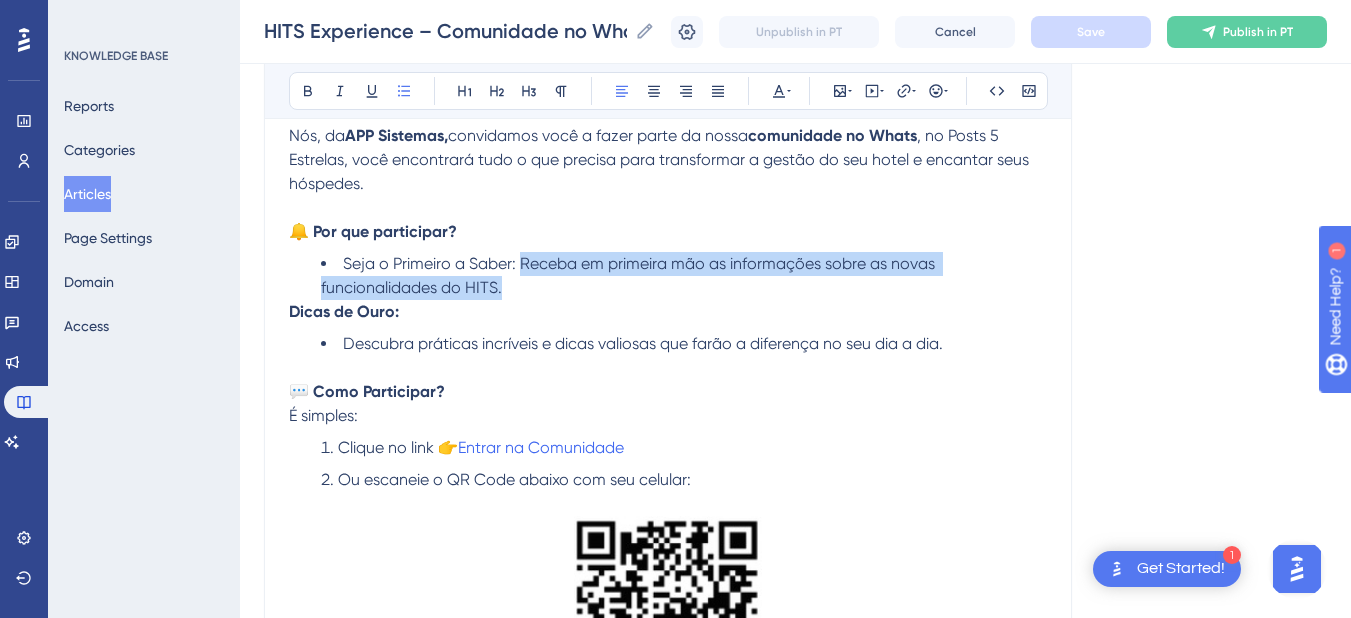 drag, startPoint x: 522, startPoint y: 269, endPoint x: 523, endPoint y: 285, distance: 16.03122 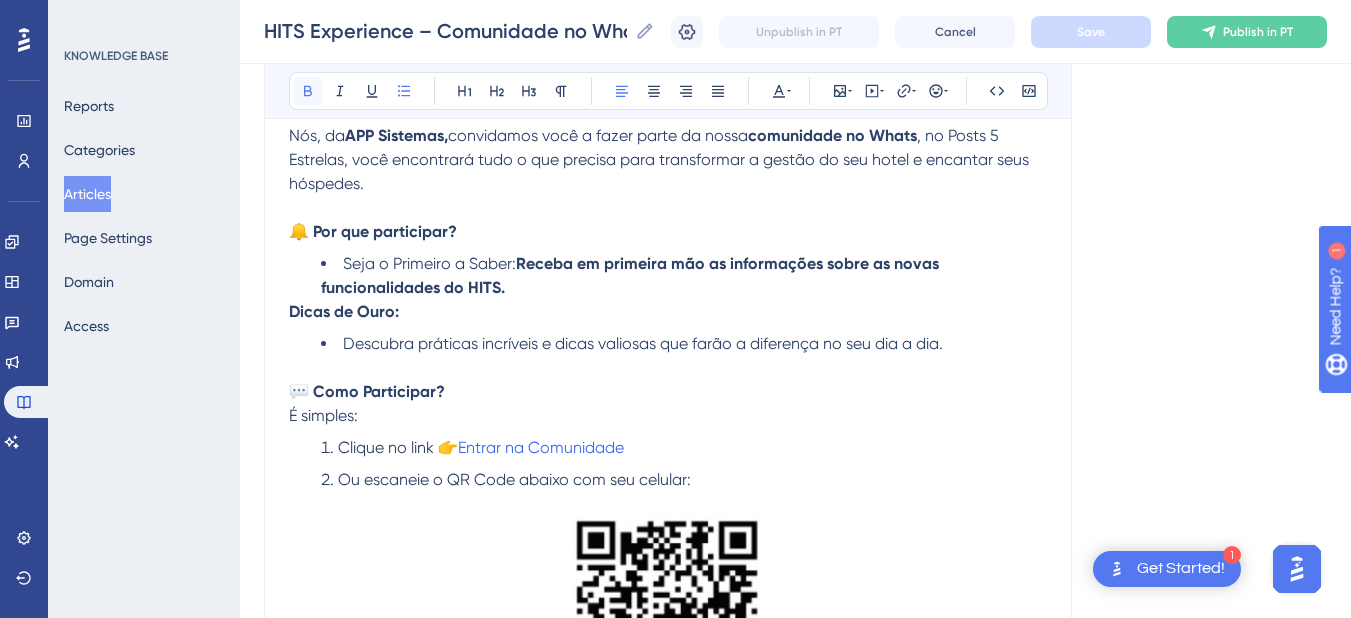 click 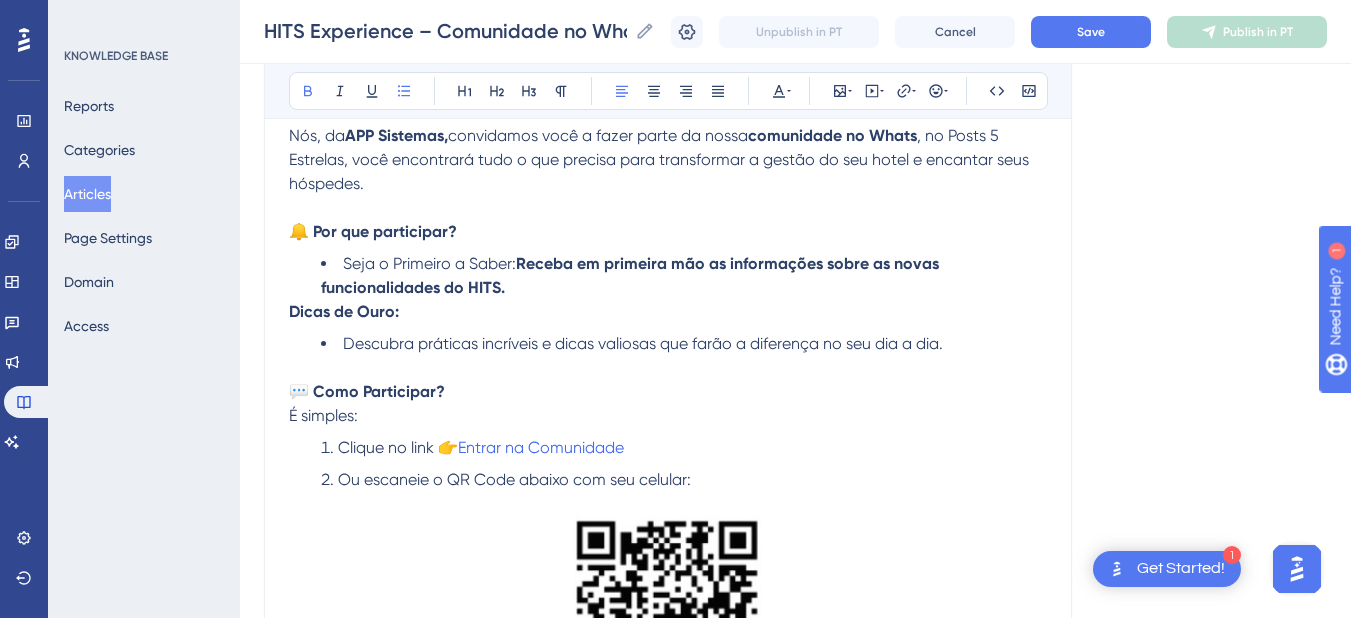 click on "Dicas de Ouro:" at bounding box center [668, 312] 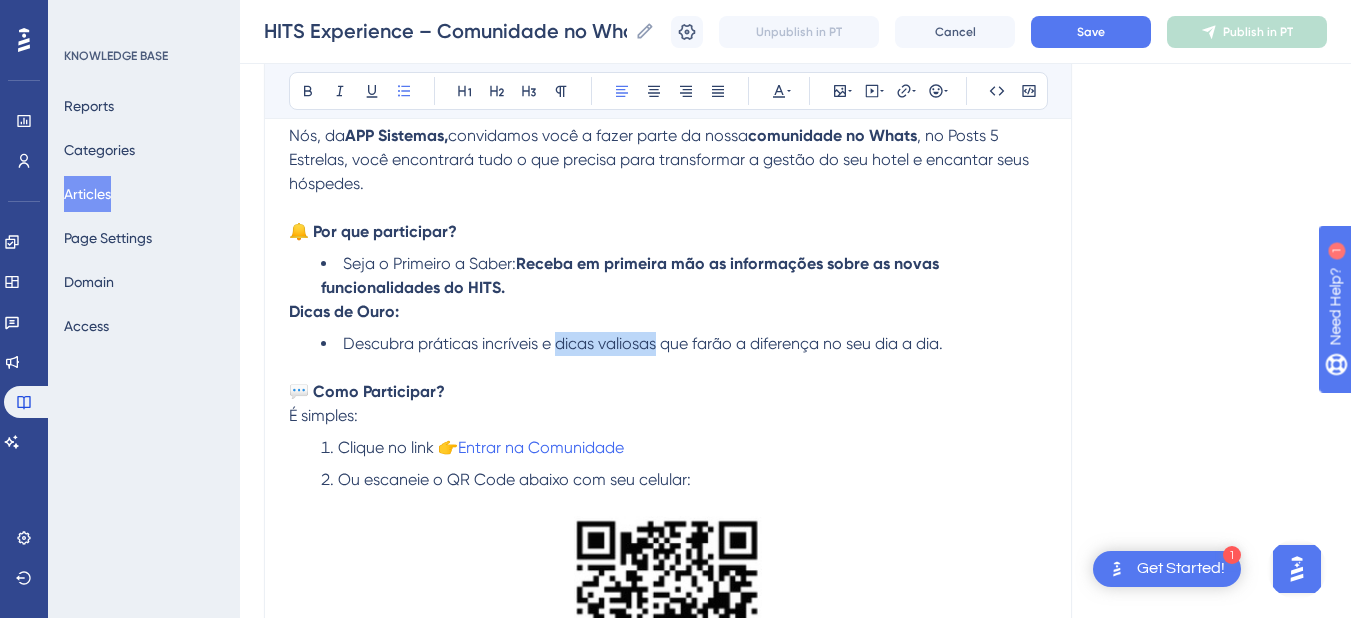 drag, startPoint x: 590, startPoint y: 345, endPoint x: 656, endPoint y: 349, distance: 66.1211 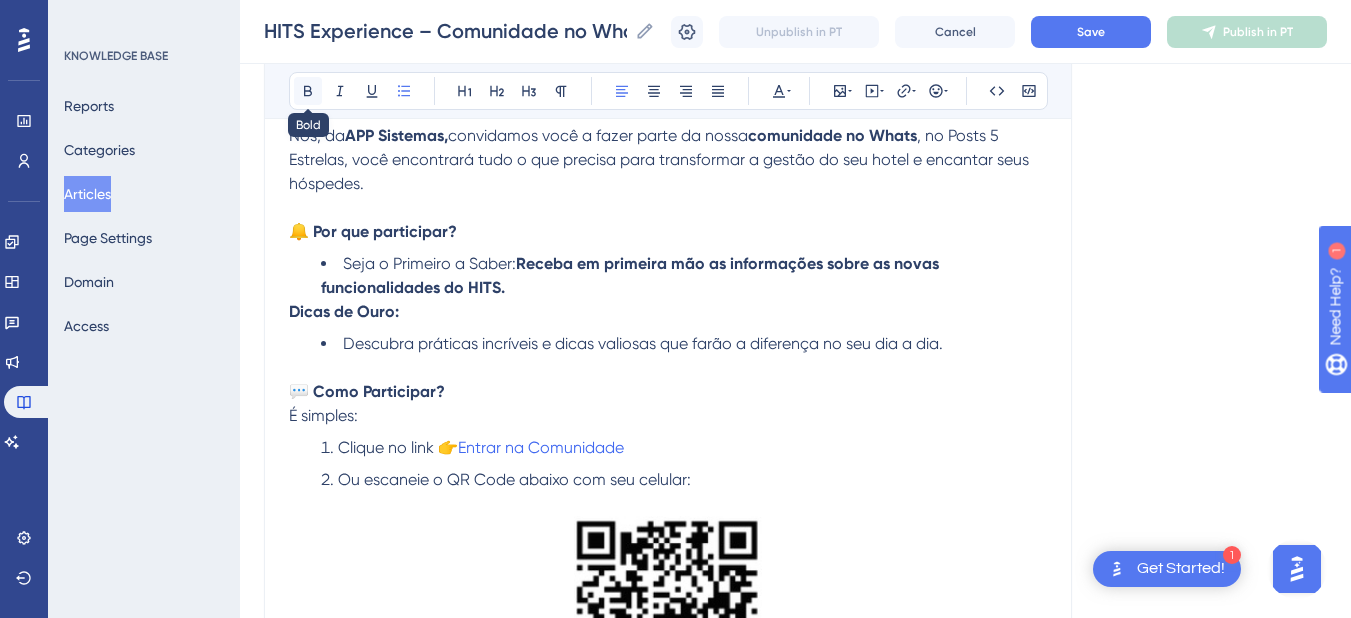 click 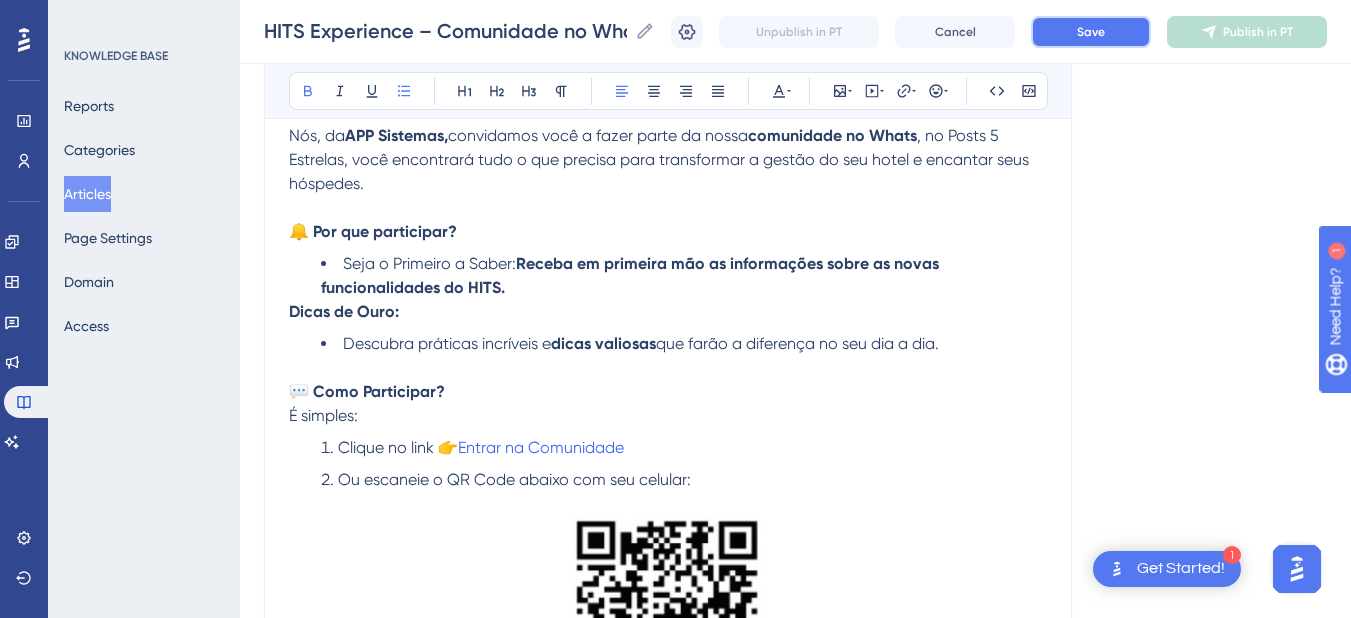 click on "Save" at bounding box center [1091, 32] 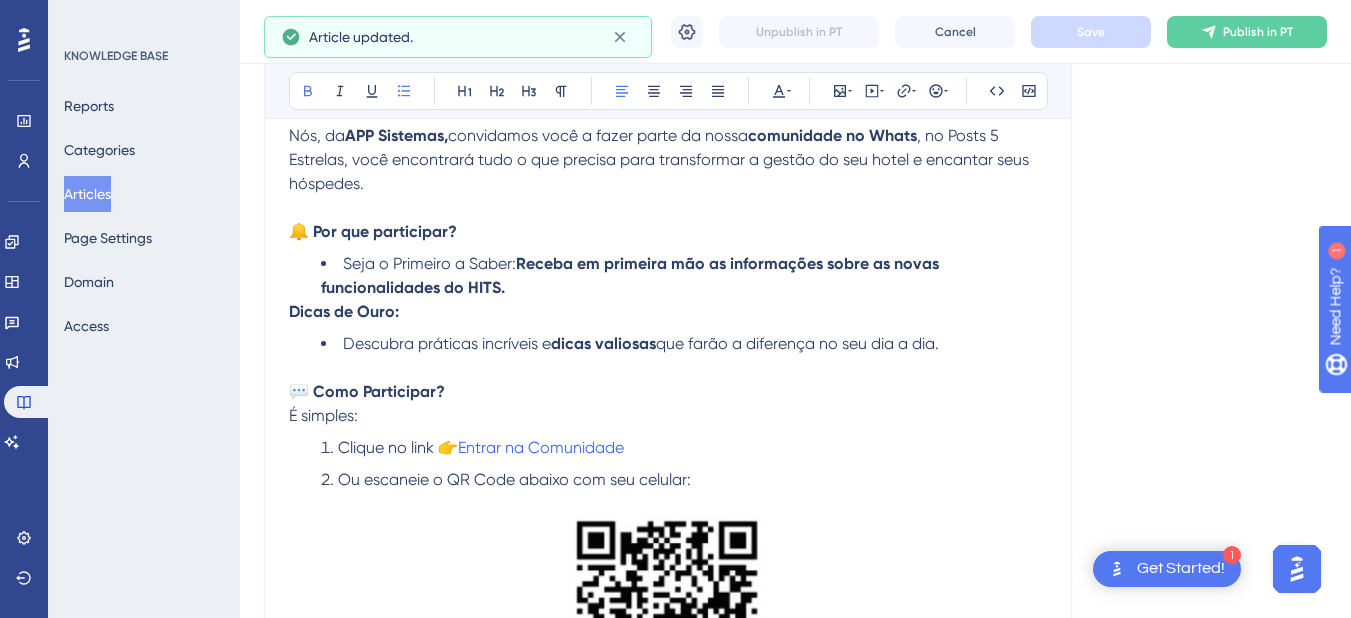 click at bounding box center [668, 368] 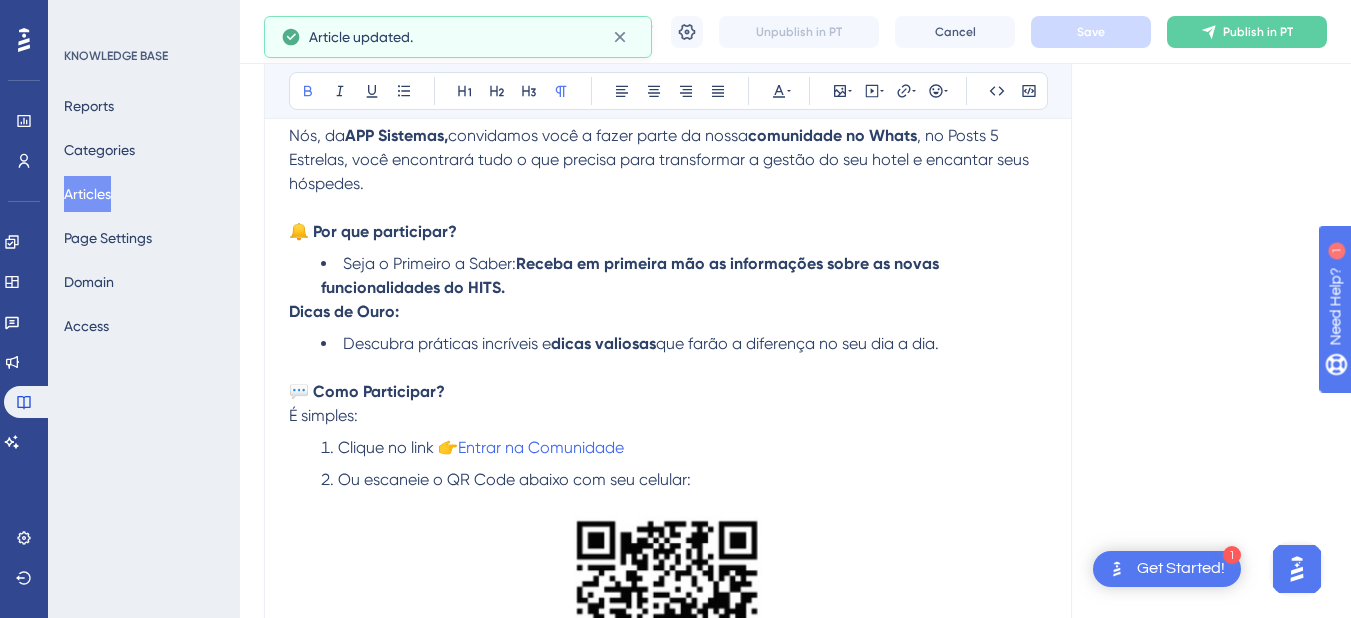 scroll, scrollTop: 0, scrollLeft: 0, axis: both 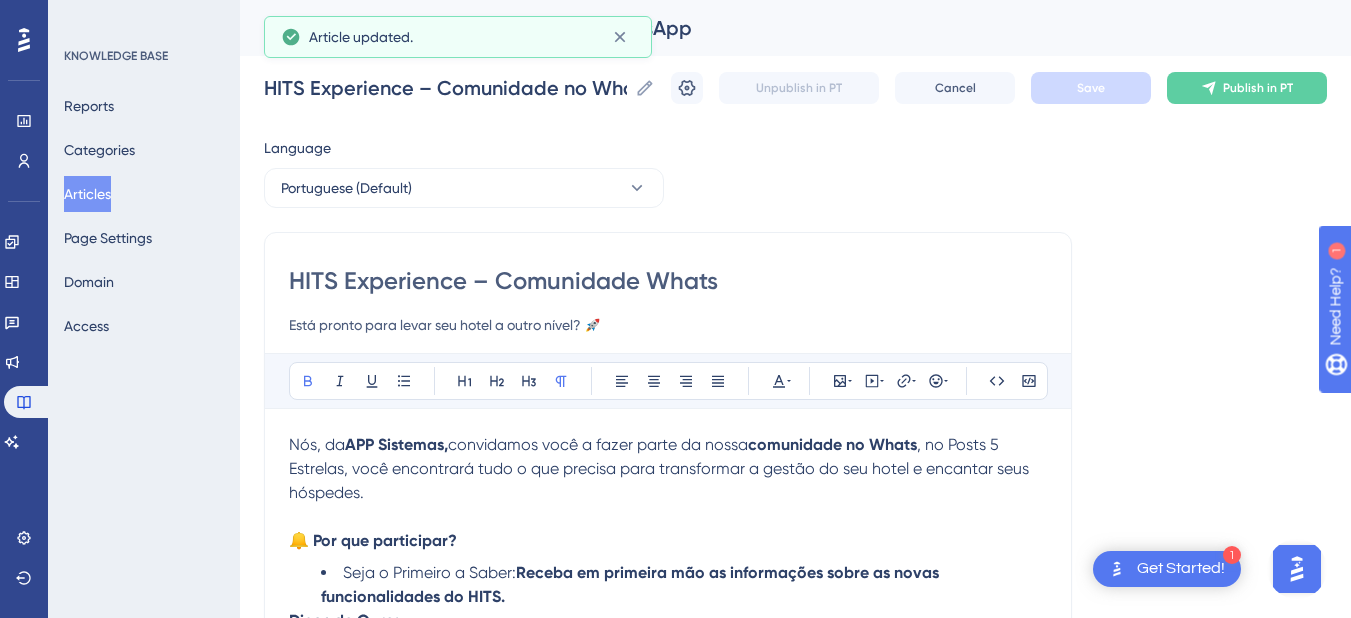 click on "Articles" at bounding box center (87, 194) 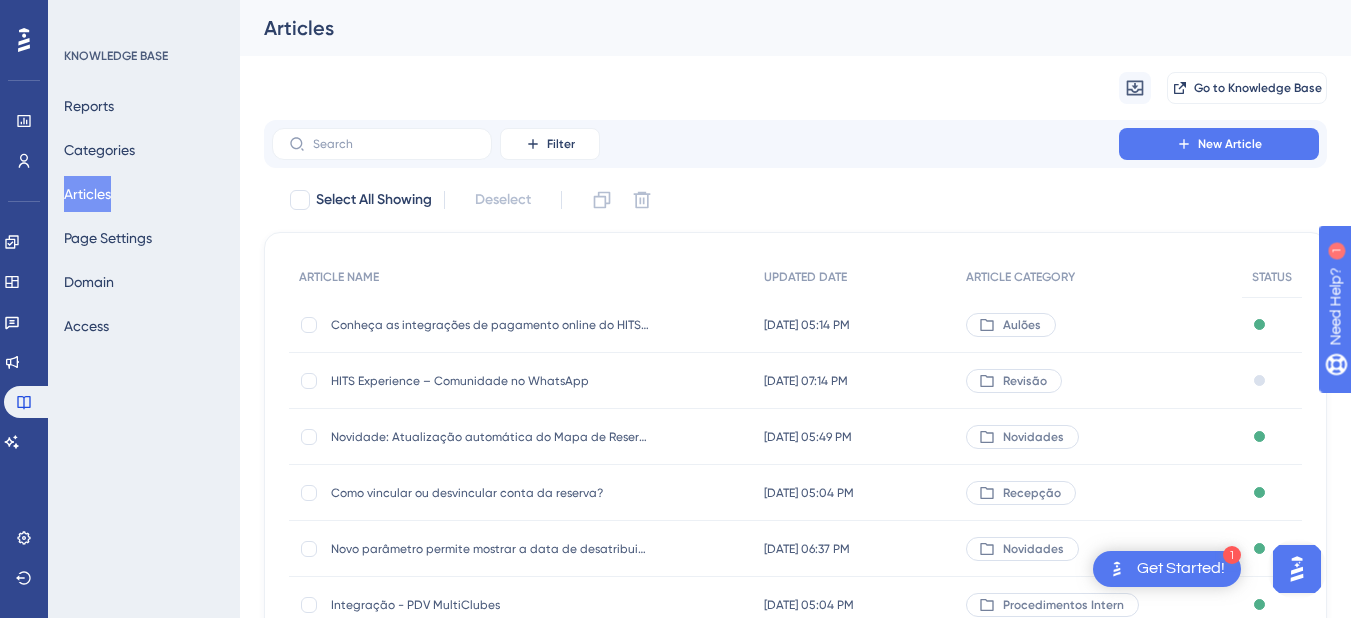 click on "Select All Showing Deselect" at bounding box center [807, 200] 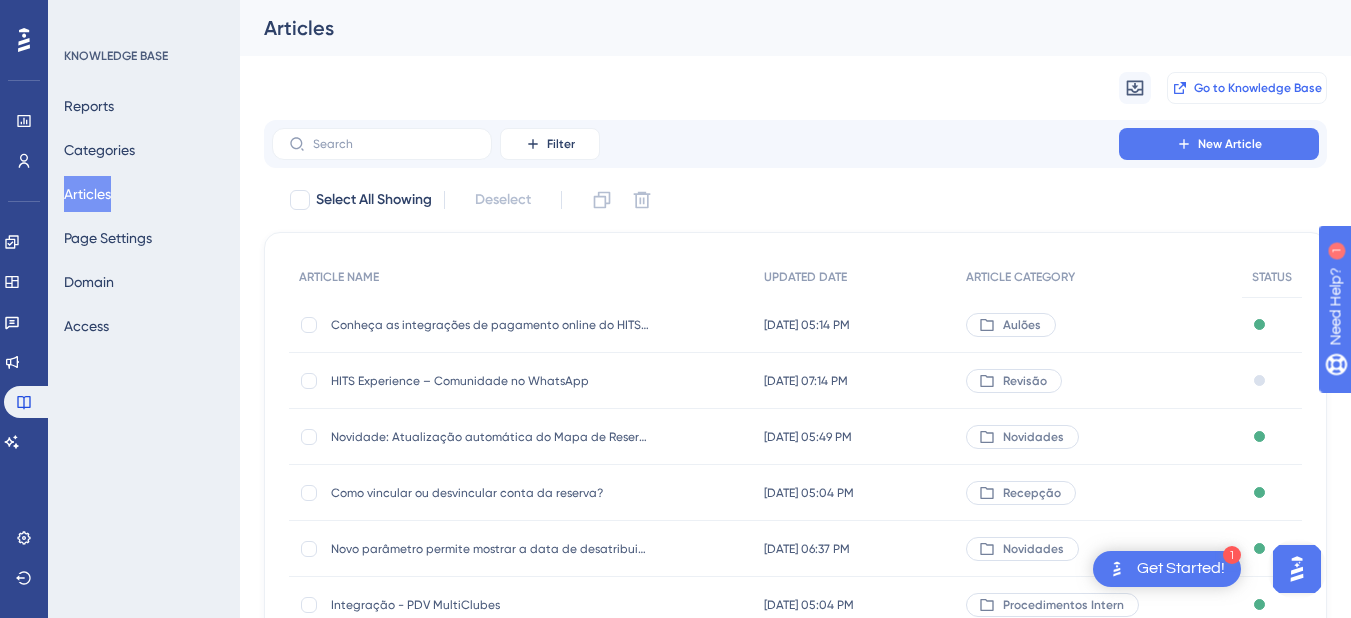 click on "Go to Knowledge Base" at bounding box center [1258, 88] 